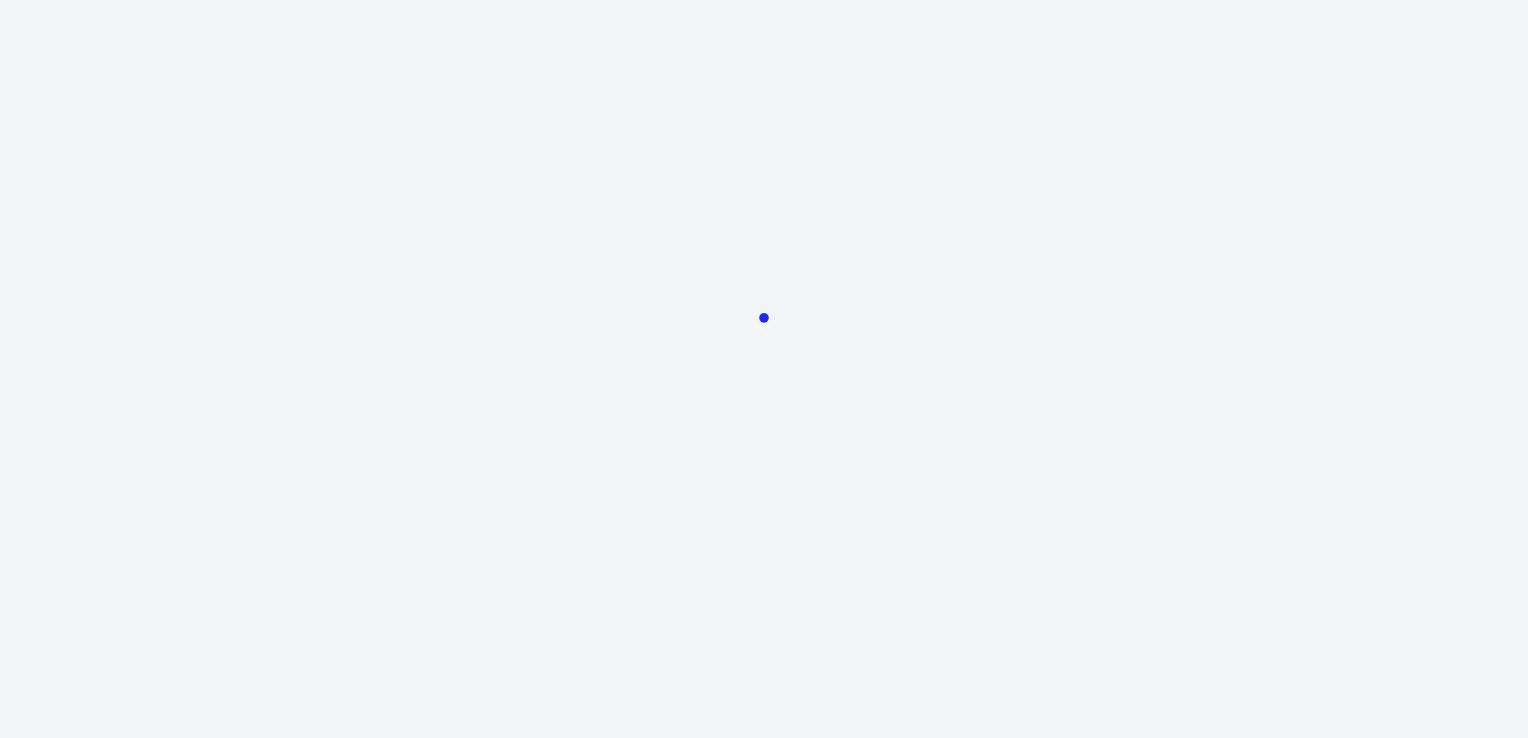 scroll, scrollTop: 0, scrollLeft: 0, axis: both 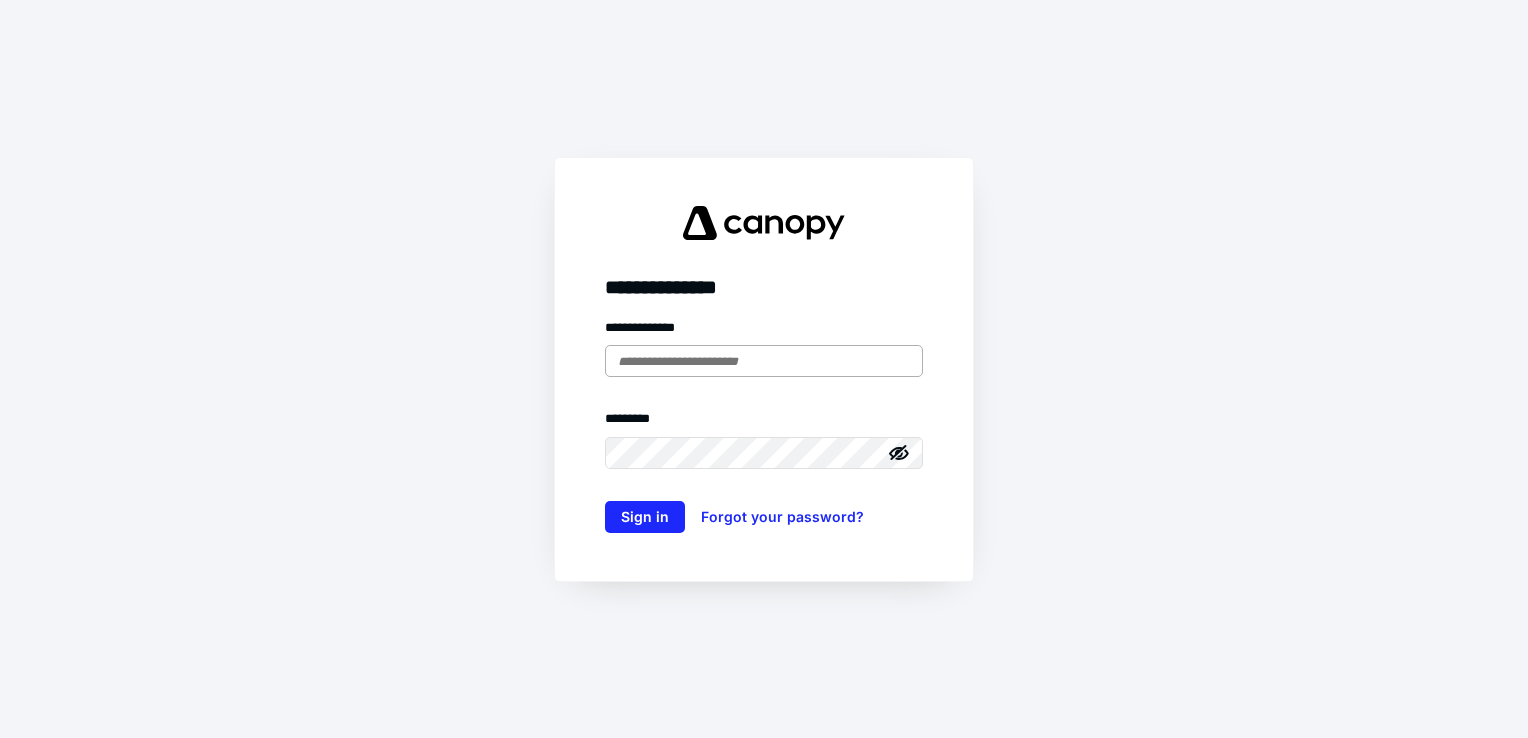 drag, startPoint x: 629, startPoint y: 365, endPoint x: 641, endPoint y: 369, distance: 12.649111 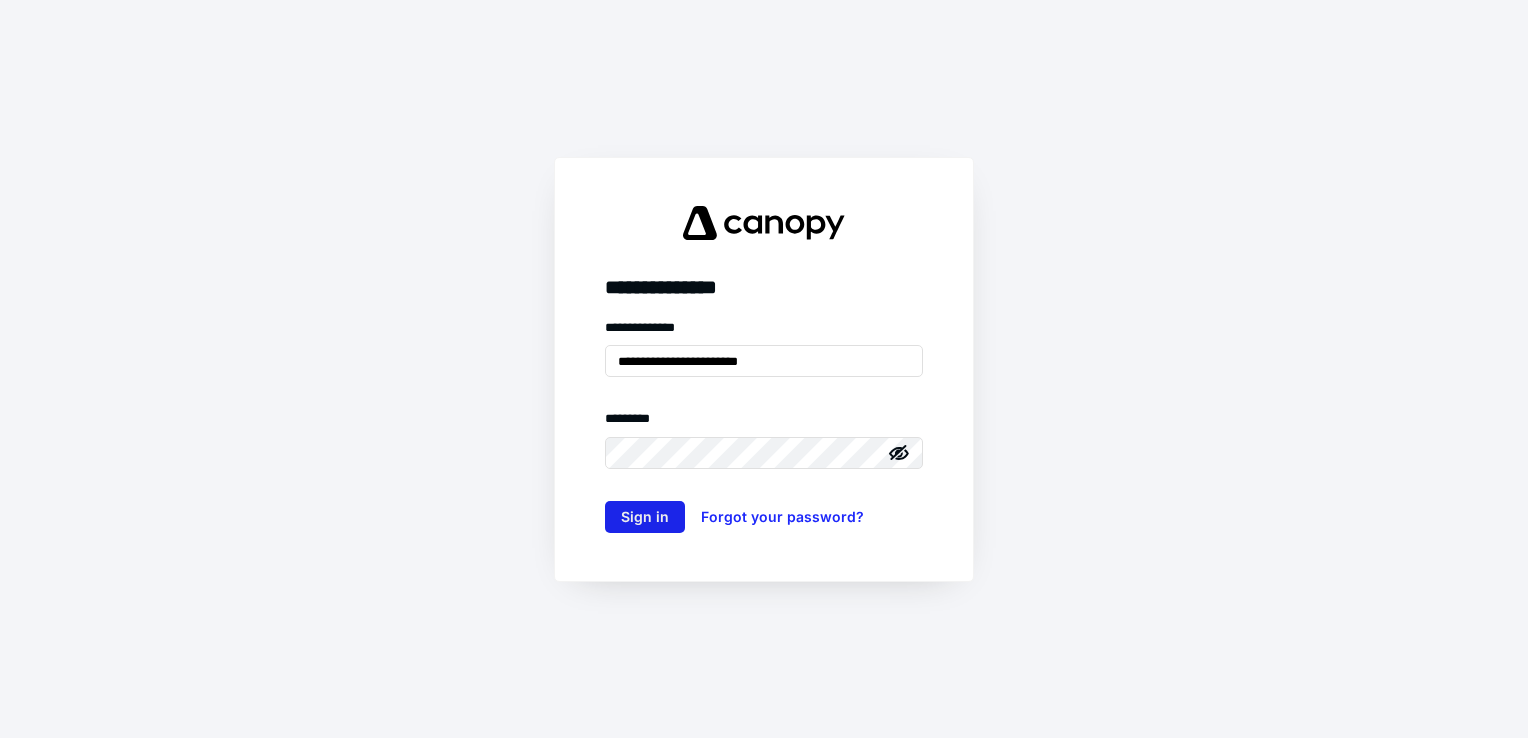 click on "Sign in" at bounding box center (645, 517) 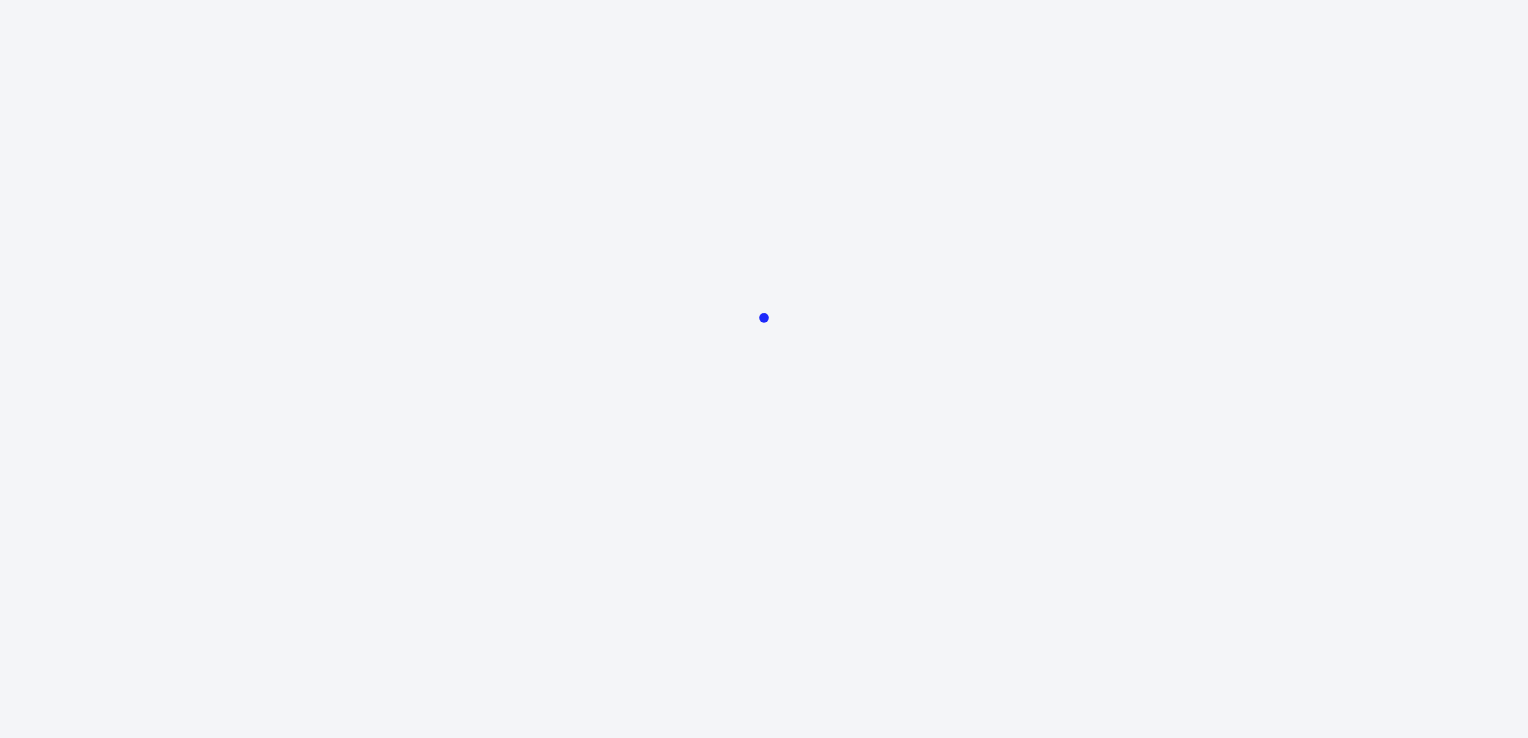 scroll, scrollTop: 0, scrollLeft: 0, axis: both 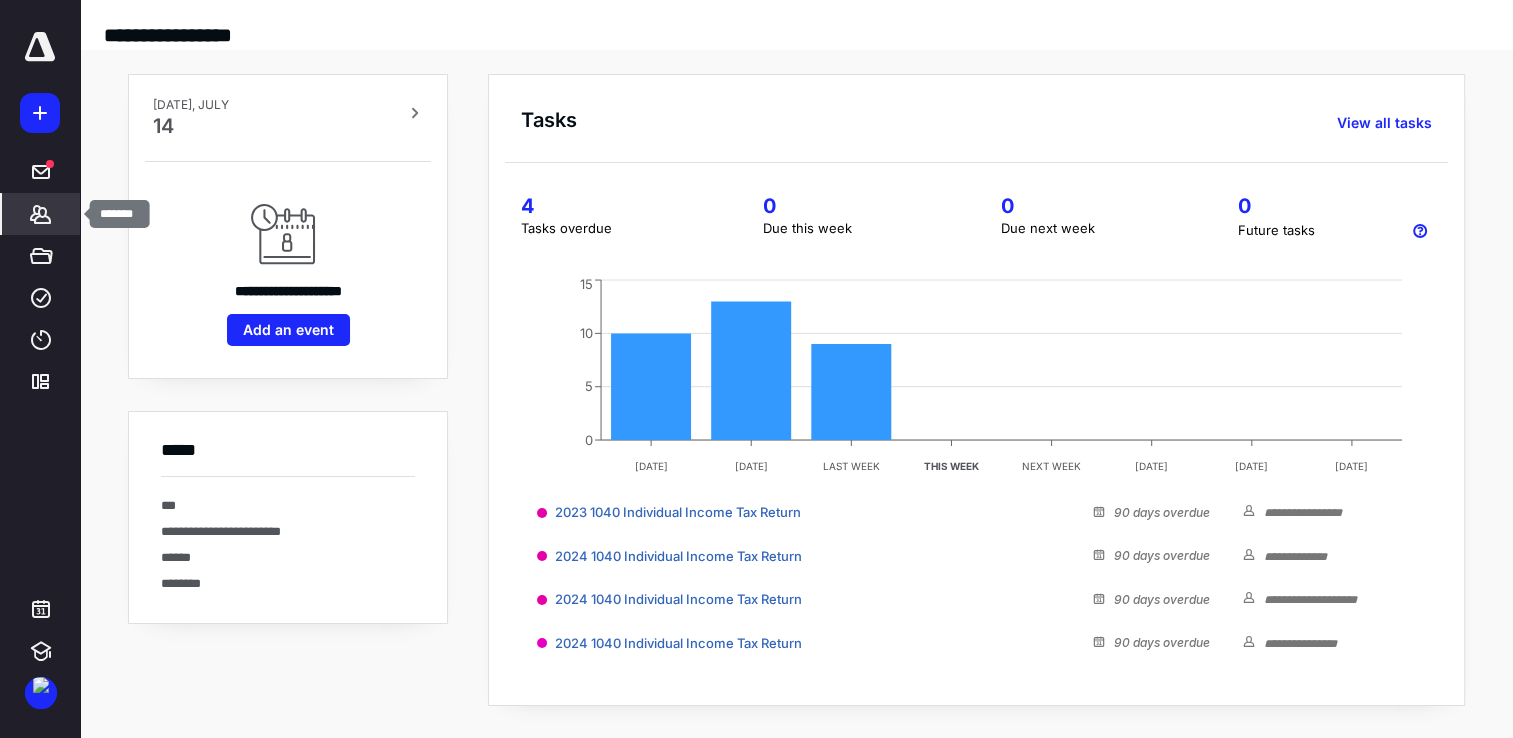 click on "*******" at bounding box center (41, 214) 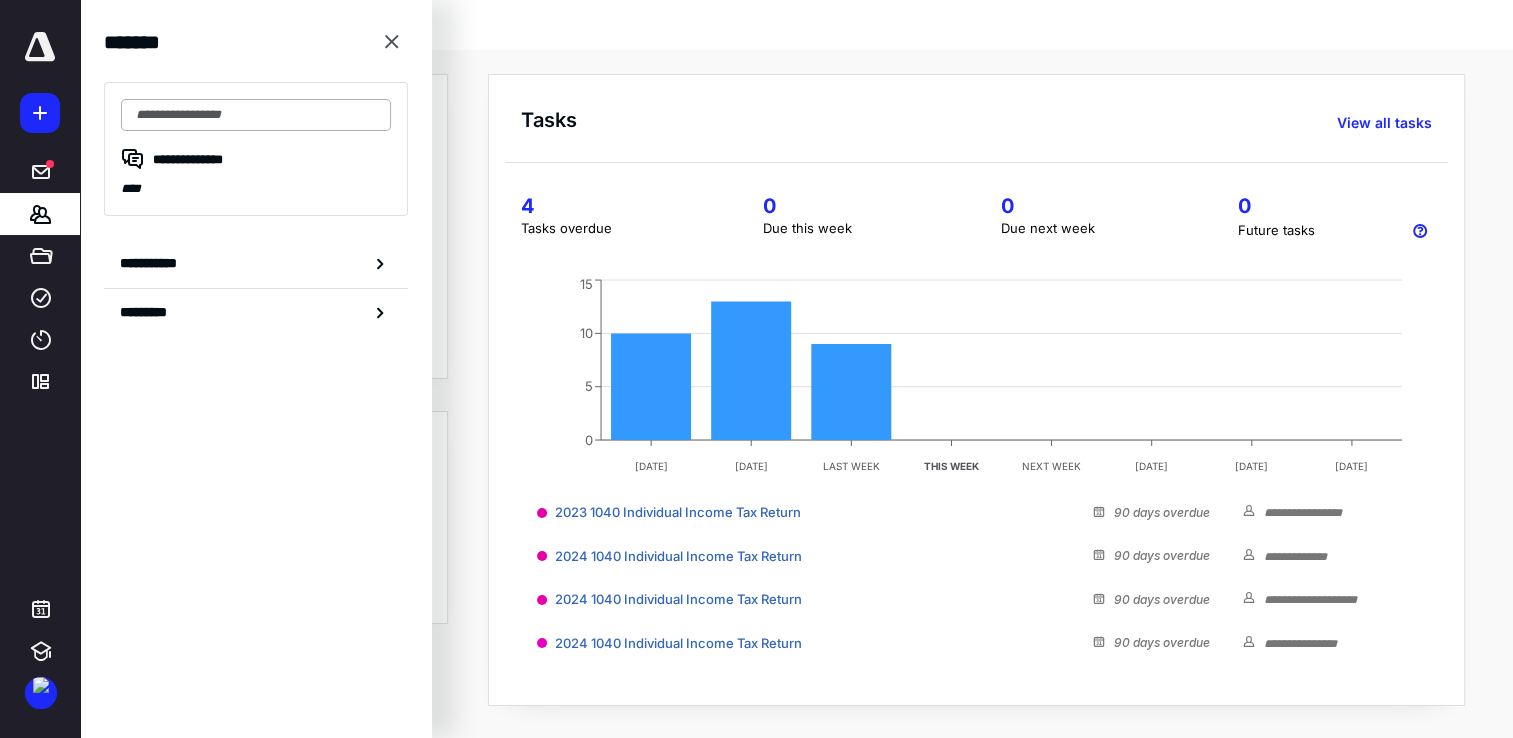 click at bounding box center [256, 115] 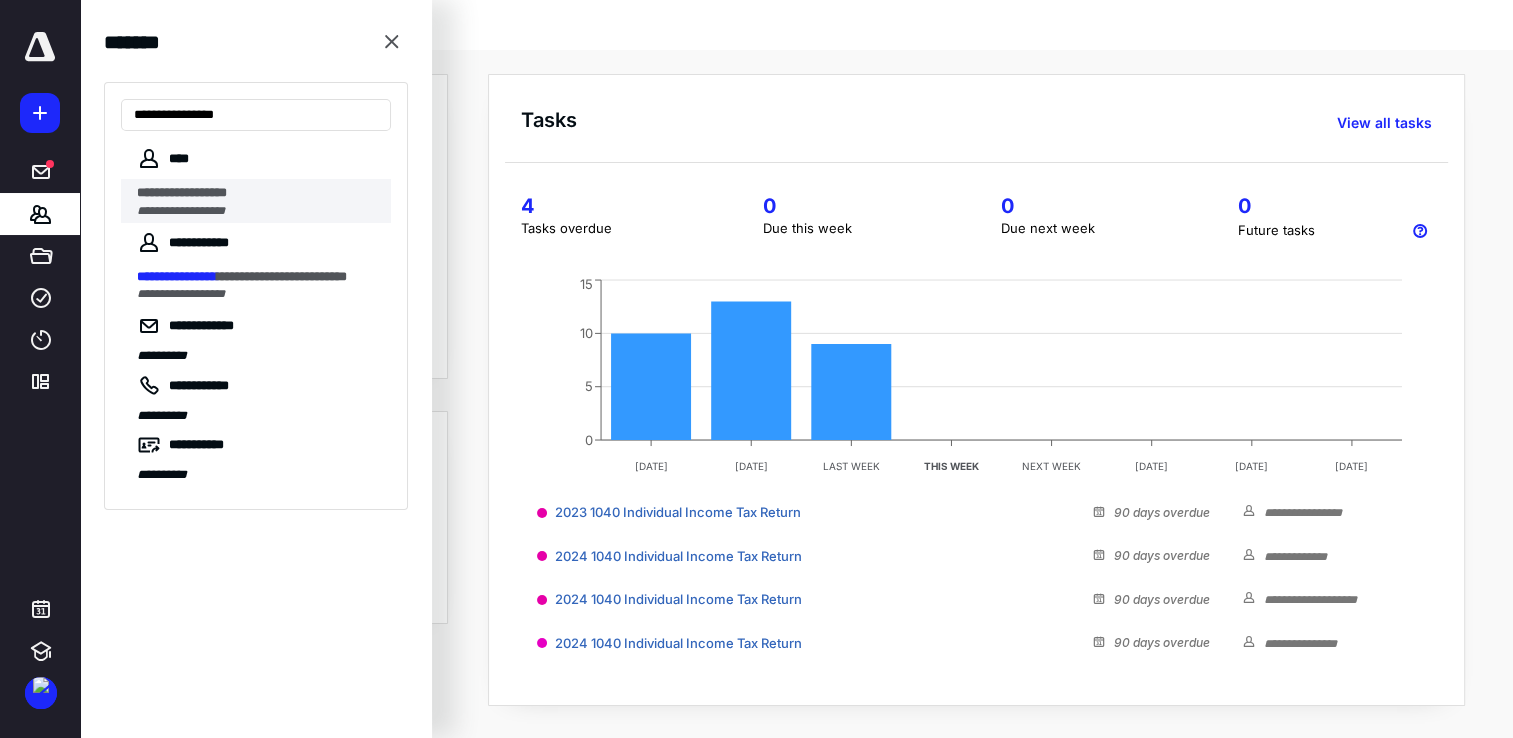 type on "**********" 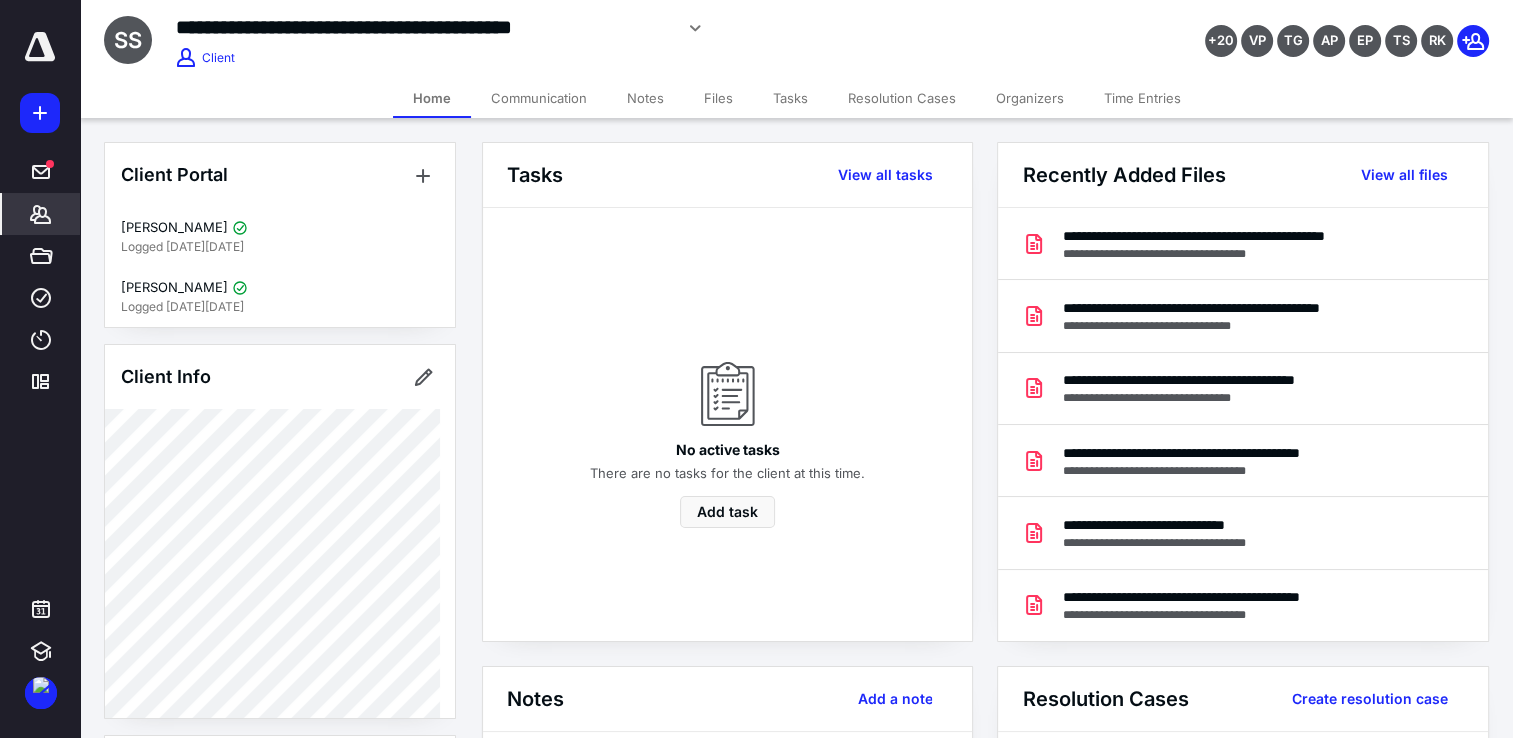 click on "Files" at bounding box center [718, 98] 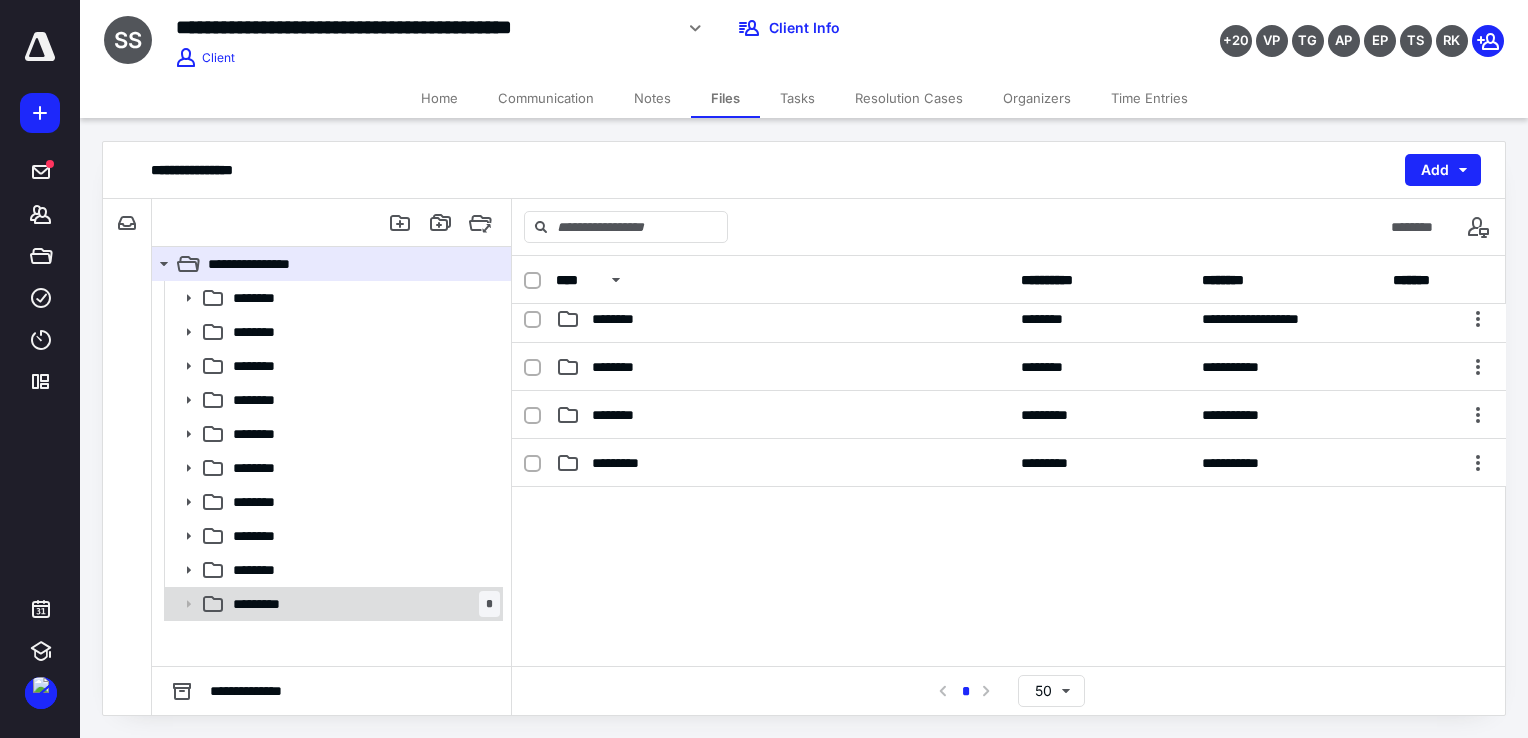 scroll, scrollTop: 300, scrollLeft: 0, axis: vertical 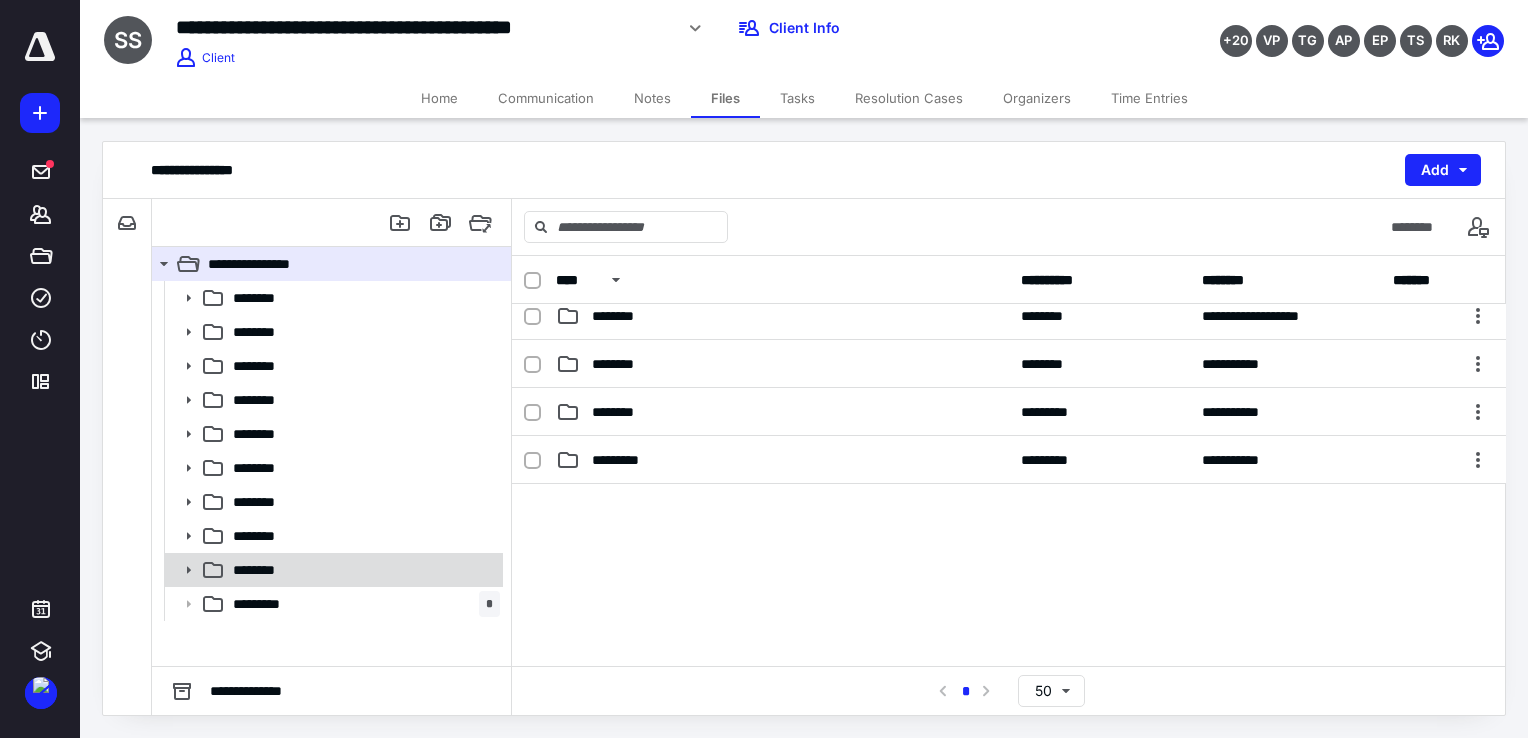 click 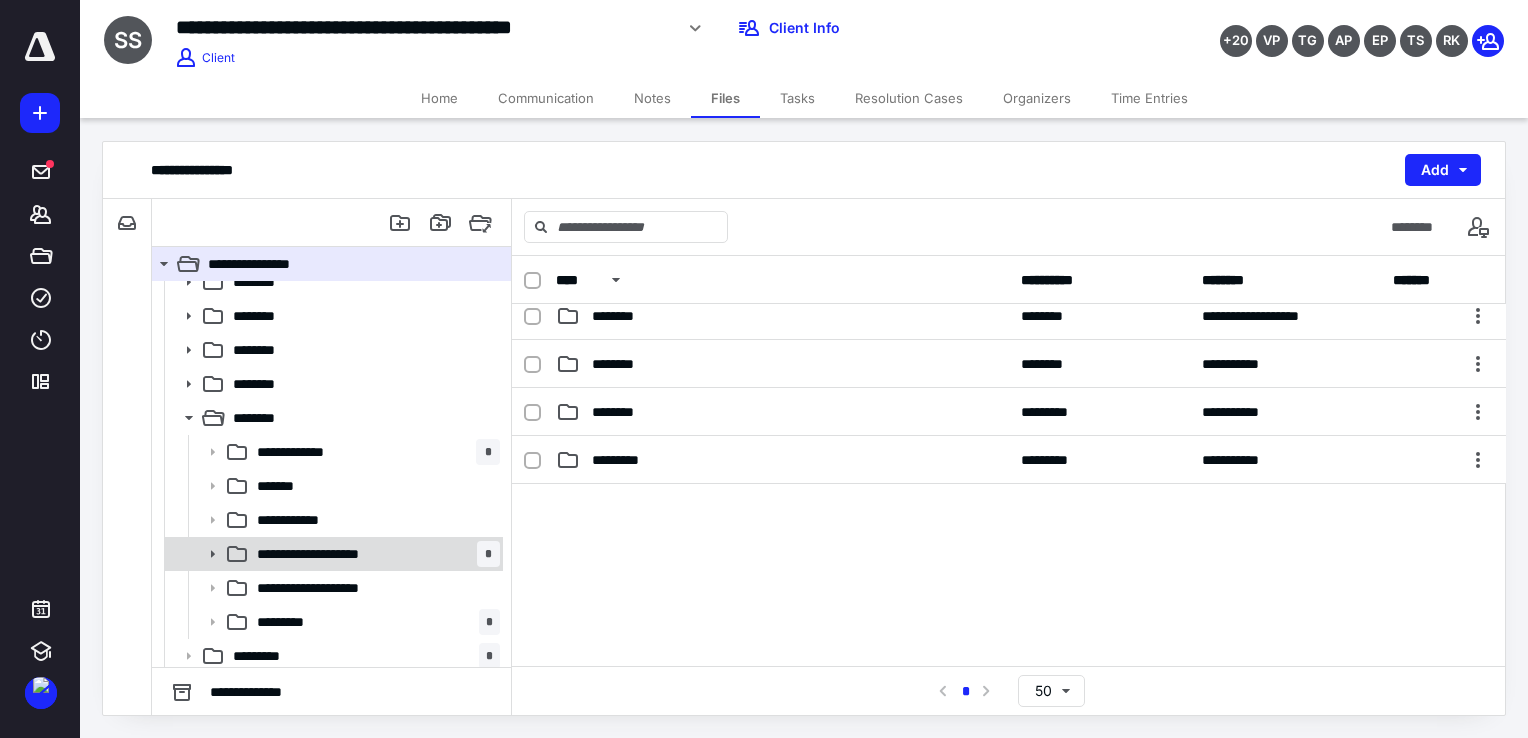 scroll, scrollTop: 157, scrollLeft: 0, axis: vertical 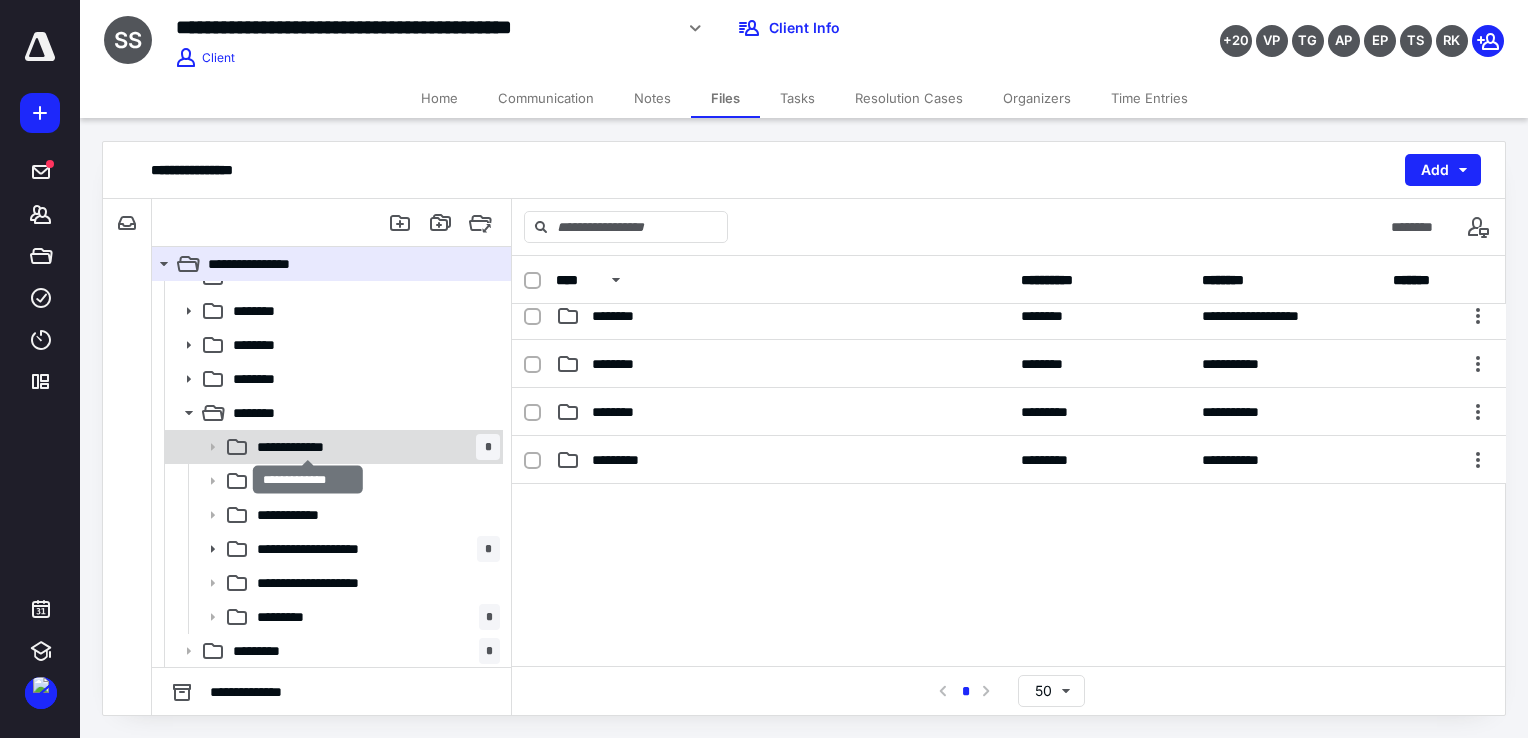 click on "**********" at bounding box center (309, 447) 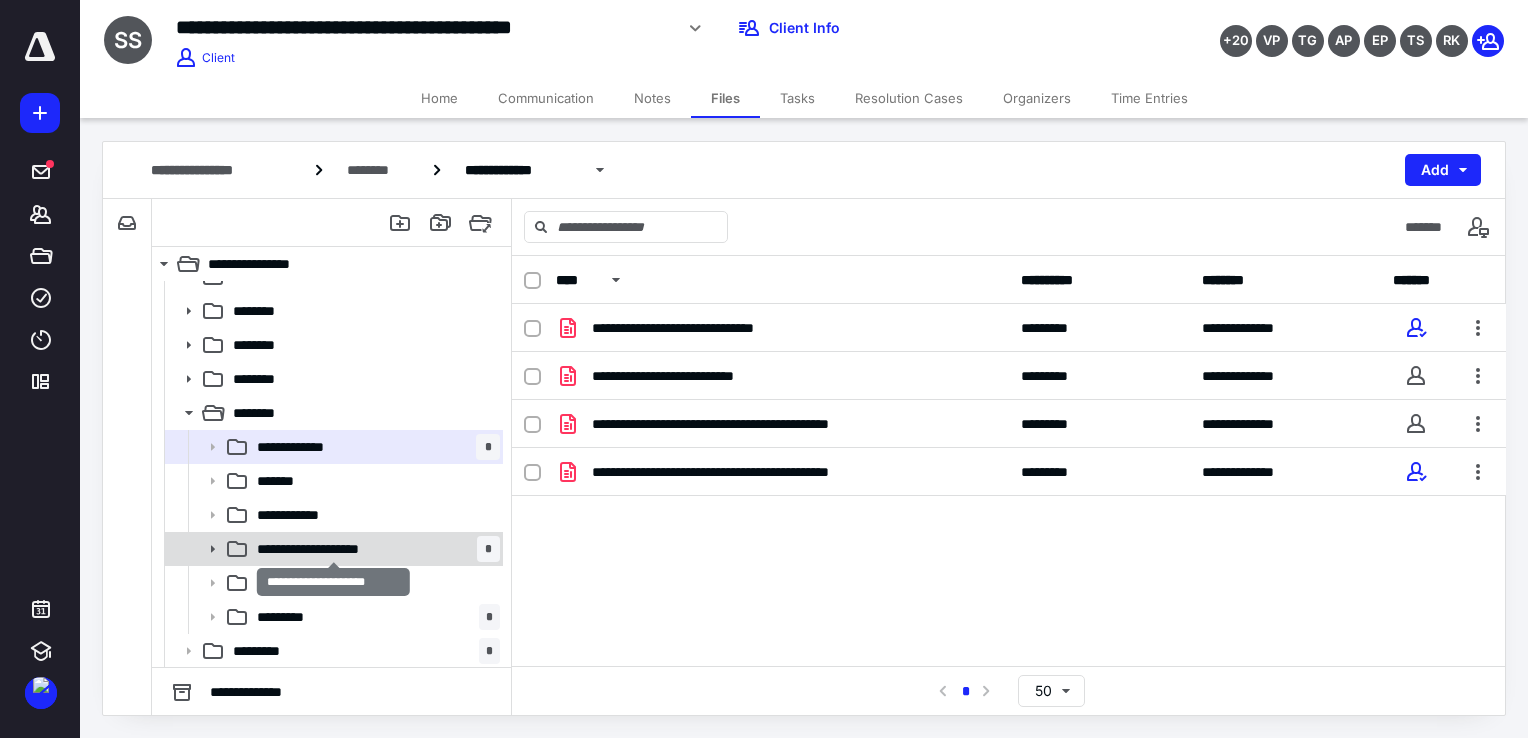 click on "**********" at bounding box center (334, 549) 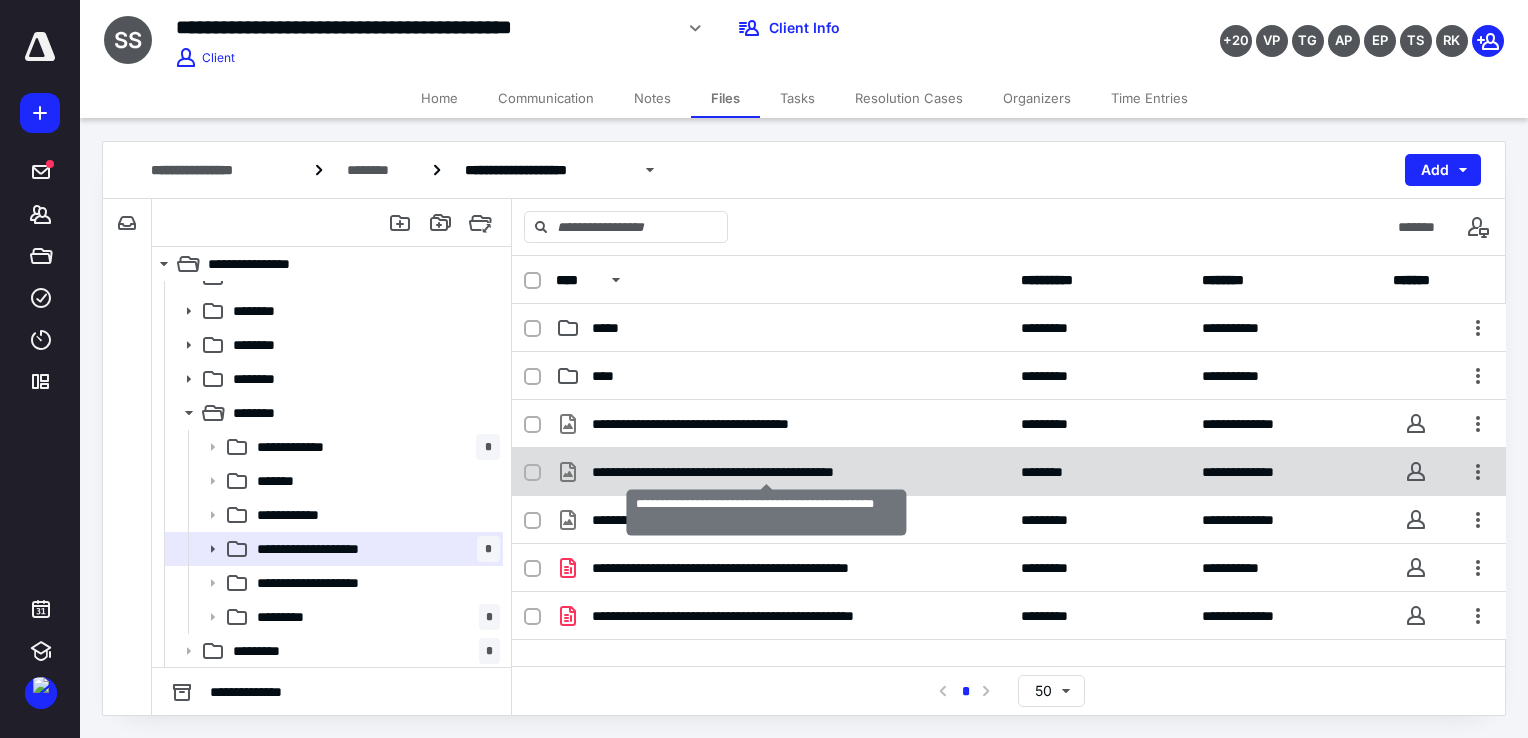 scroll, scrollTop: 32, scrollLeft: 0, axis: vertical 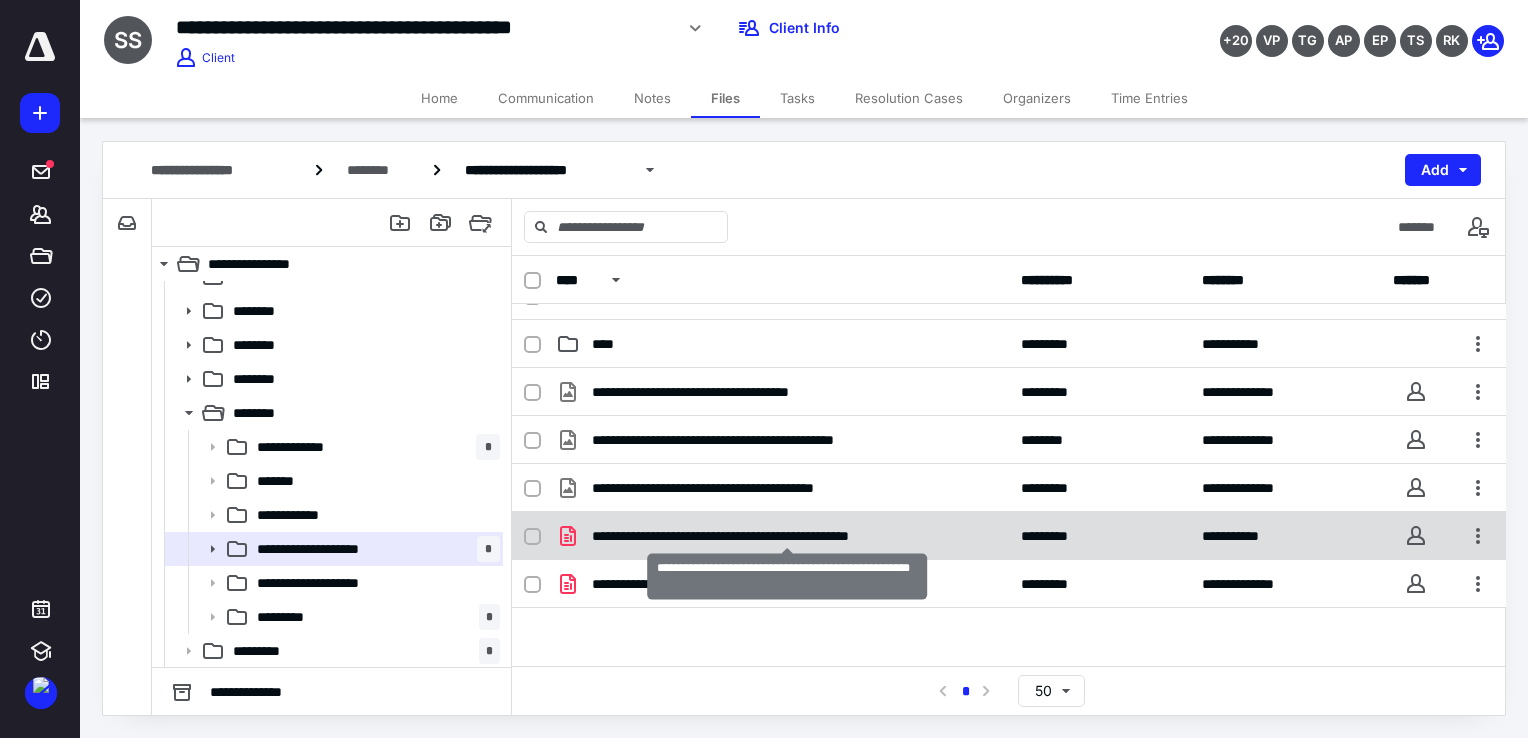 click on "**********" at bounding box center [787, 536] 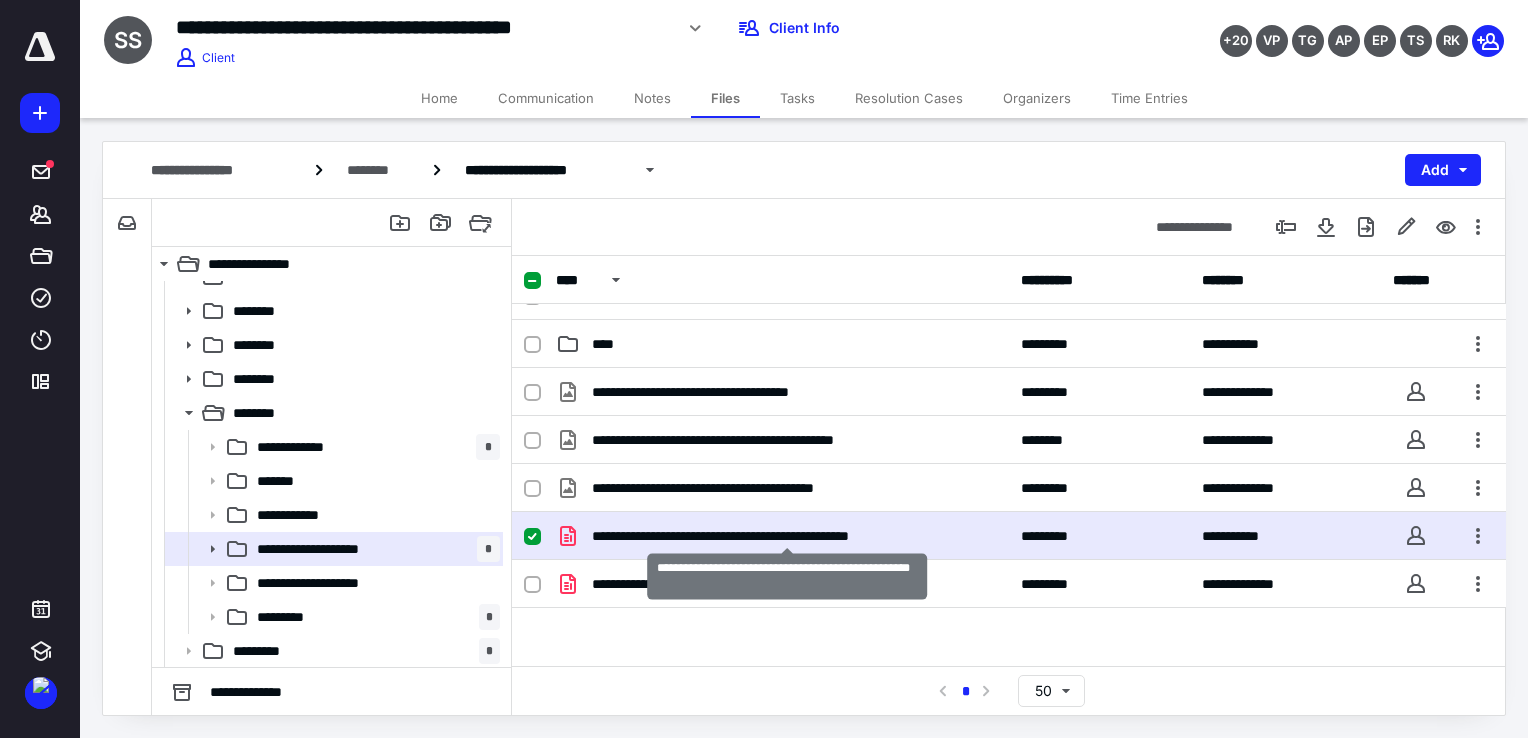 click on "**********" at bounding box center (787, 536) 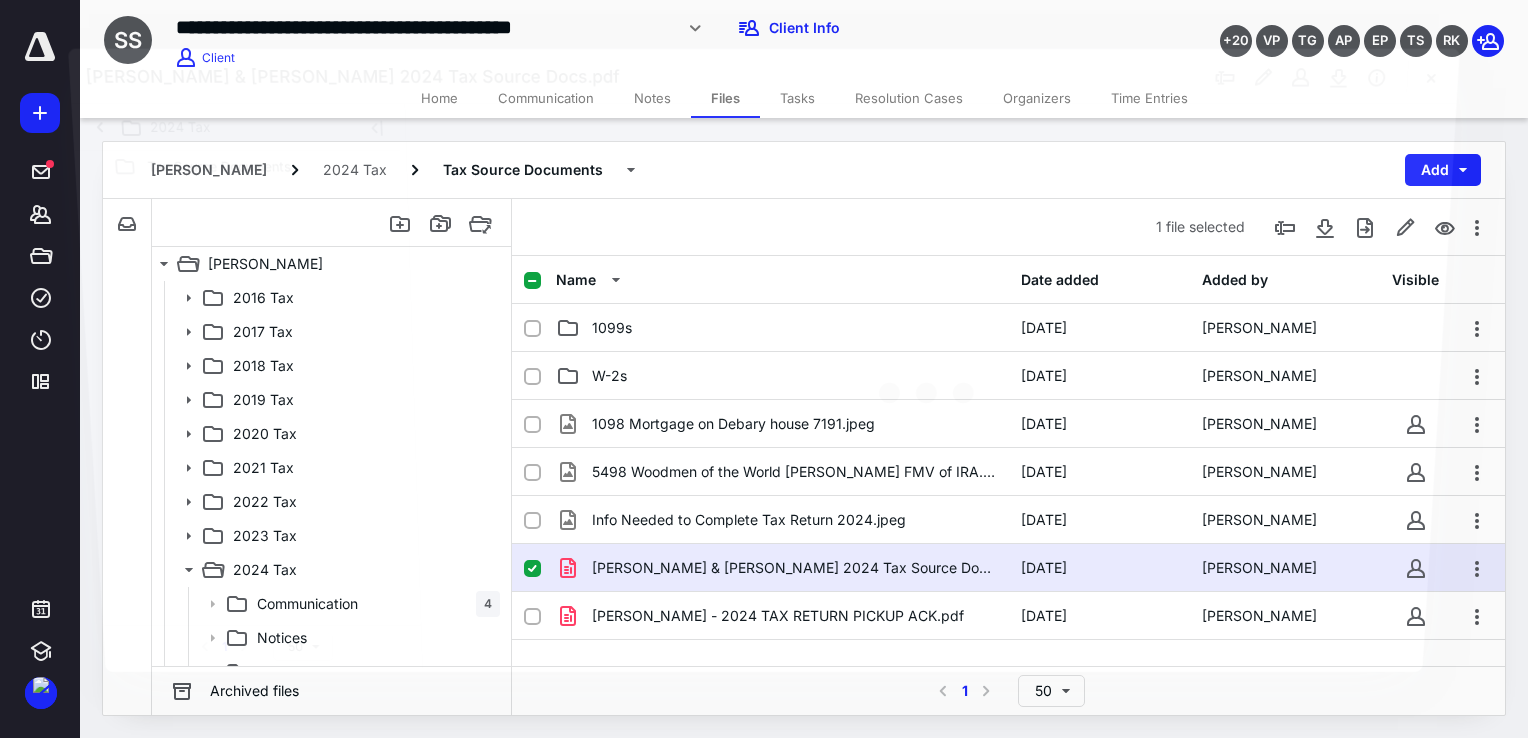 scroll, scrollTop: 157, scrollLeft: 0, axis: vertical 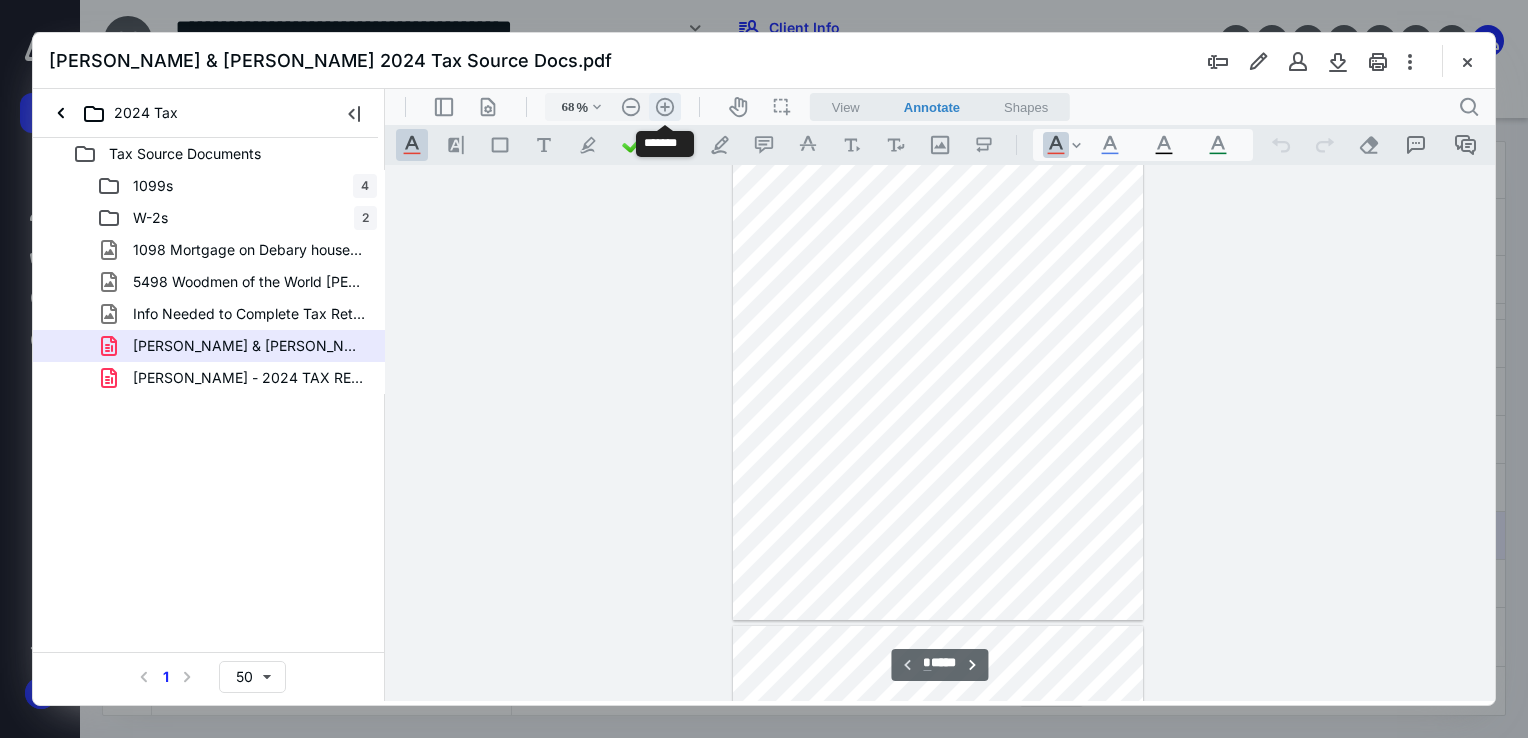 click on ".cls-1{fill:#abb0c4;} icon - header - zoom - in - line" at bounding box center (665, 107) 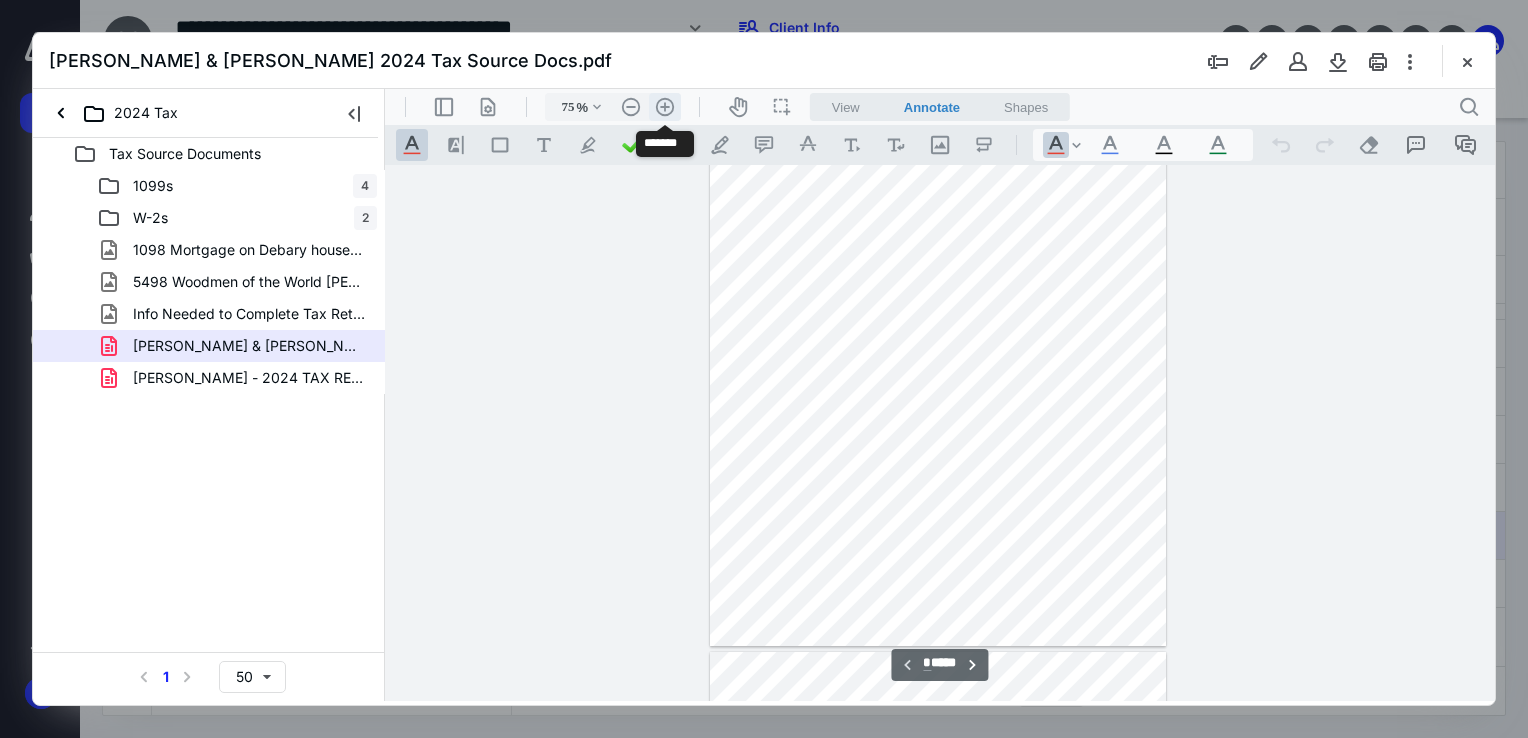 click on ".cls-1{fill:#abb0c4;} icon - header - zoom - in - line" at bounding box center (665, 107) 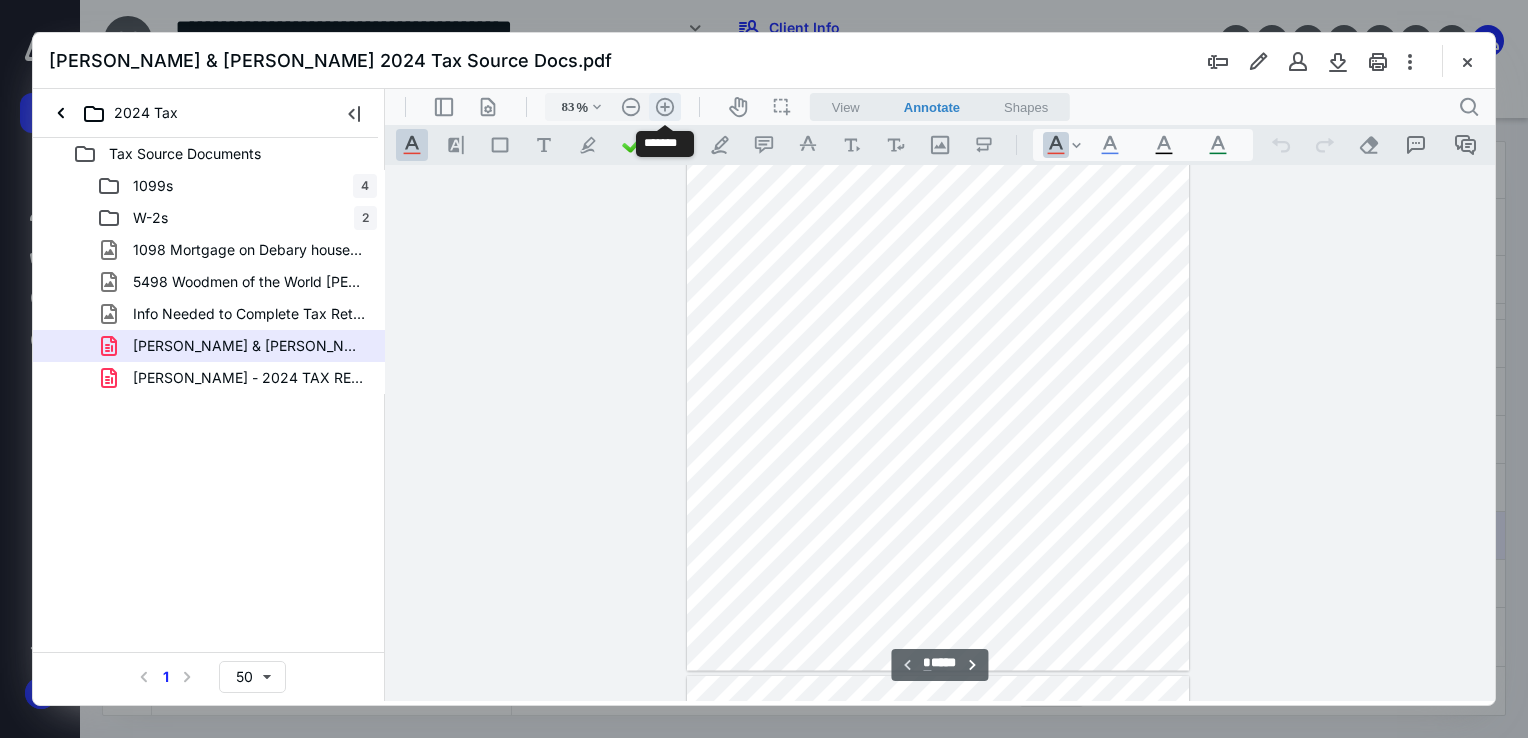 click on ".cls-1{fill:#abb0c4;} icon - header - zoom - in - line" at bounding box center (665, 107) 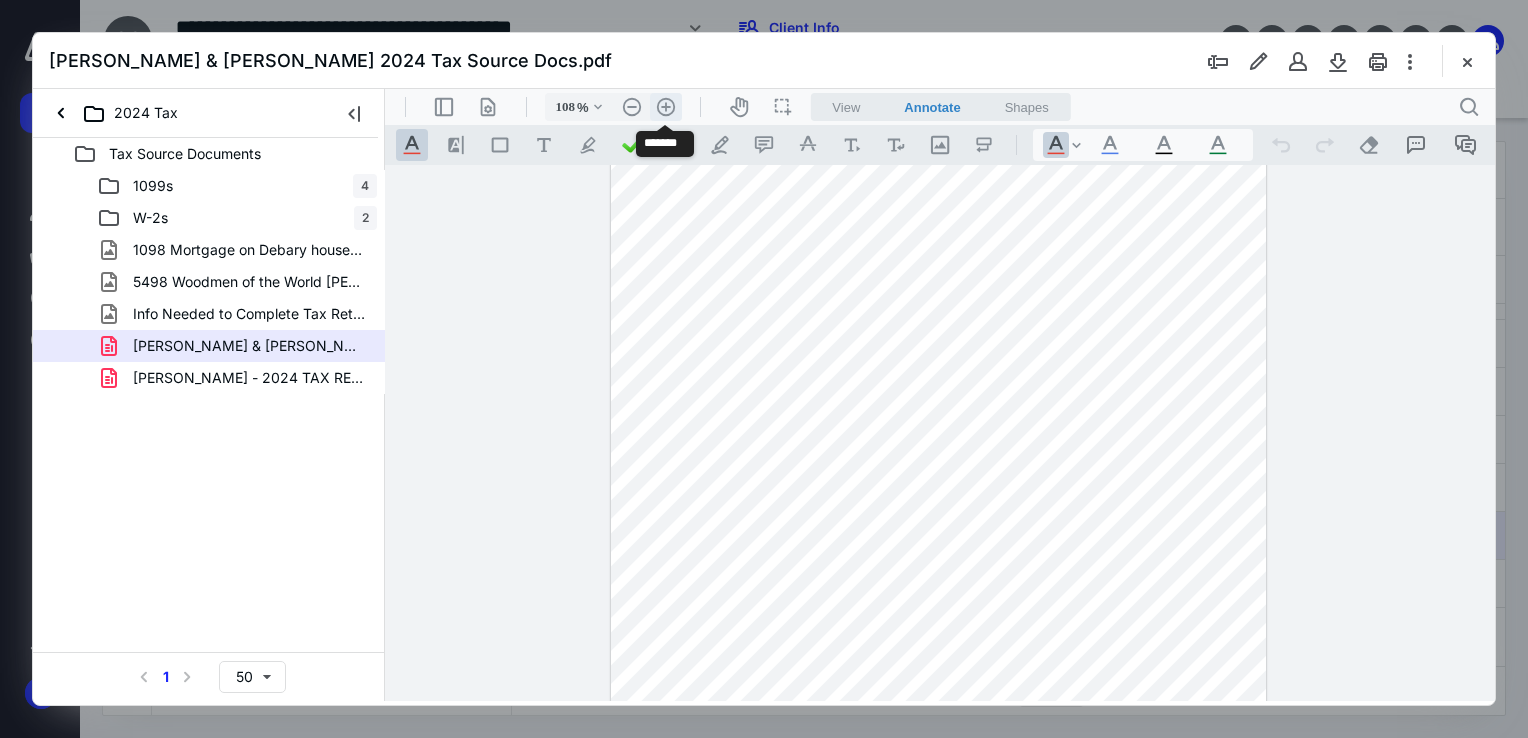 click on ".cls-1{fill:#abb0c4;} icon - header - zoom - in - line" at bounding box center (666, 107) 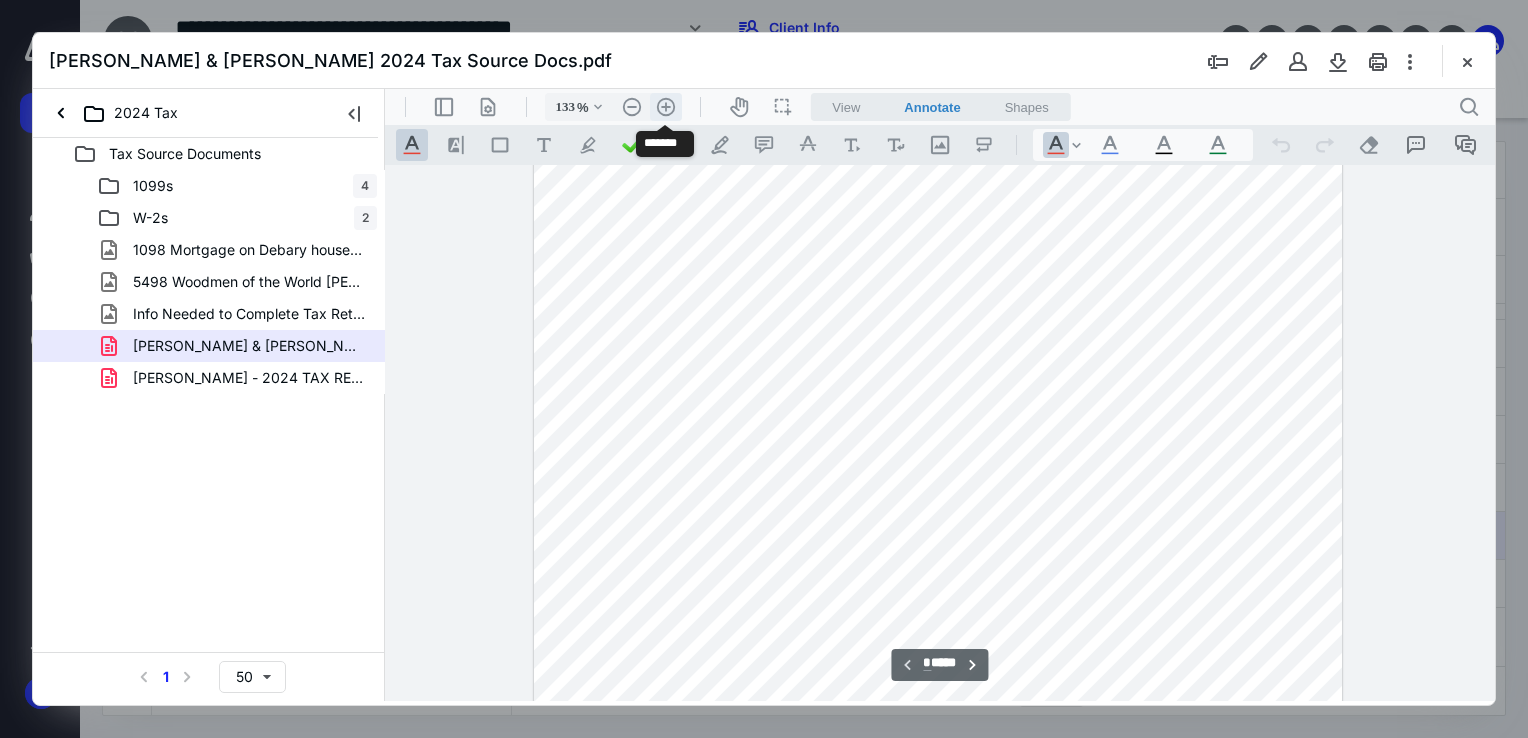 click on ".cls-1{fill:#abb0c4;} icon - header - zoom - in - line" at bounding box center [666, 107] 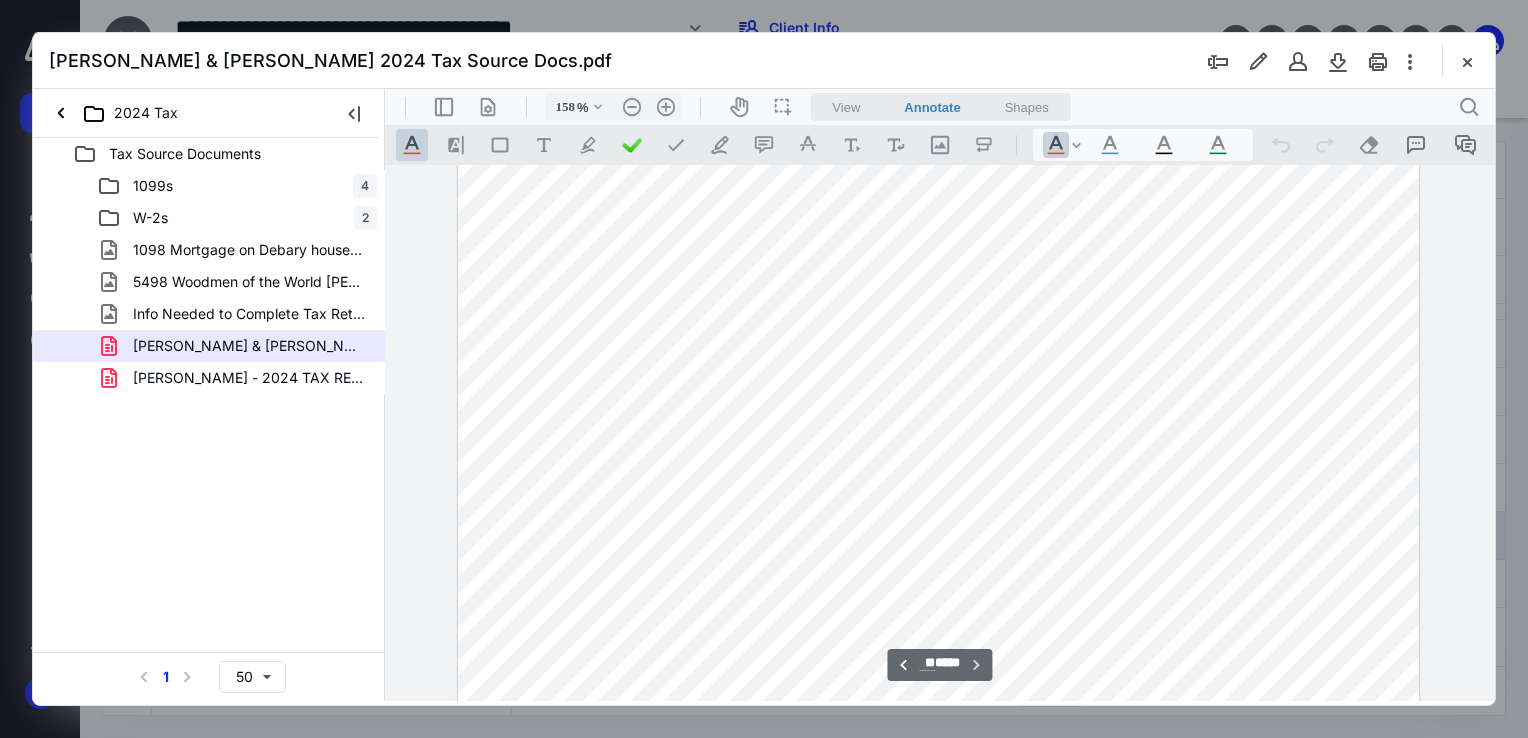 scroll, scrollTop: 15791, scrollLeft: 0, axis: vertical 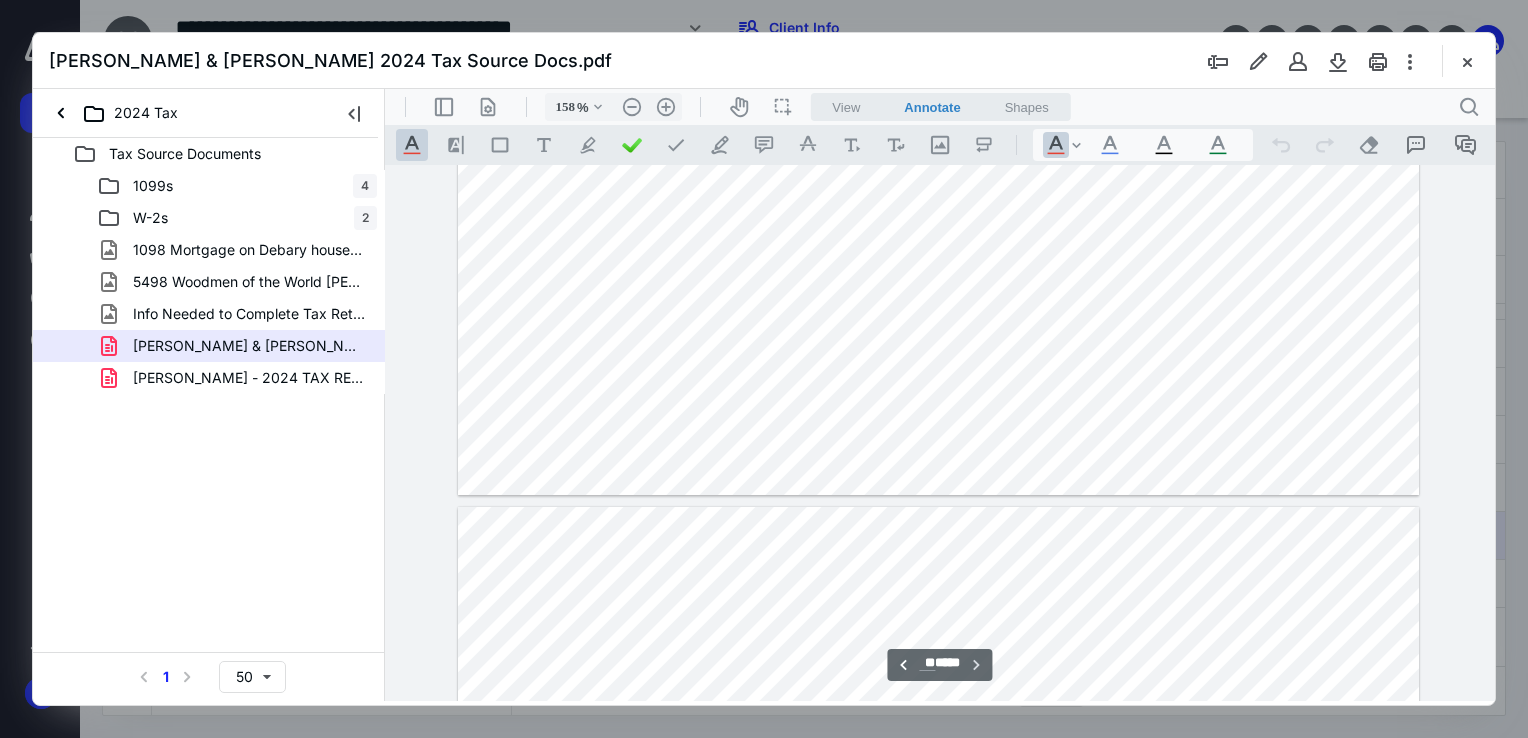 type on "**" 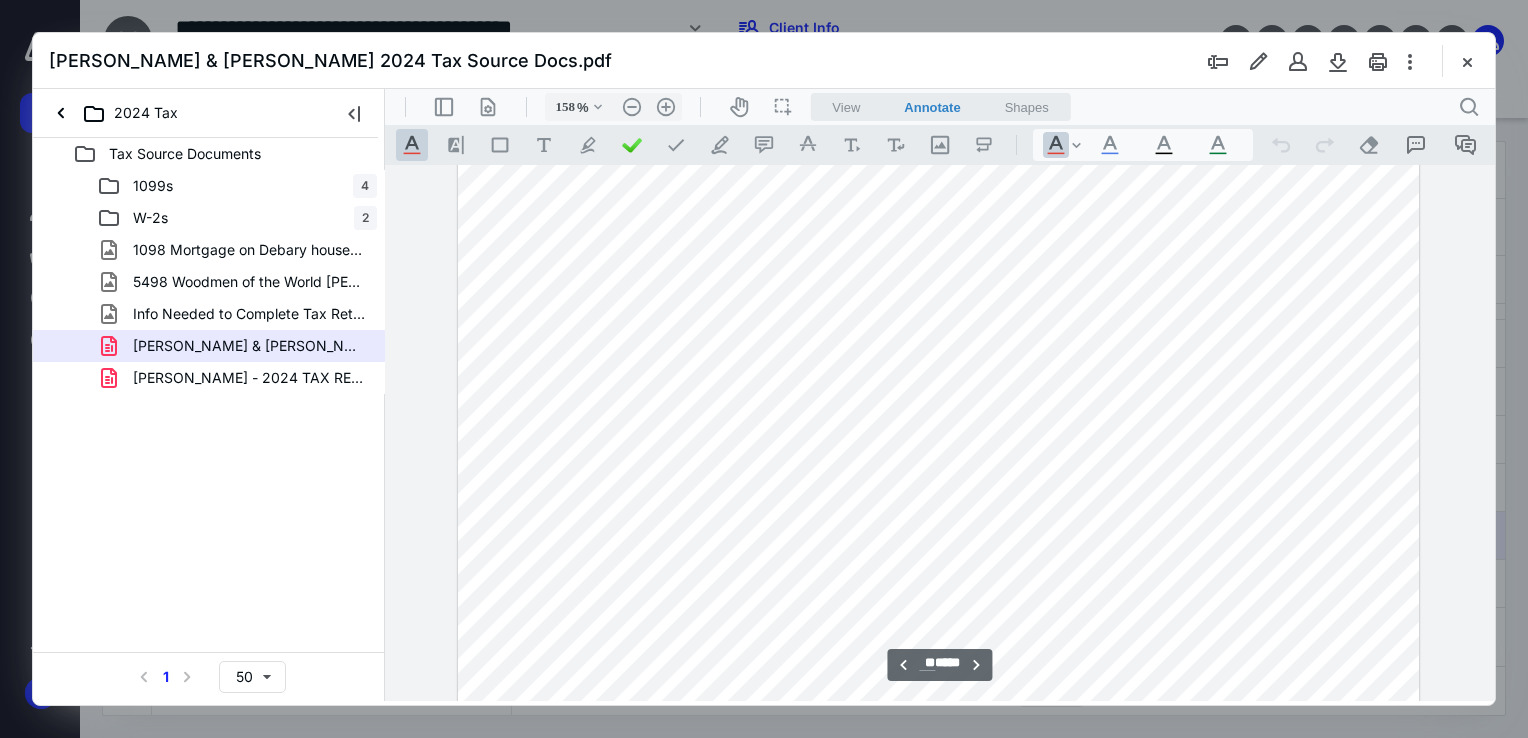 scroll, scrollTop: 13991, scrollLeft: 0, axis: vertical 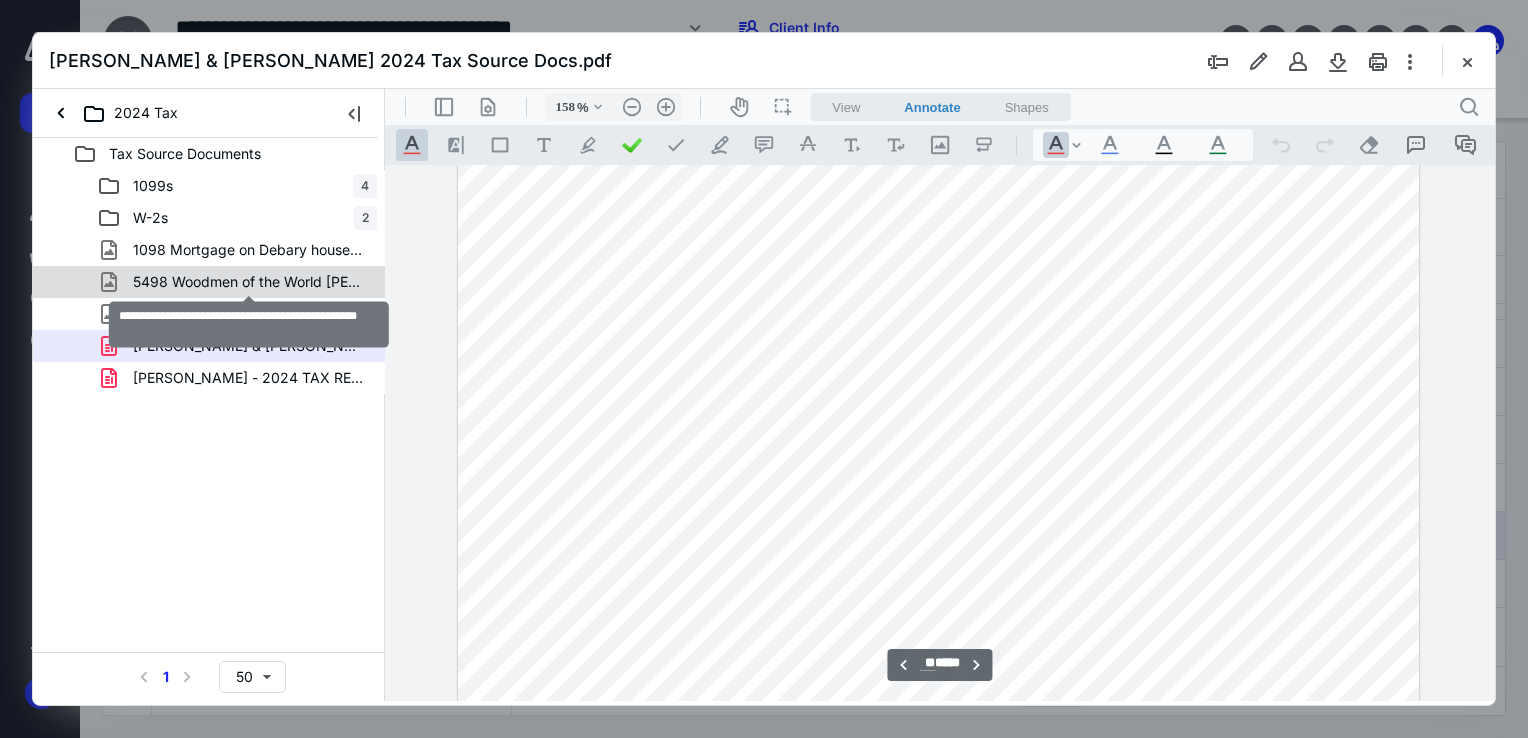 click on "5498 Woodmen of the World [PERSON_NAME] FMV of IRA.jpeg" at bounding box center (249, 282) 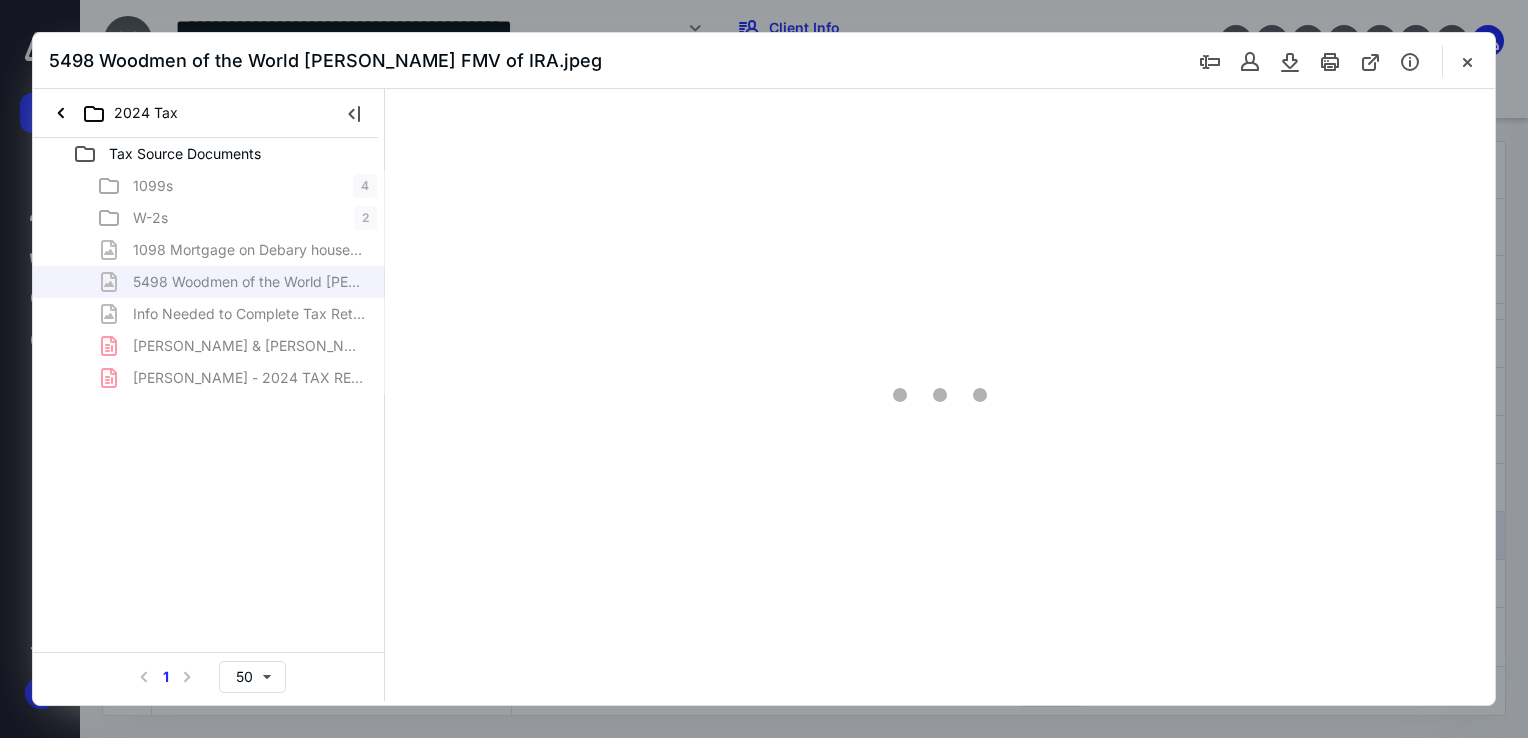 scroll, scrollTop: 0, scrollLeft: 0, axis: both 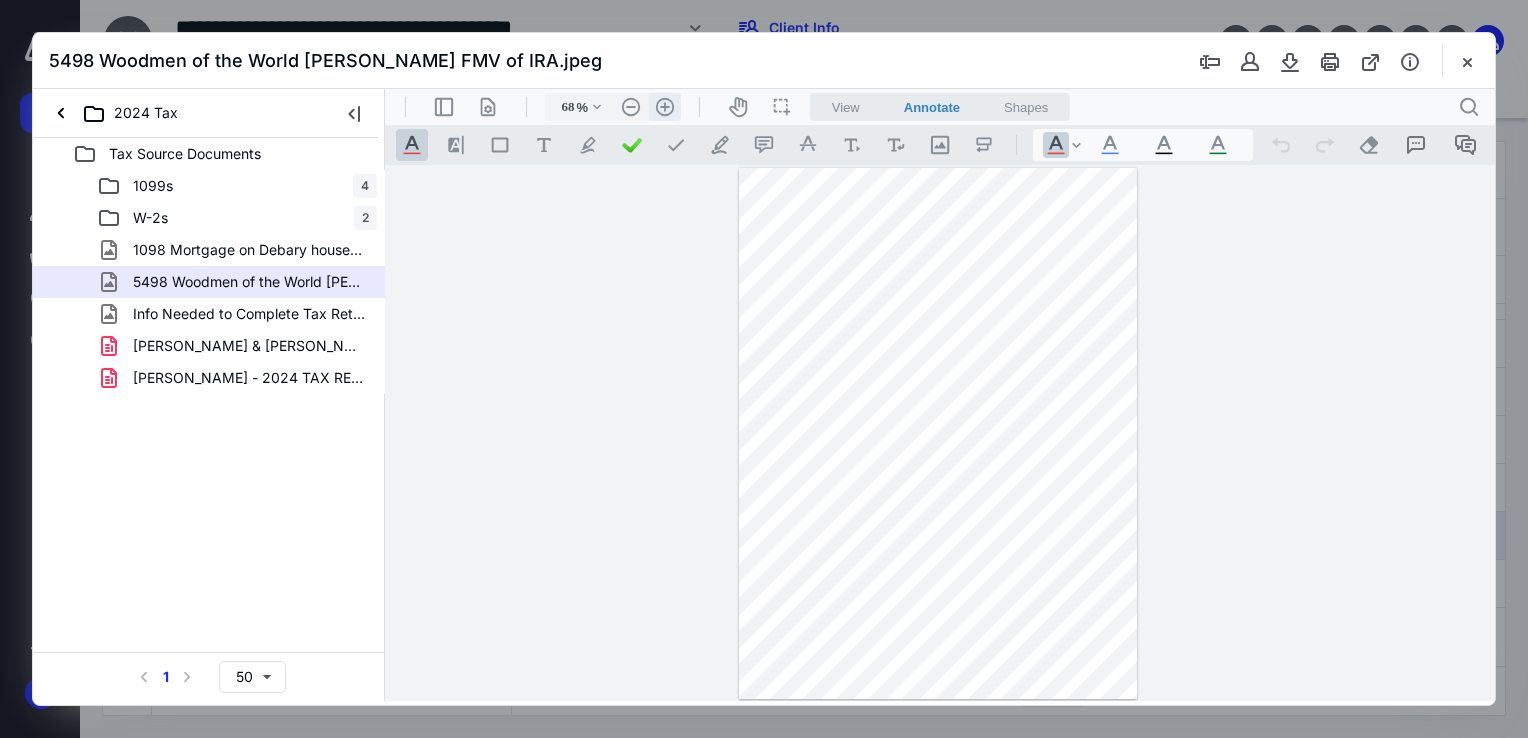 click on ".cls-1{fill:#abb0c4;} icon - header - zoom - in - line" at bounding box center (665, 107) 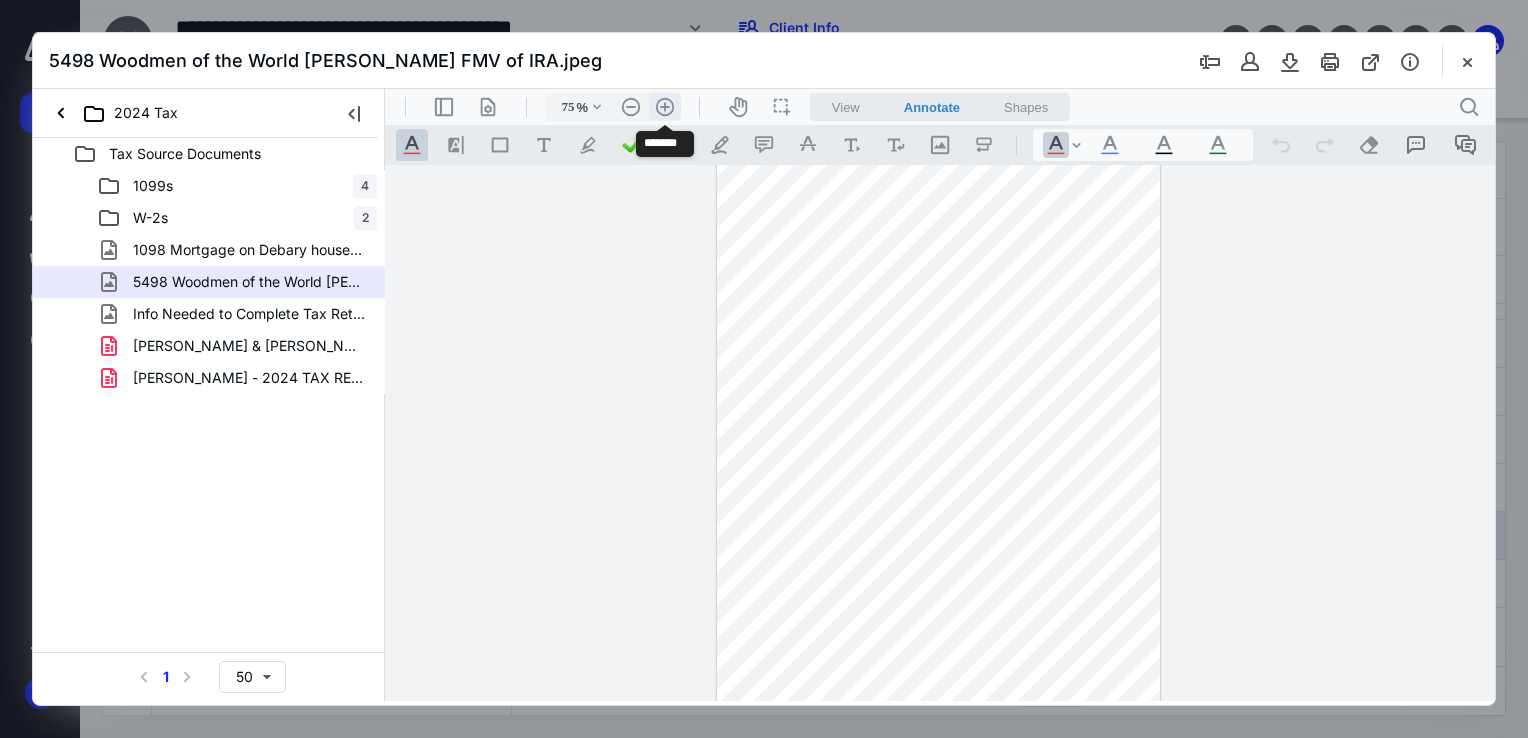 click on ".cls-1{fill:#abb0c4;} icon - header - zoom - in - line" at bounding box center [665, 107] 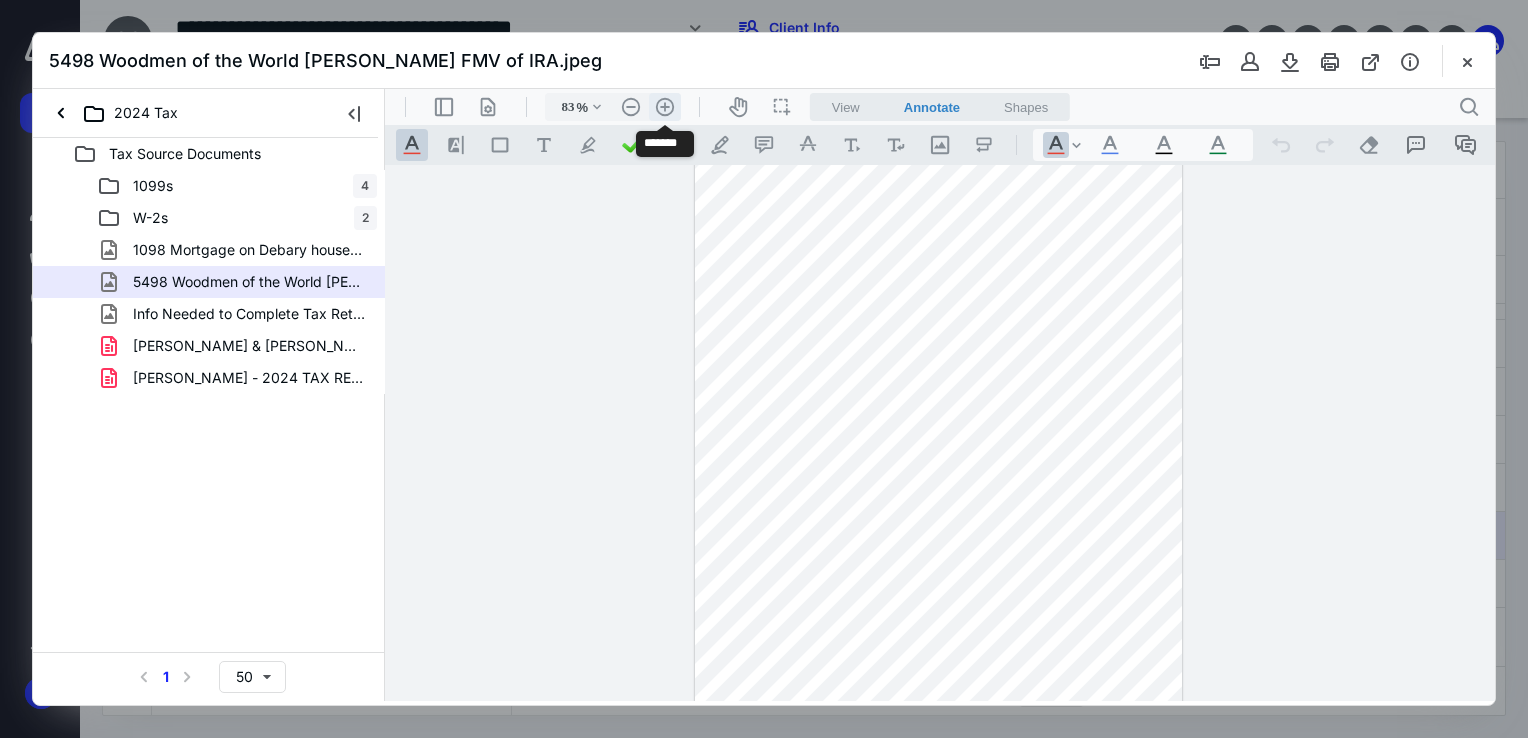 click on ".cls-1{fill:#abb0c4;} icon - header - zoom - in - line" at bounding box center [665, 107] 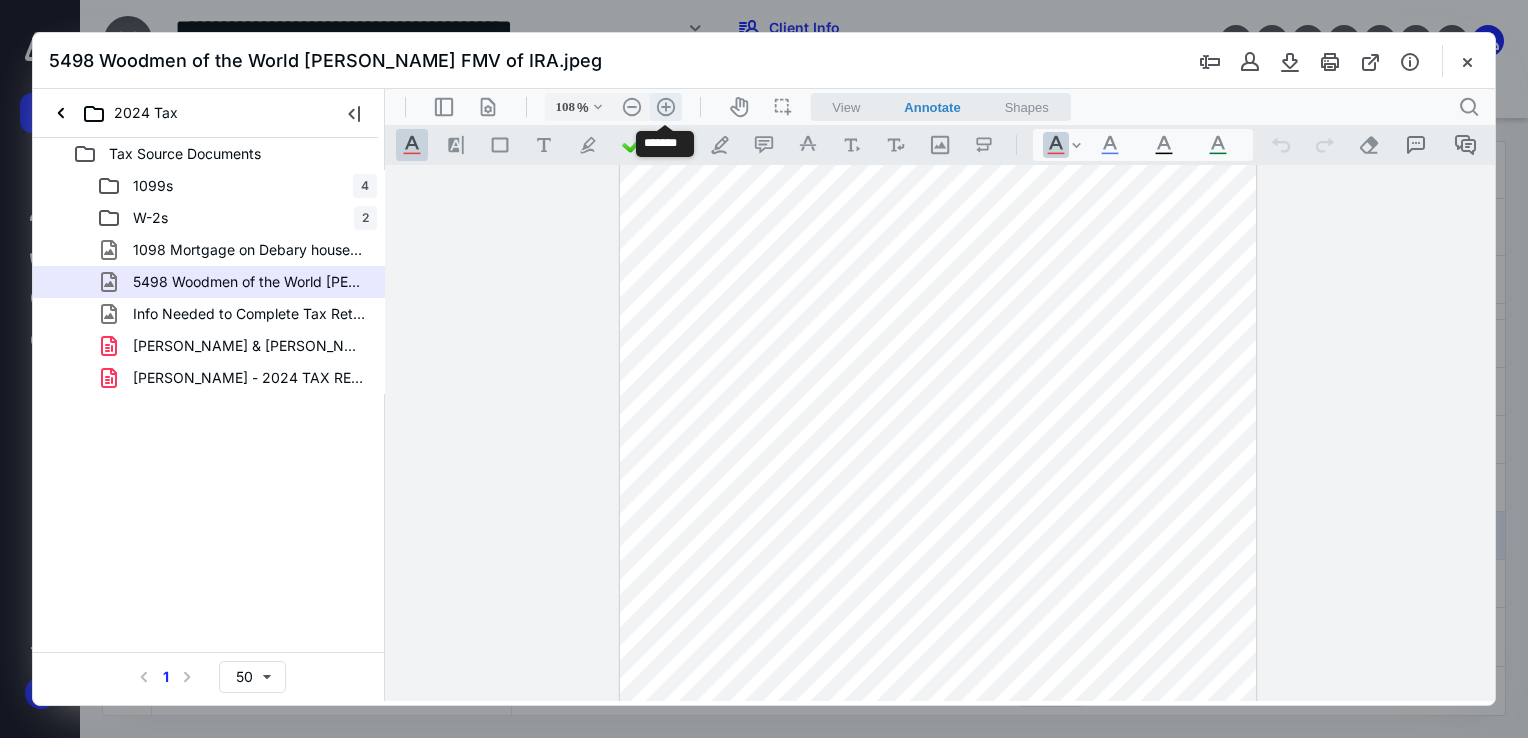 click on ".cls-1{fill:#abb0c4;} icon - header - zoom - in - line" at bounding box center (666, 107) 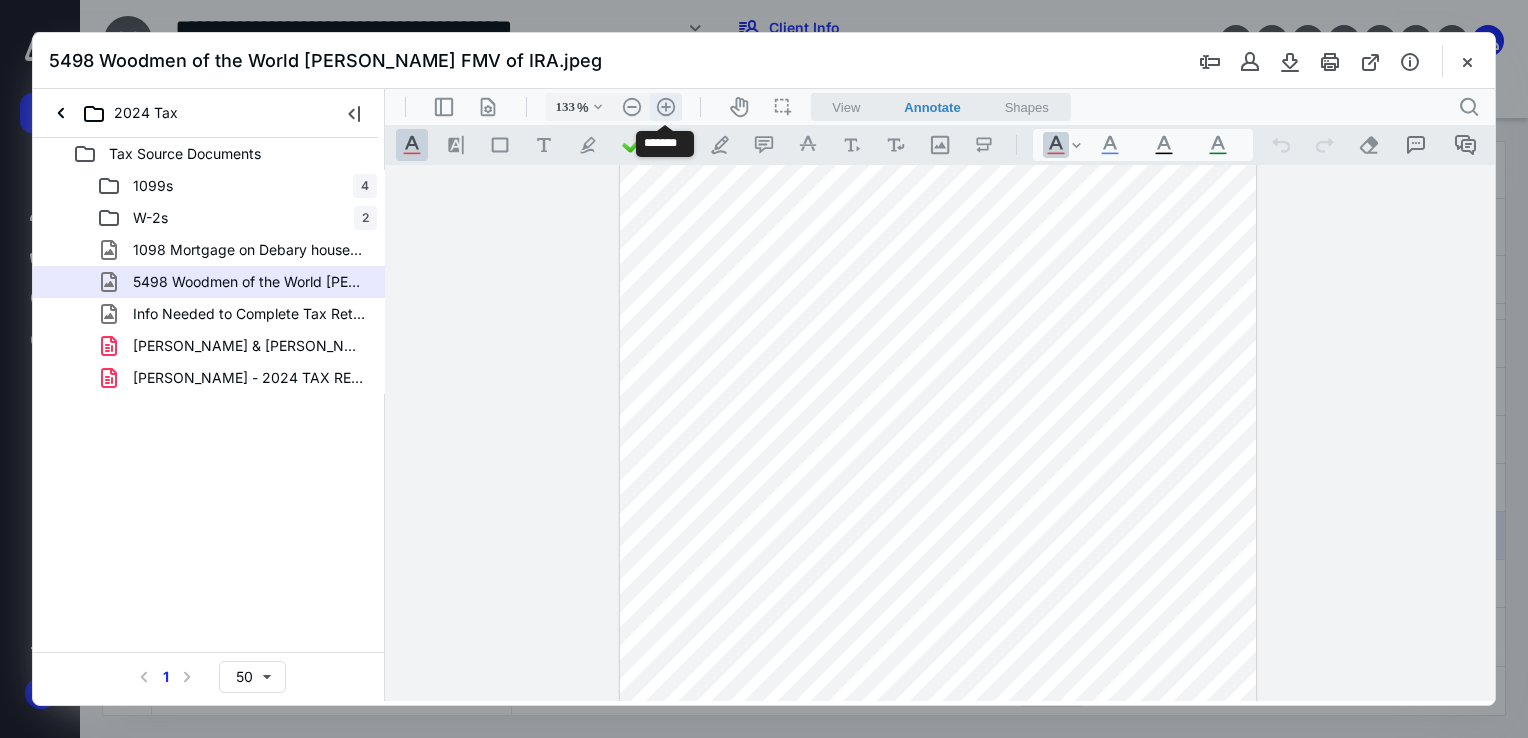 scroll, scrollTop: 222, scrollLeft: 0, axis: vertical 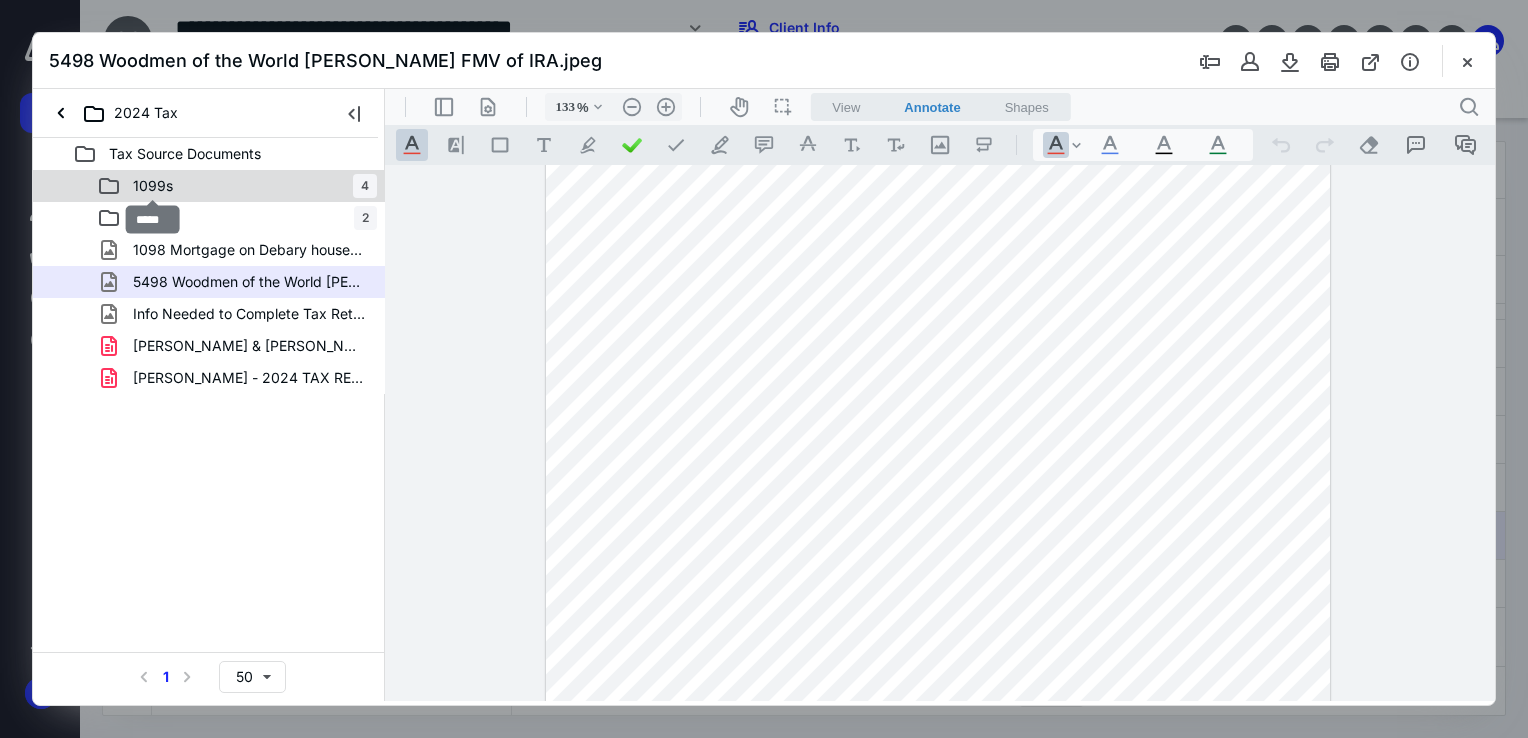 click on "1099s" at bounding box center [153, 186] 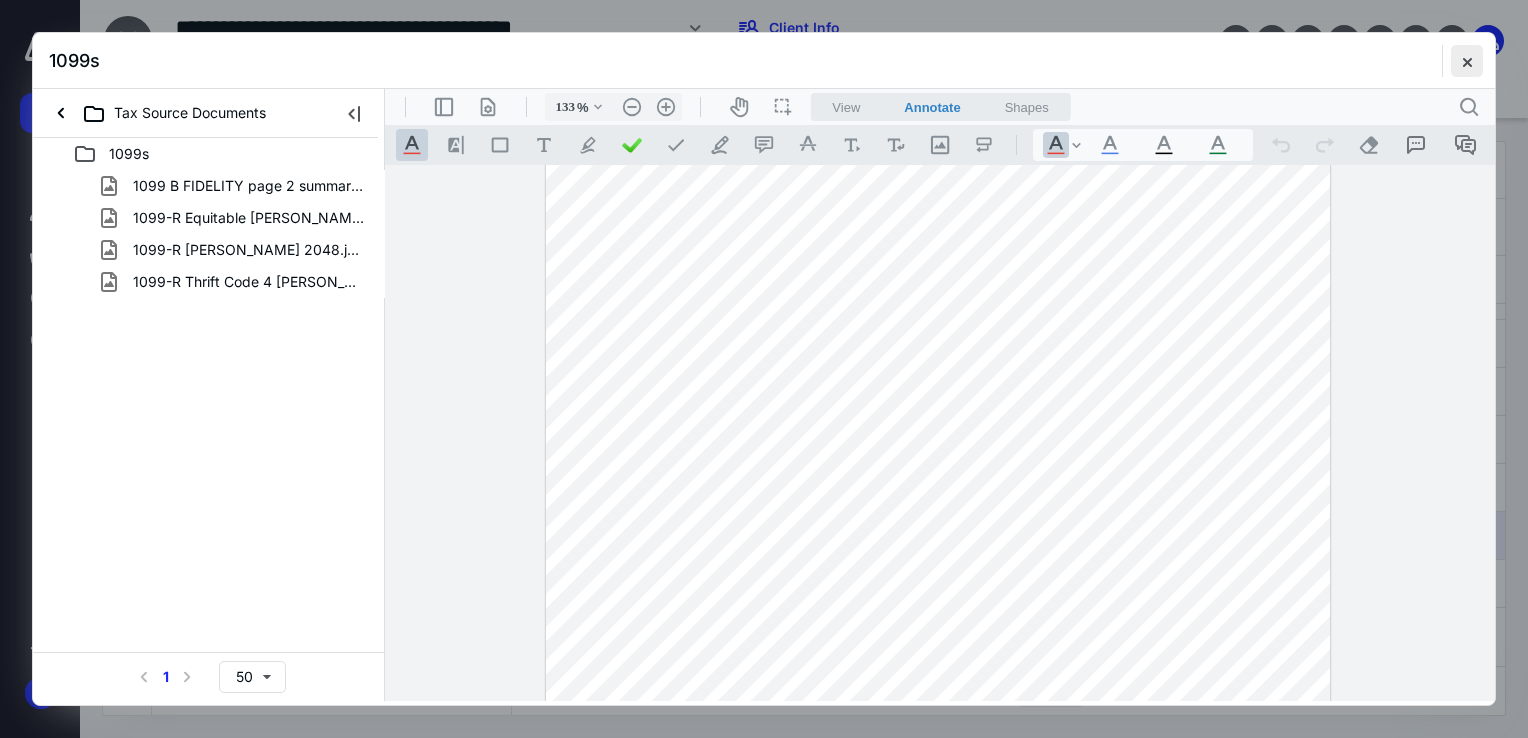 click at bounding box center [1467, 61] 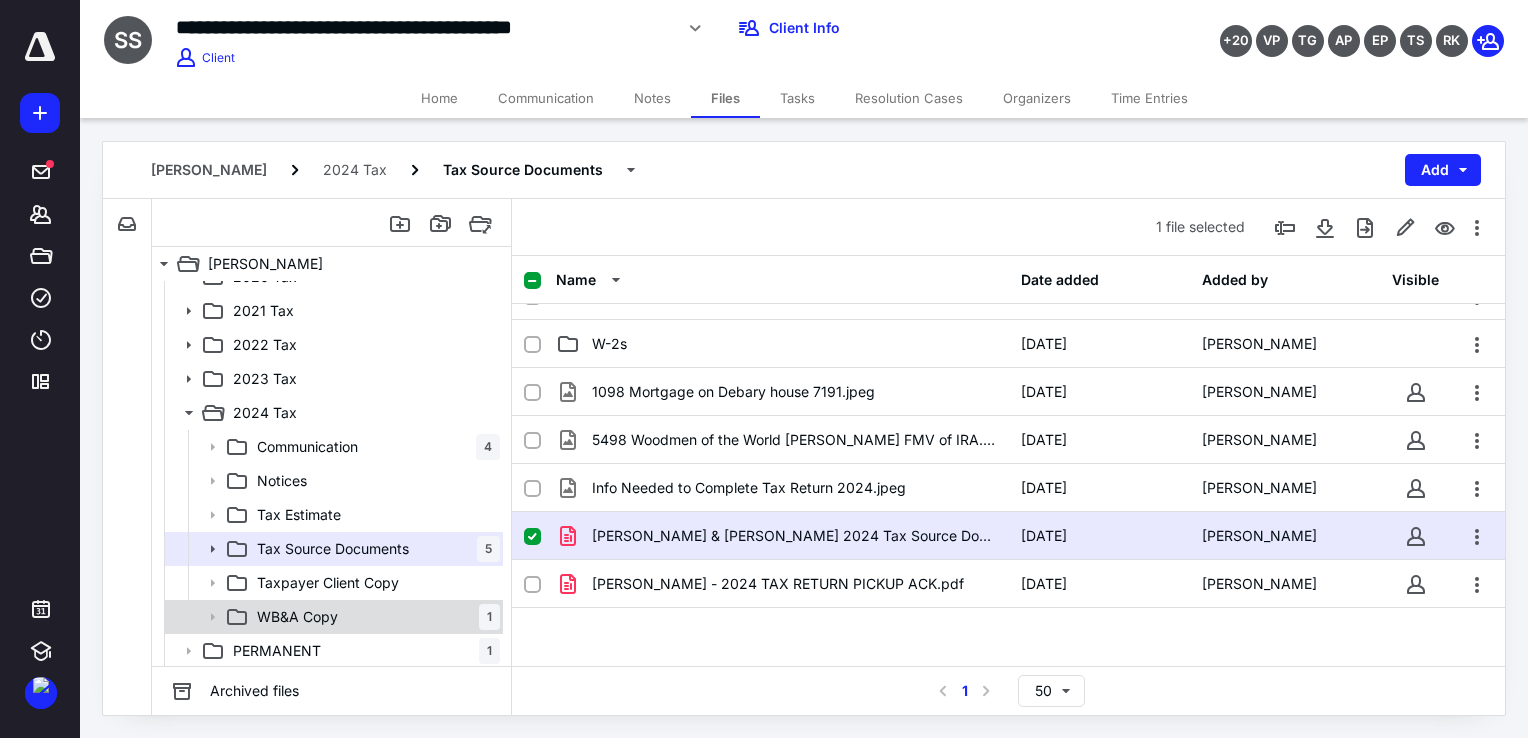 click on "WB&A Copy 1" at bounding box center [374, 617] 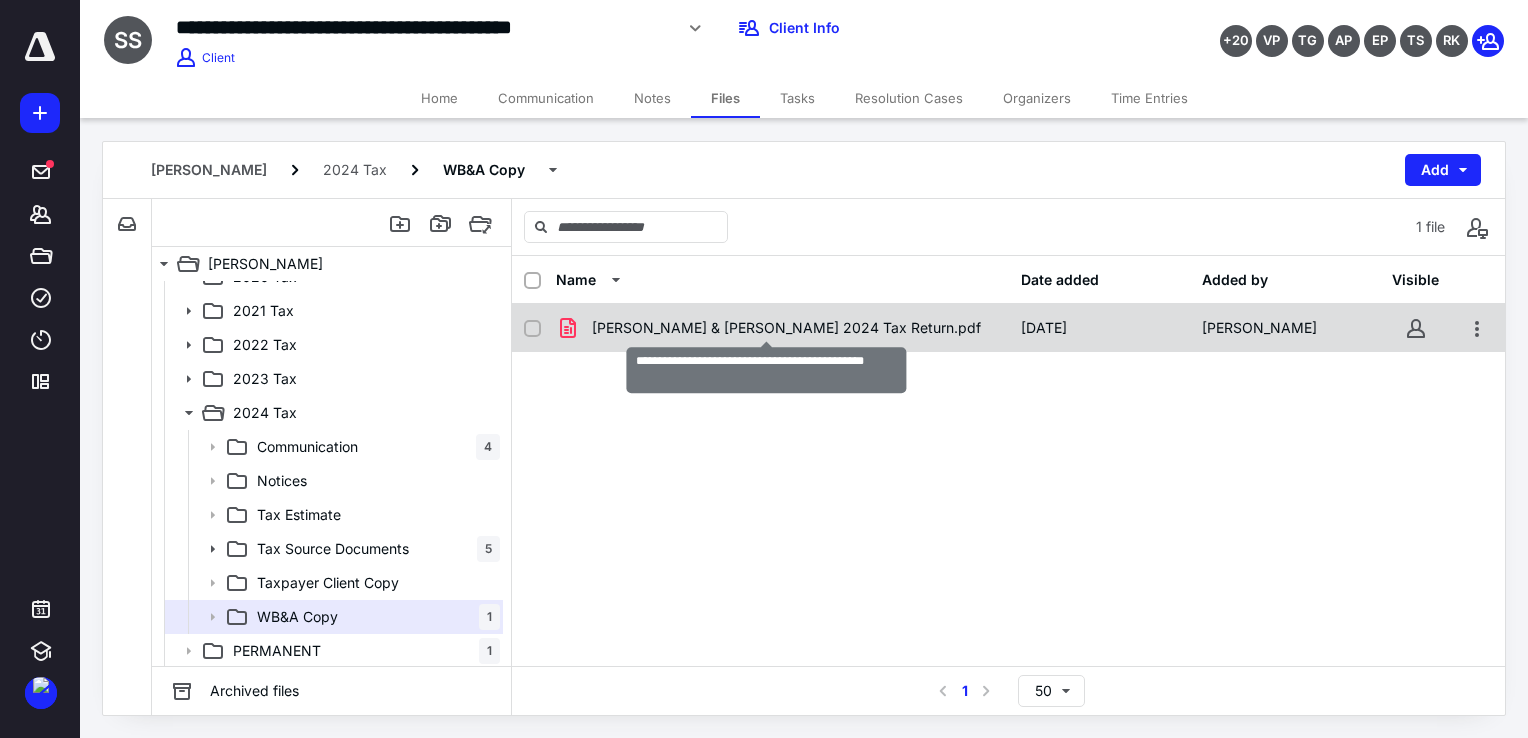 click on "[PERSON_NAME] & [PERSON_NAME] 2024 Tax Return.pdf" at bounding box center [786, 328] 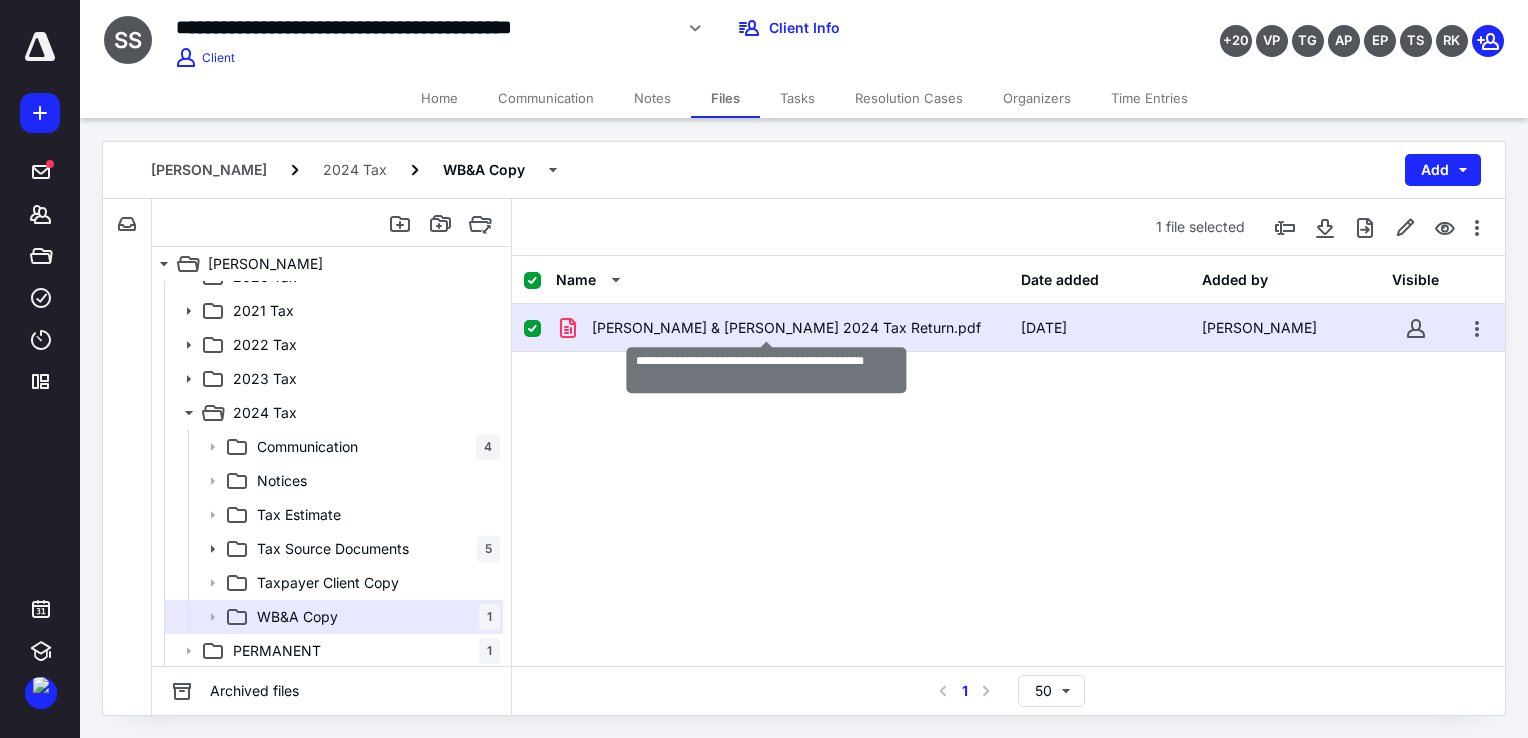 click on "[PERSON_NAME] & [PERSON_NAME] 2024 Tax Return.pdf" at bounding box center (786, 328) 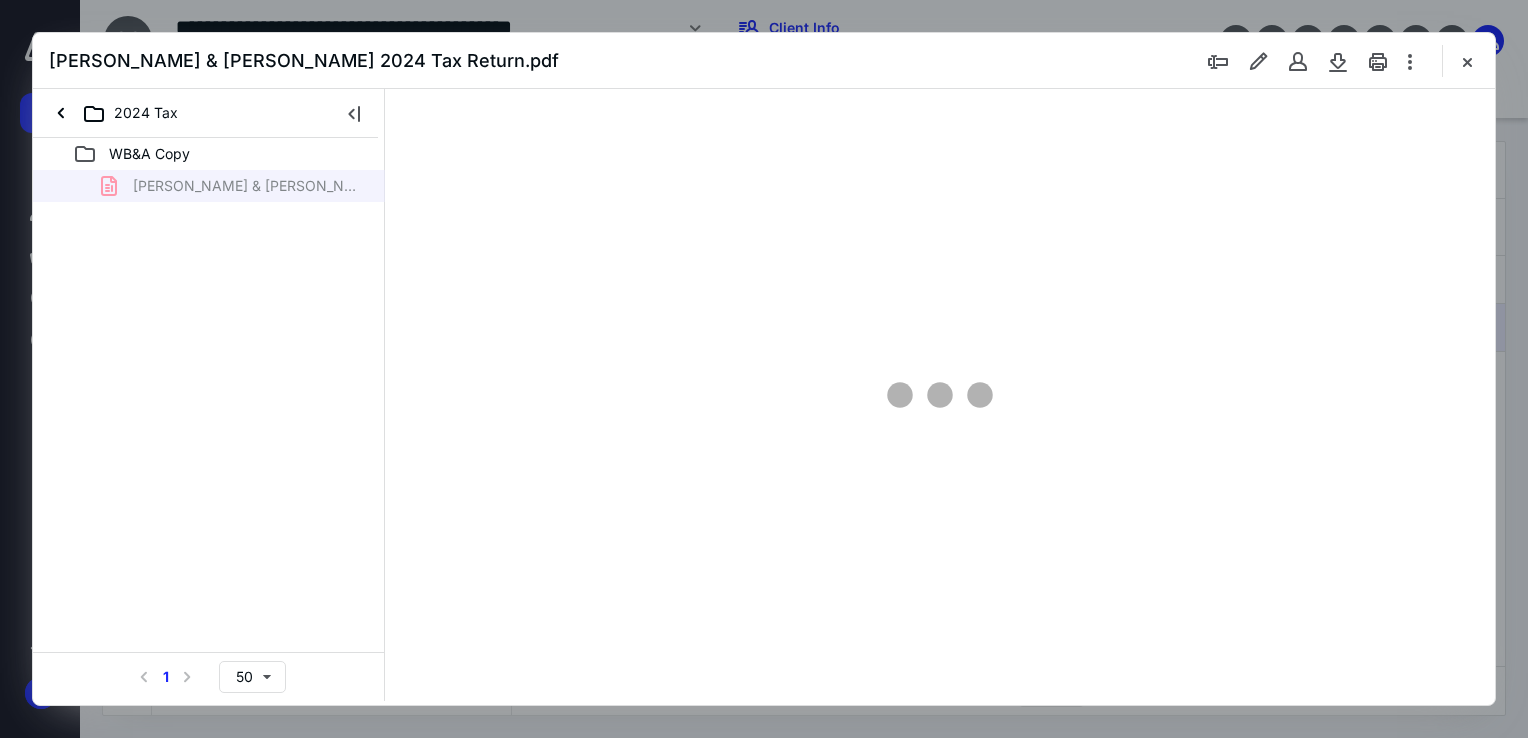 scroll, scrollTop: 0, scrollLeft: 0, axis: both 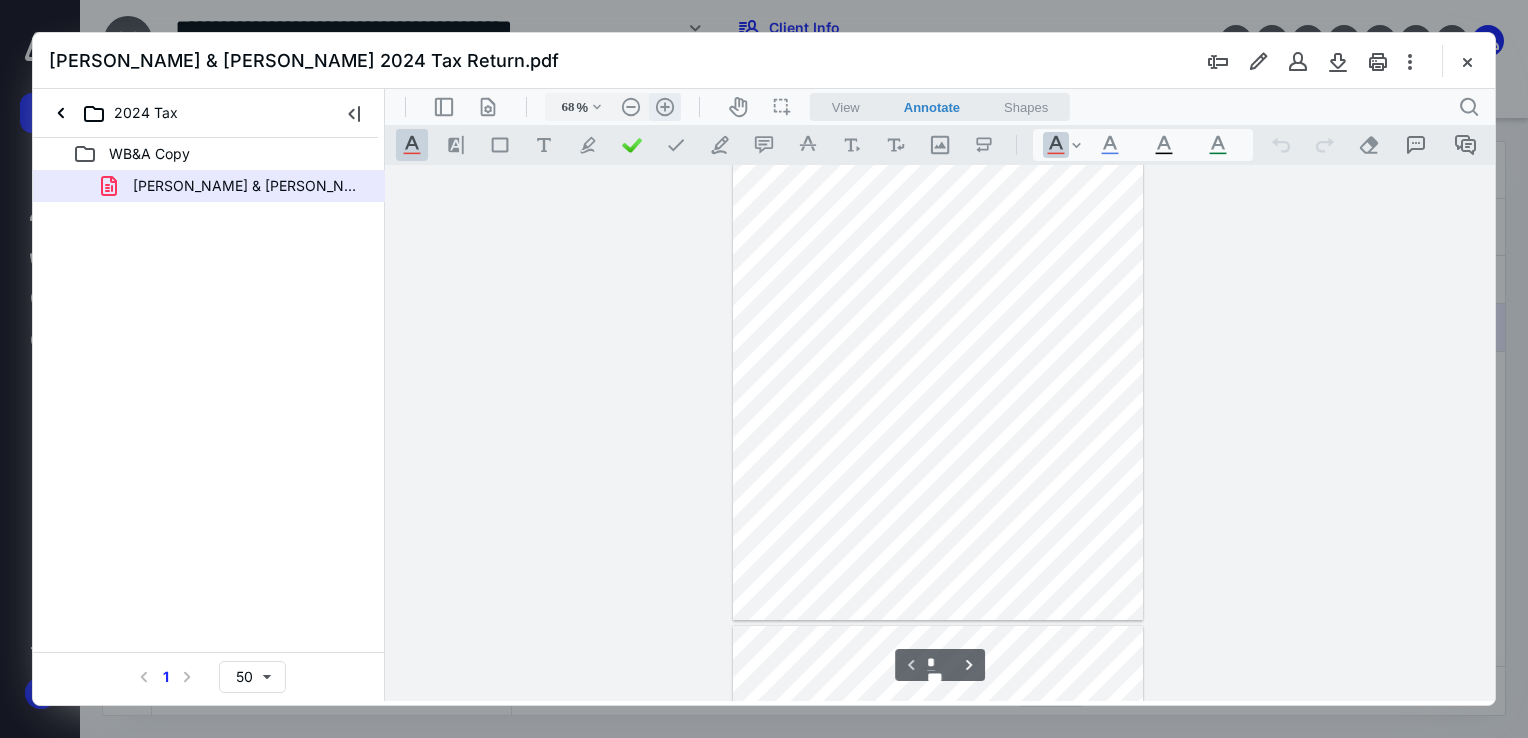 click on ".cls-1{fill:#abb0c4;} icon - header - zoom - in - line" at bounding box center (665, 107) 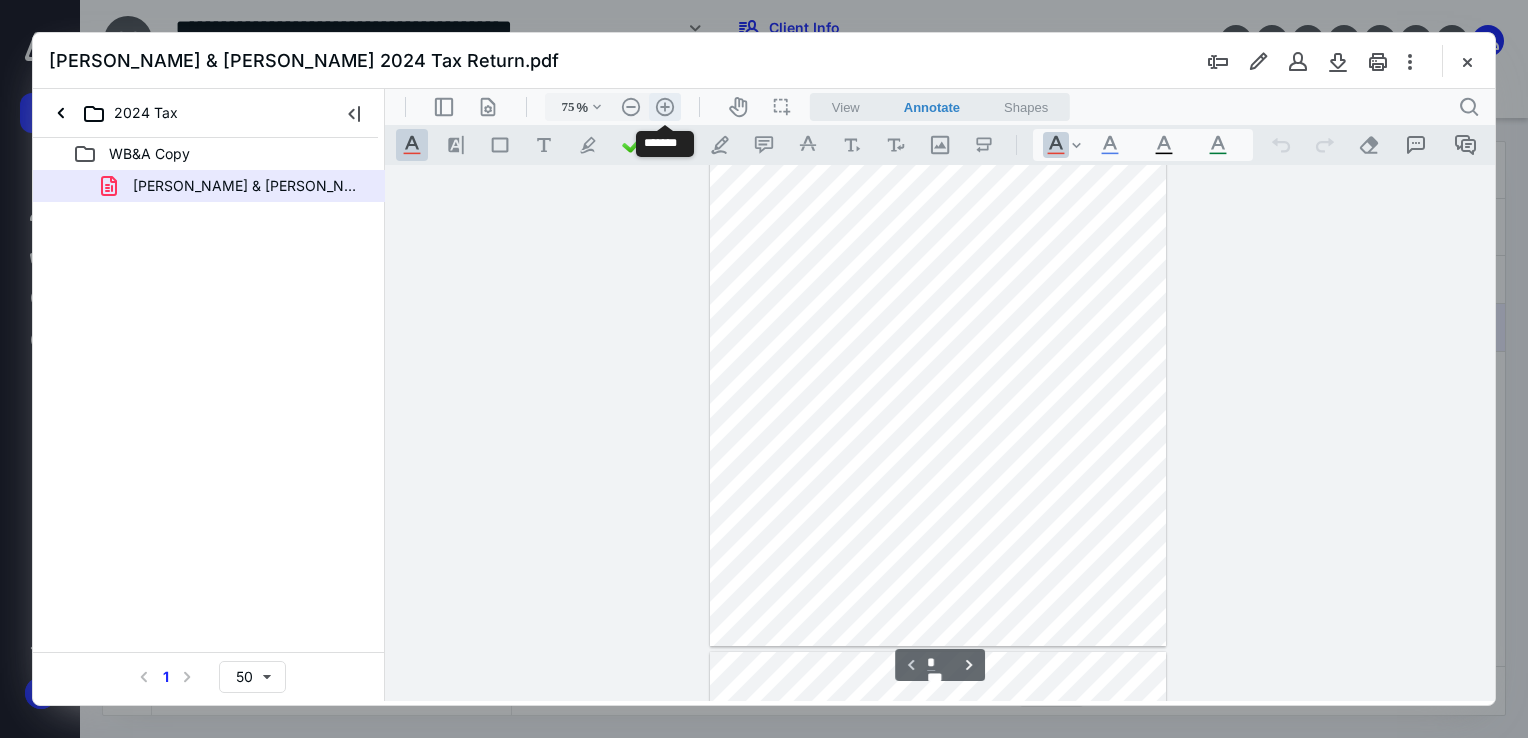 click on ".cls-1{fill:#abb0c4;} icon - header - zoom - in - line" at bounding box center [665, 107] 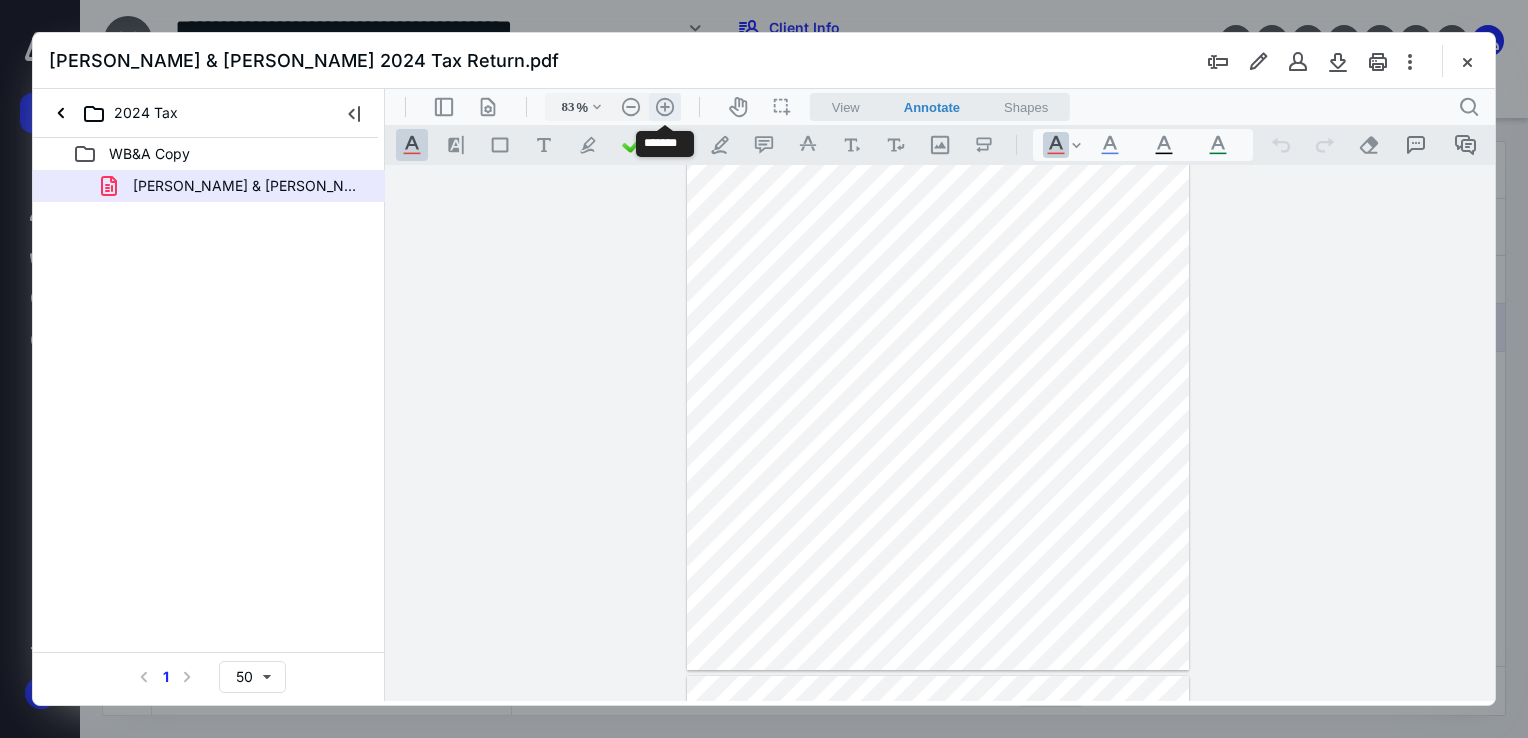 click on ".cls-1{fill:#abb0c4;} icon - header - zoom - in - line" at bounding box center [665, 107] 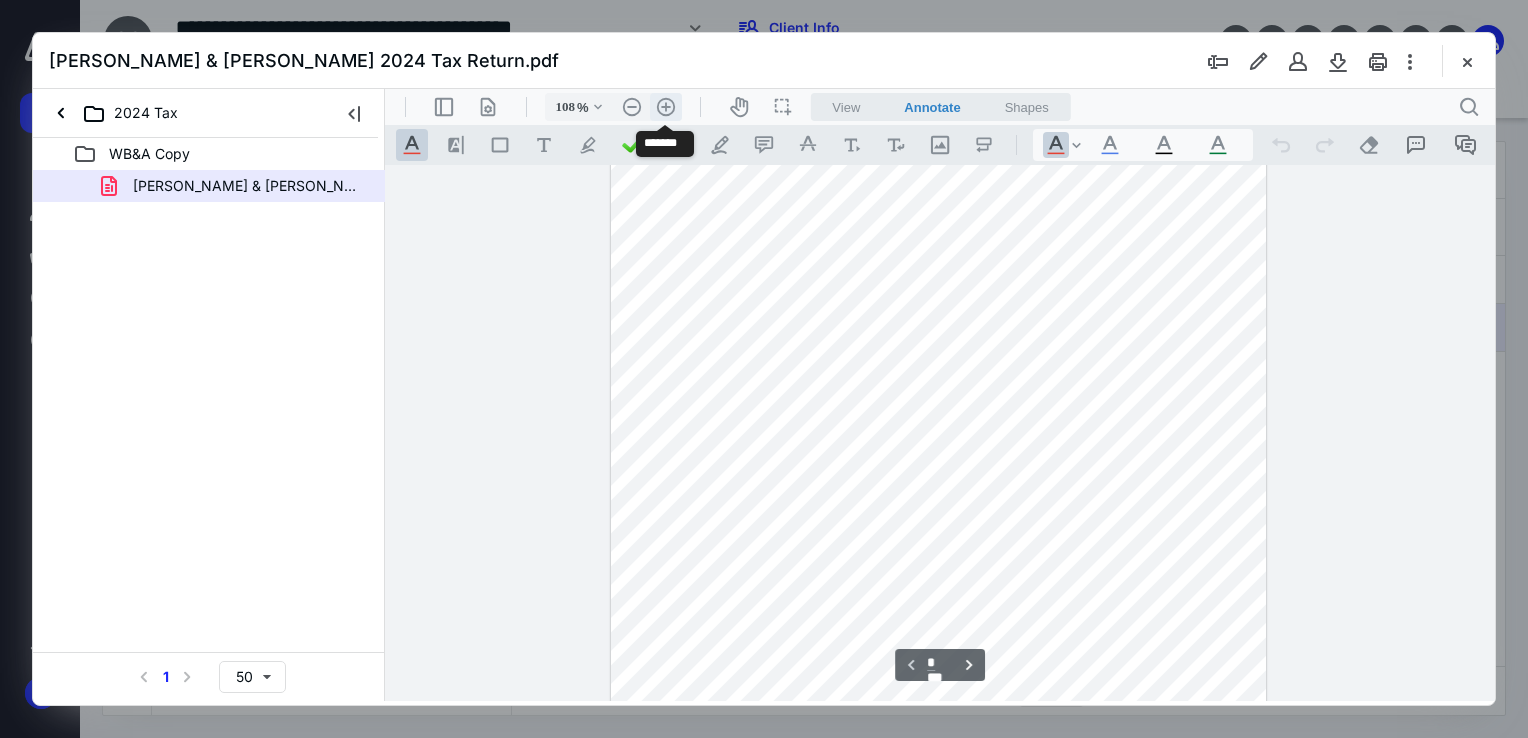 click on ".cls-1{fill:#abb0c4;} icon - header - zoom - in - line" at bounding box center [666, 107] 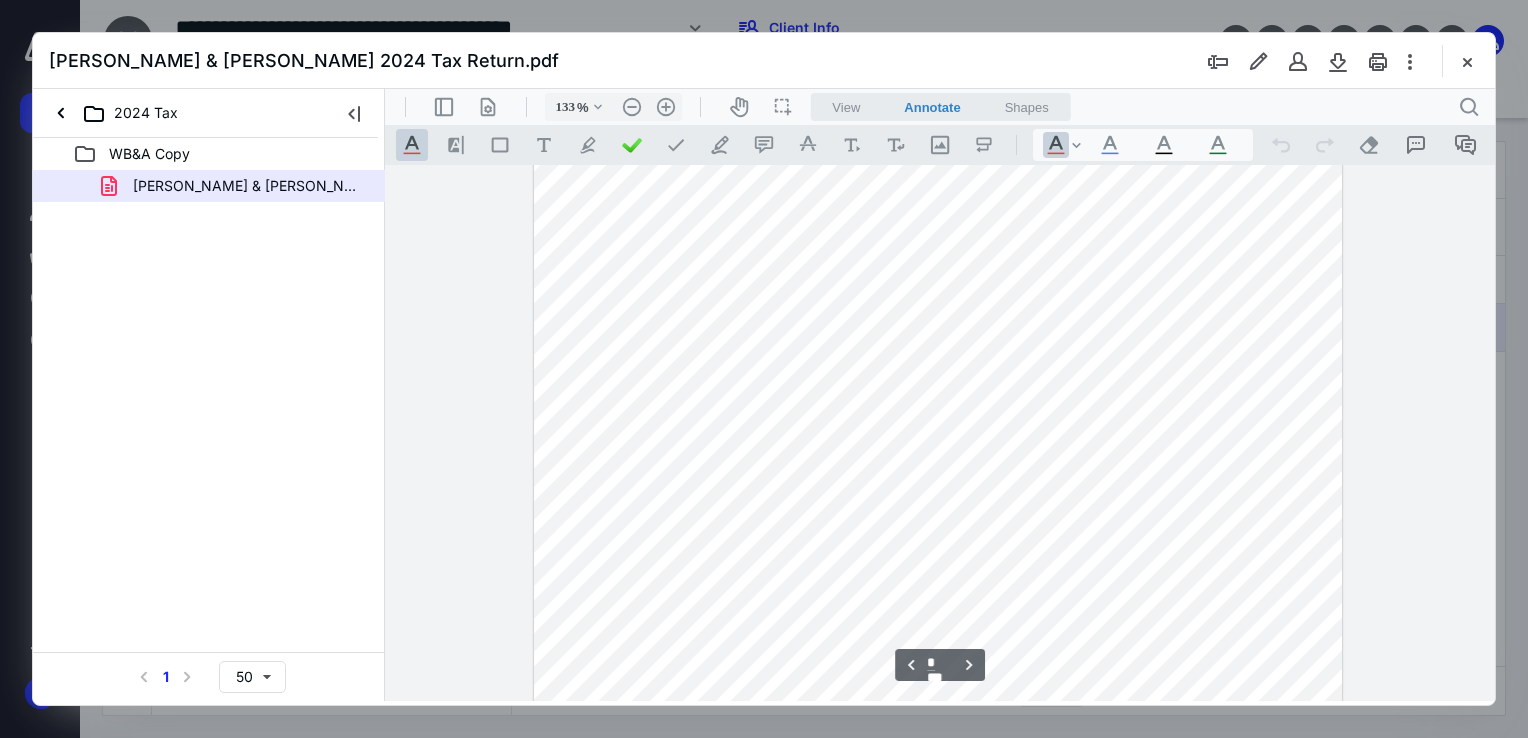 scroll, scrollTop: 5311, scrollLeft: 0, axis: vertical 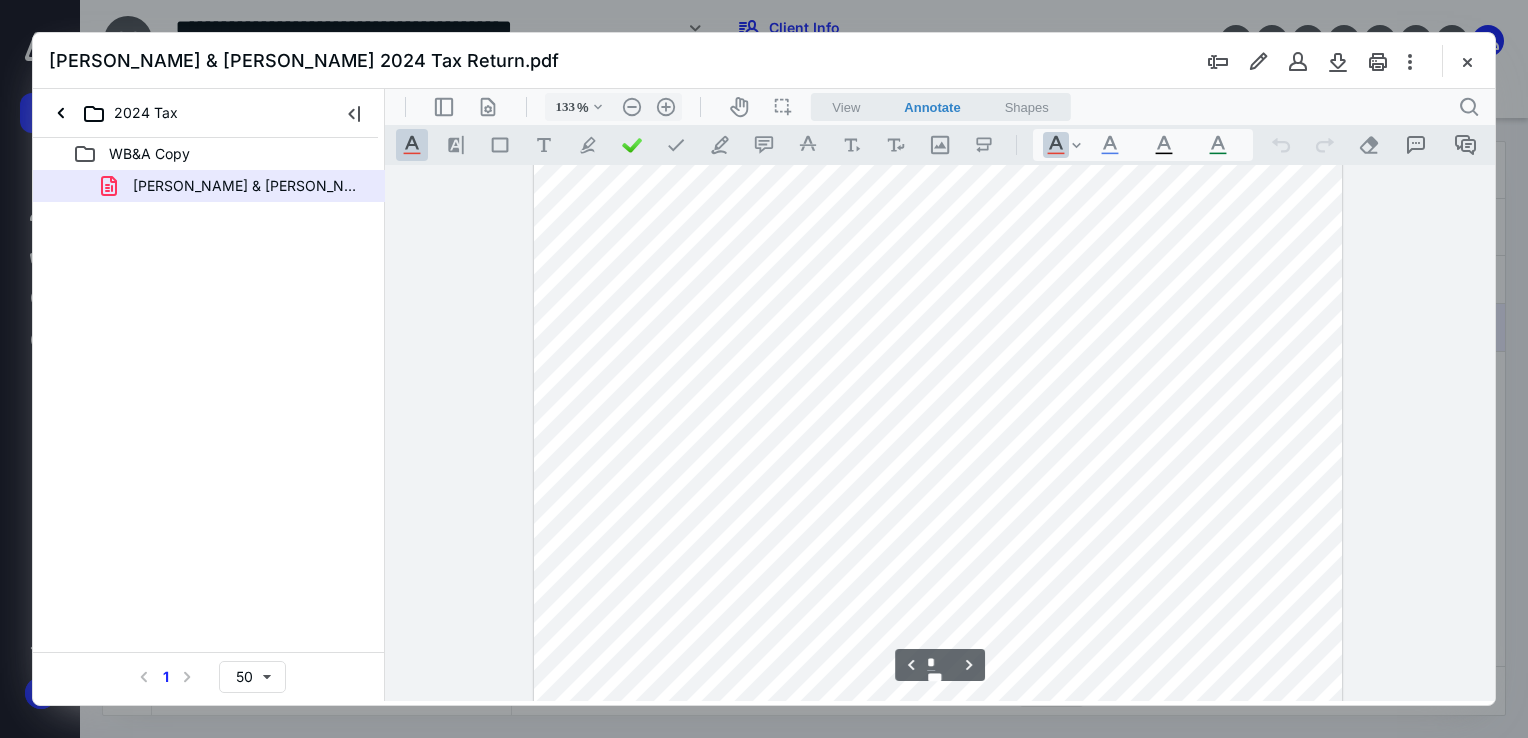 type on "*" 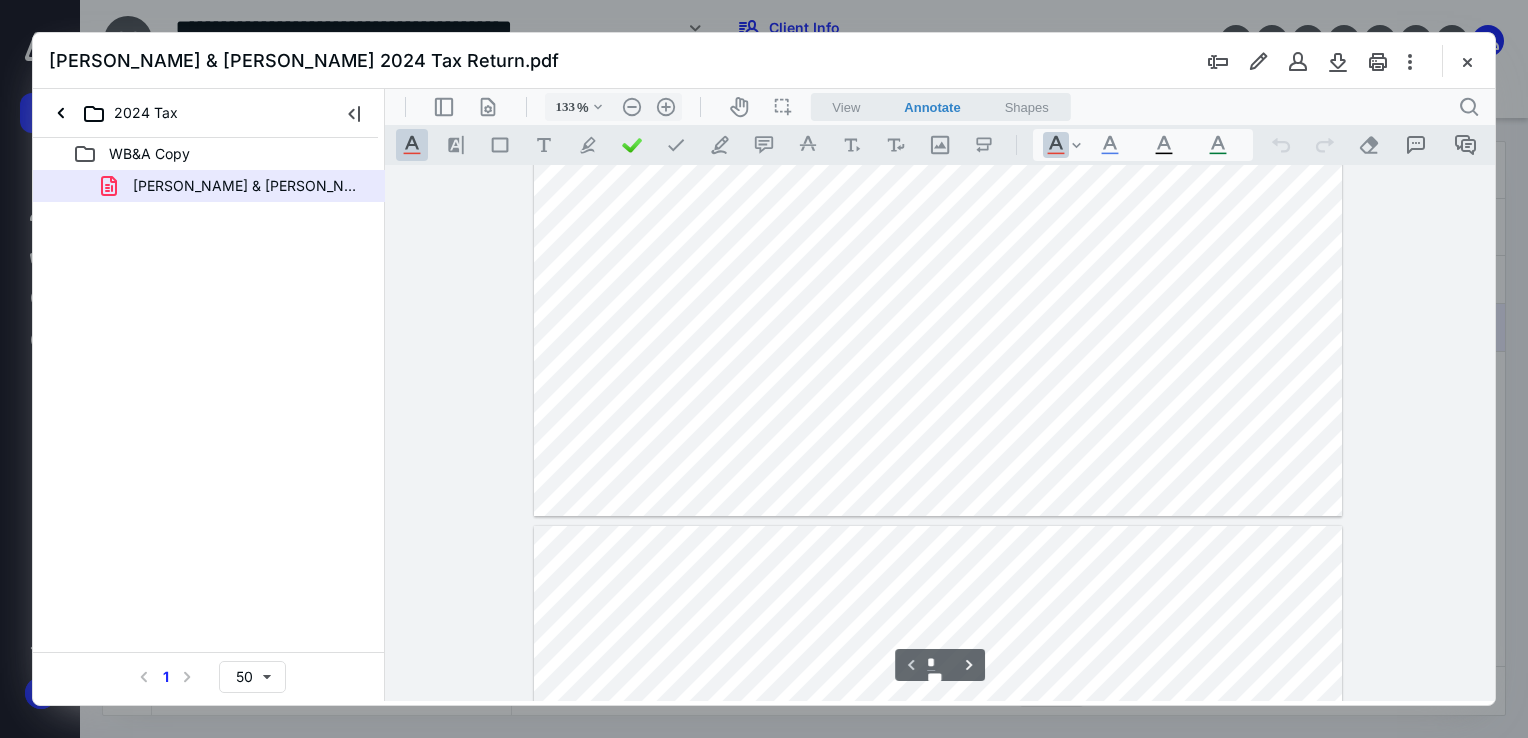 scroll, scrollTop: 600, scrollLeft: 0, axis: vertical 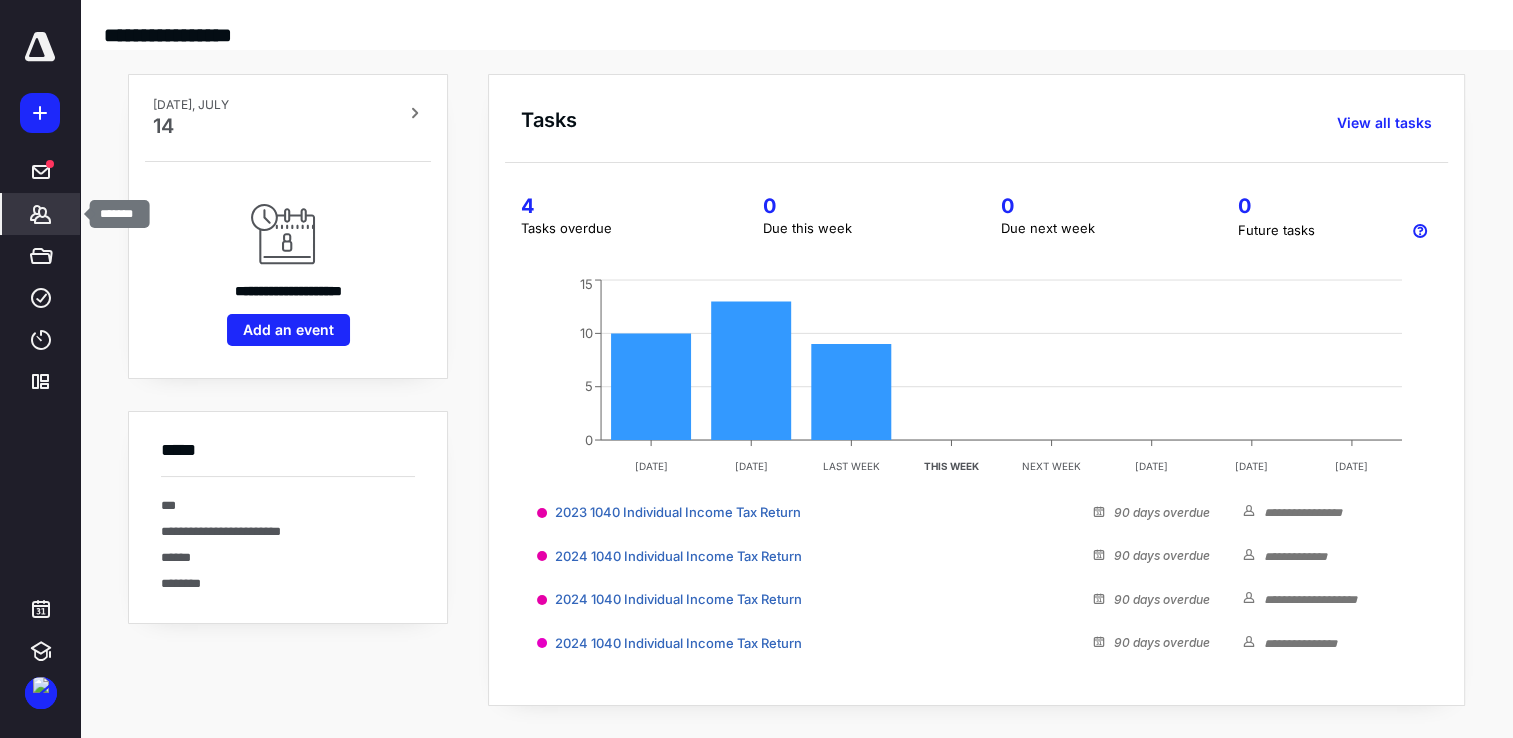 click 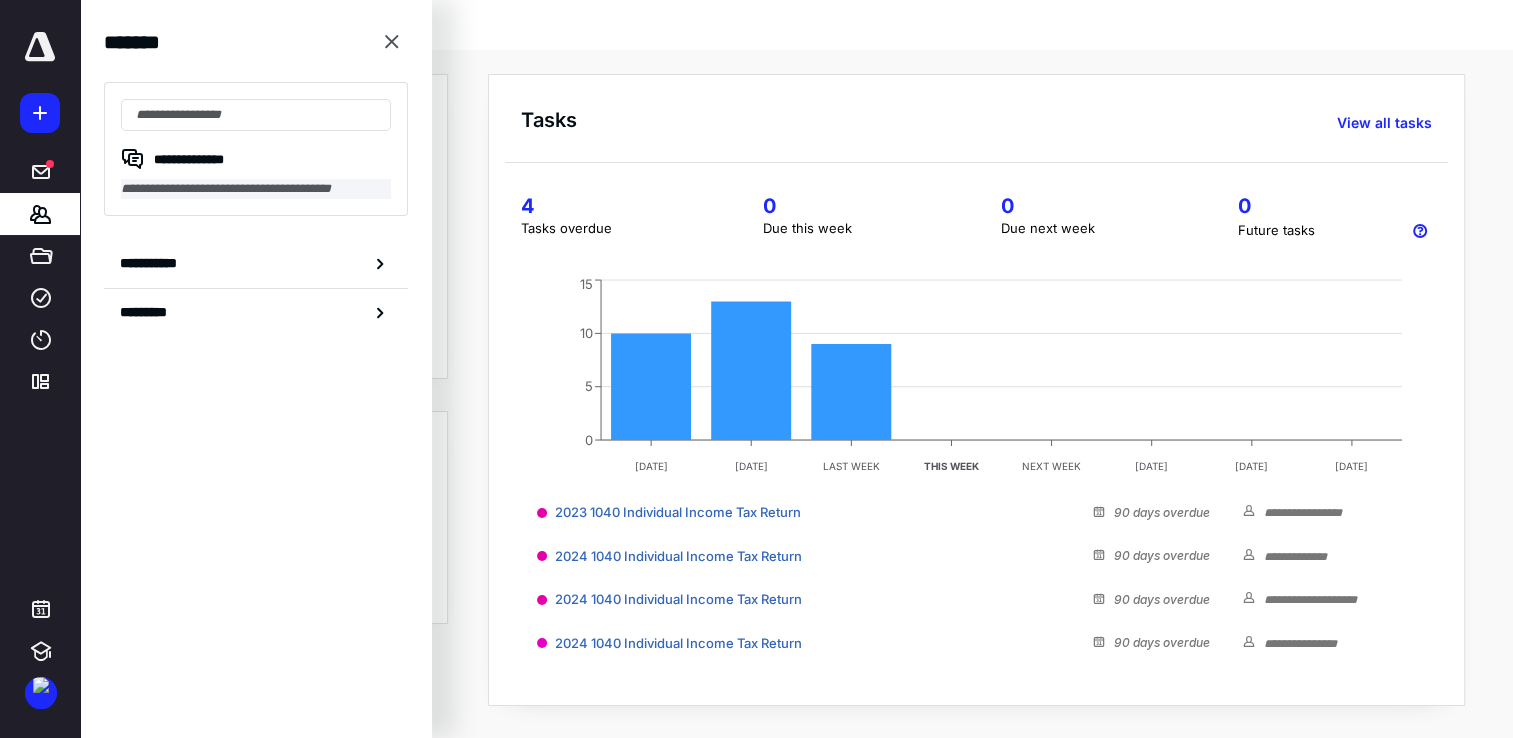click on "**********" at bounding box center (256, 189) 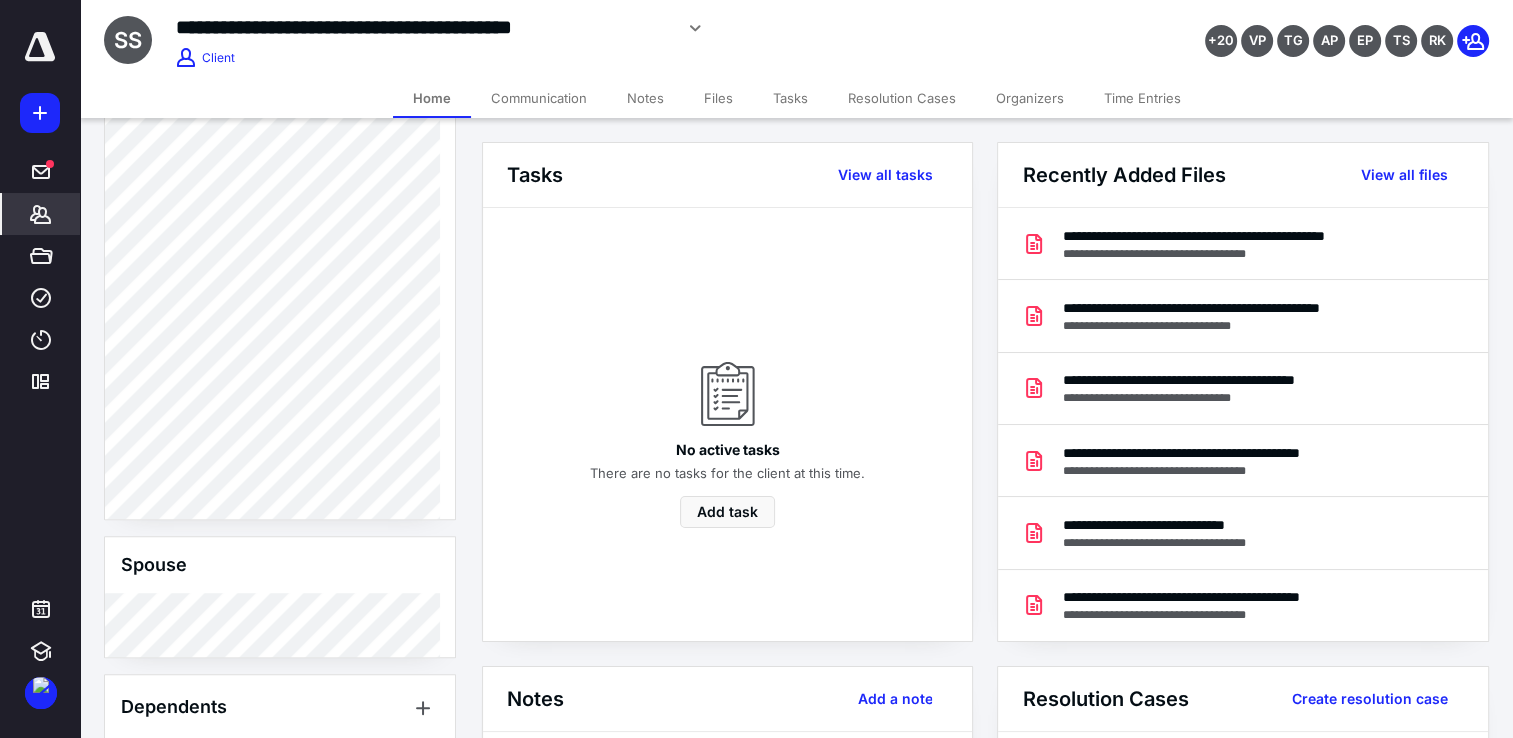 scroll, scrollTop: 1400, scrollLeft: 0, axis: vertical 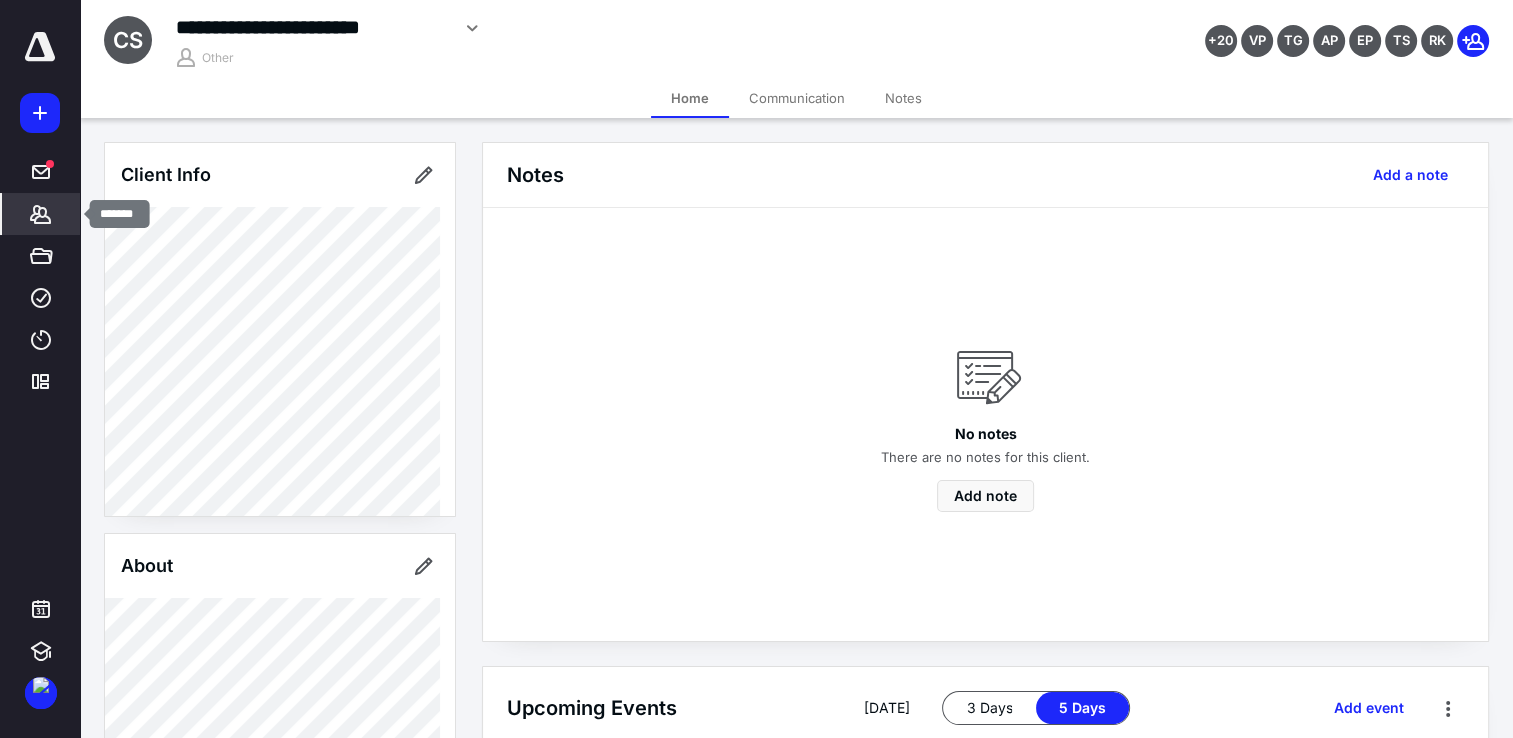 click 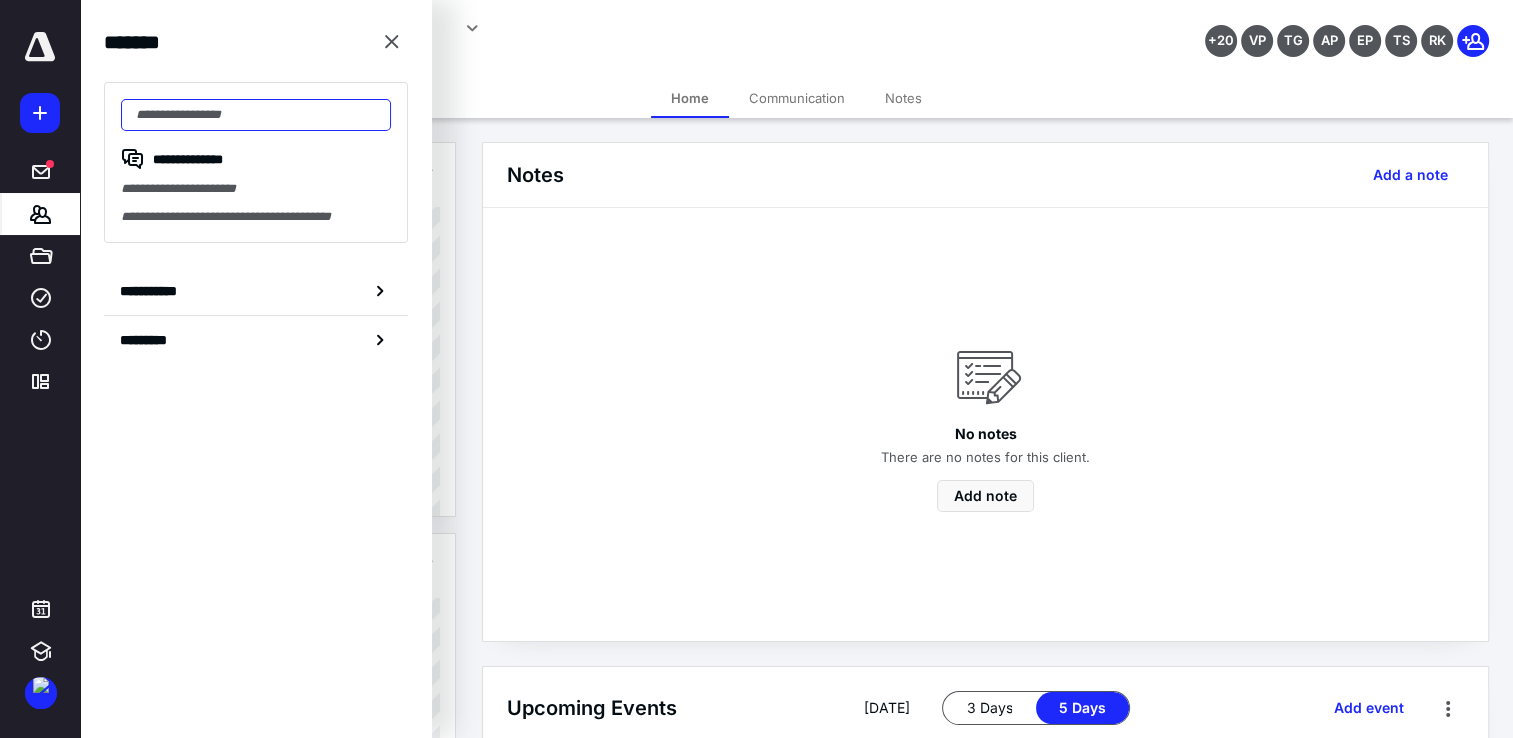 click at bounding box center [256, 115] 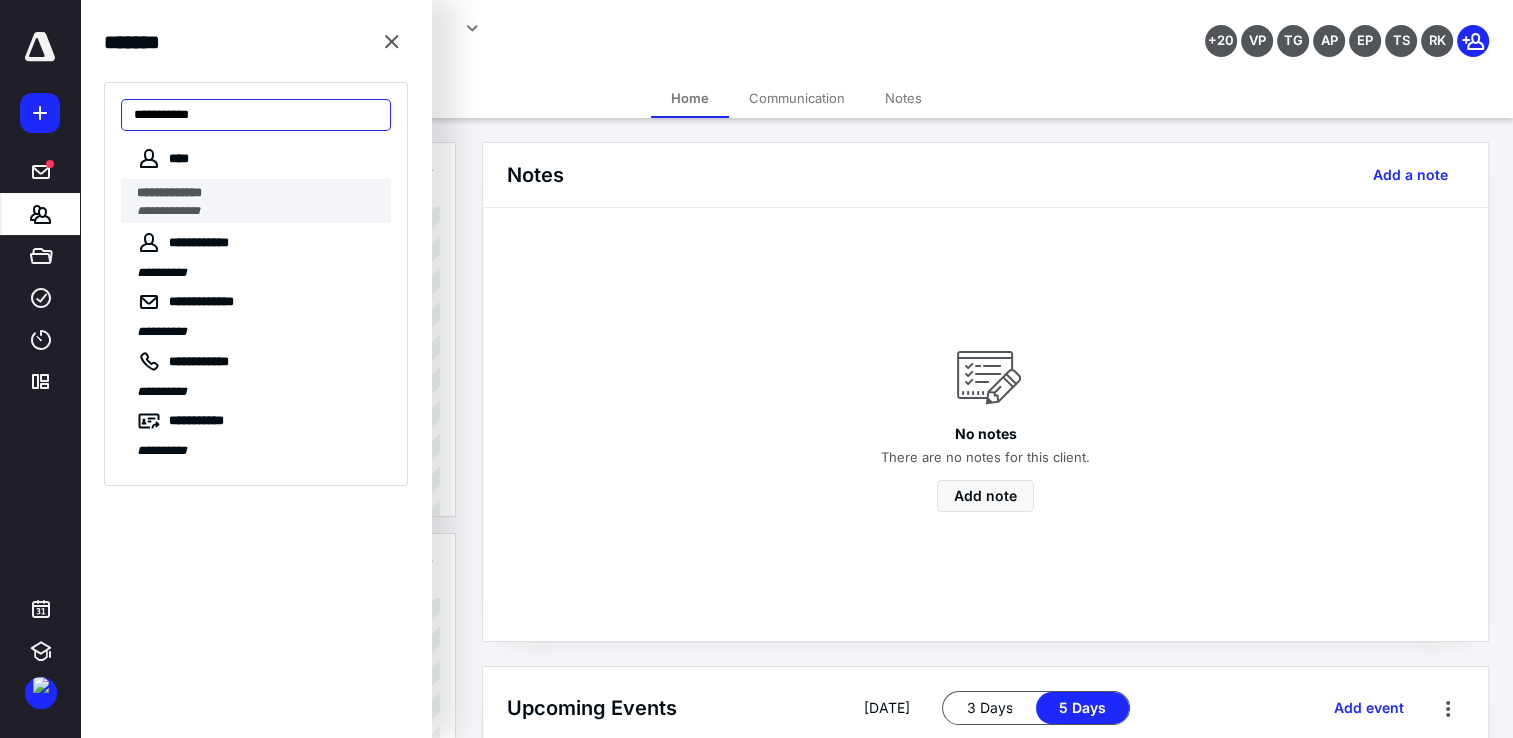 type on "**********" 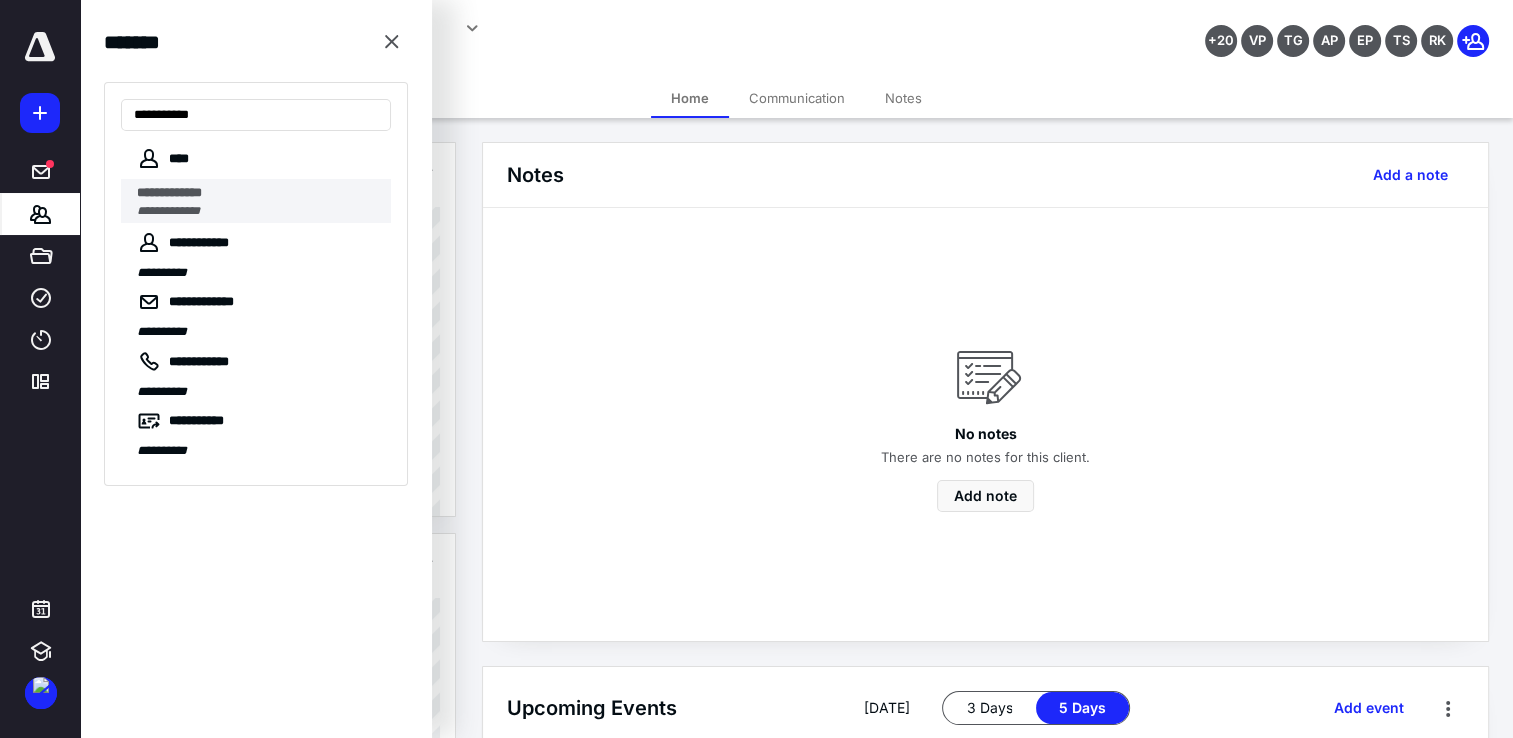 click on "**********" at bounding box center [169, 192] 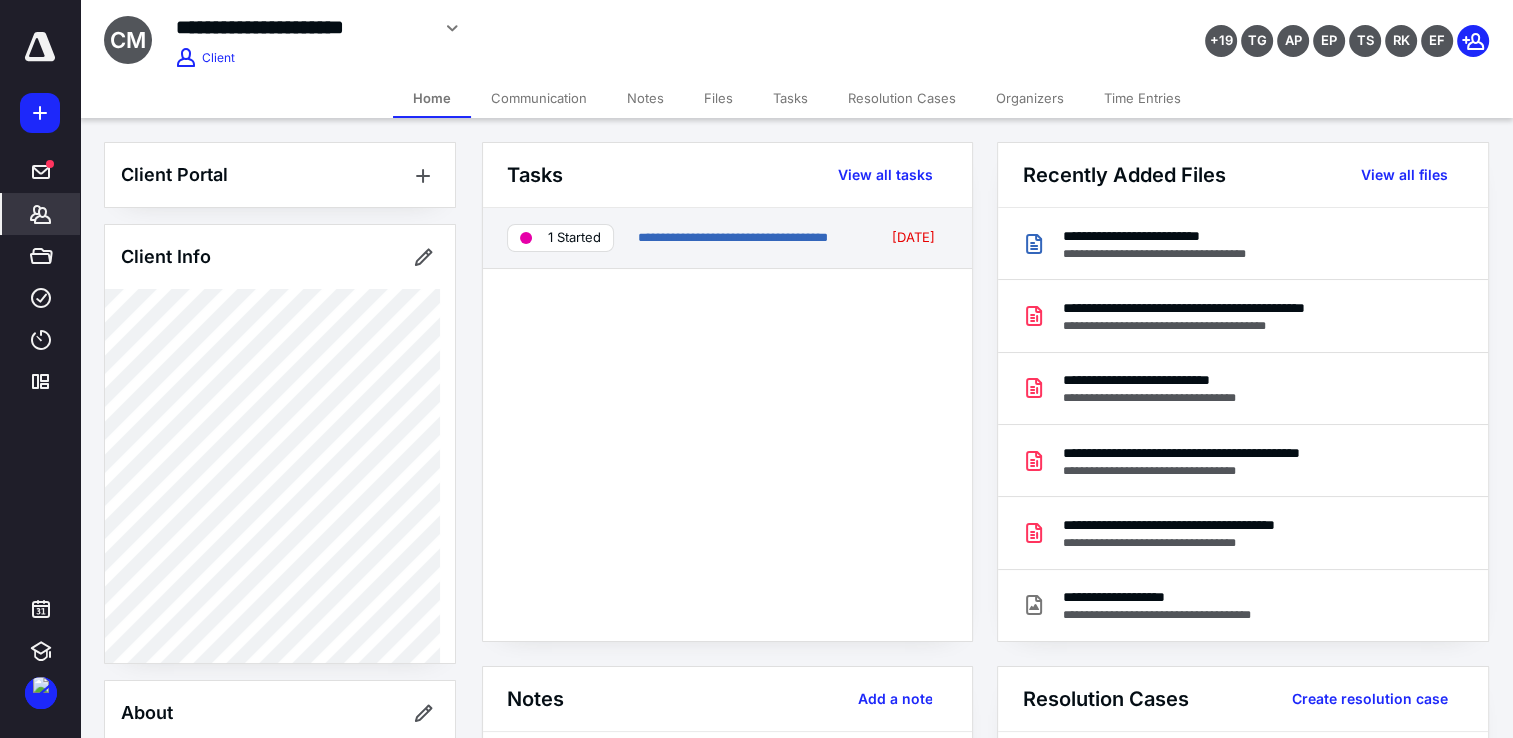click on "**********" at bounding box center (727, 238) 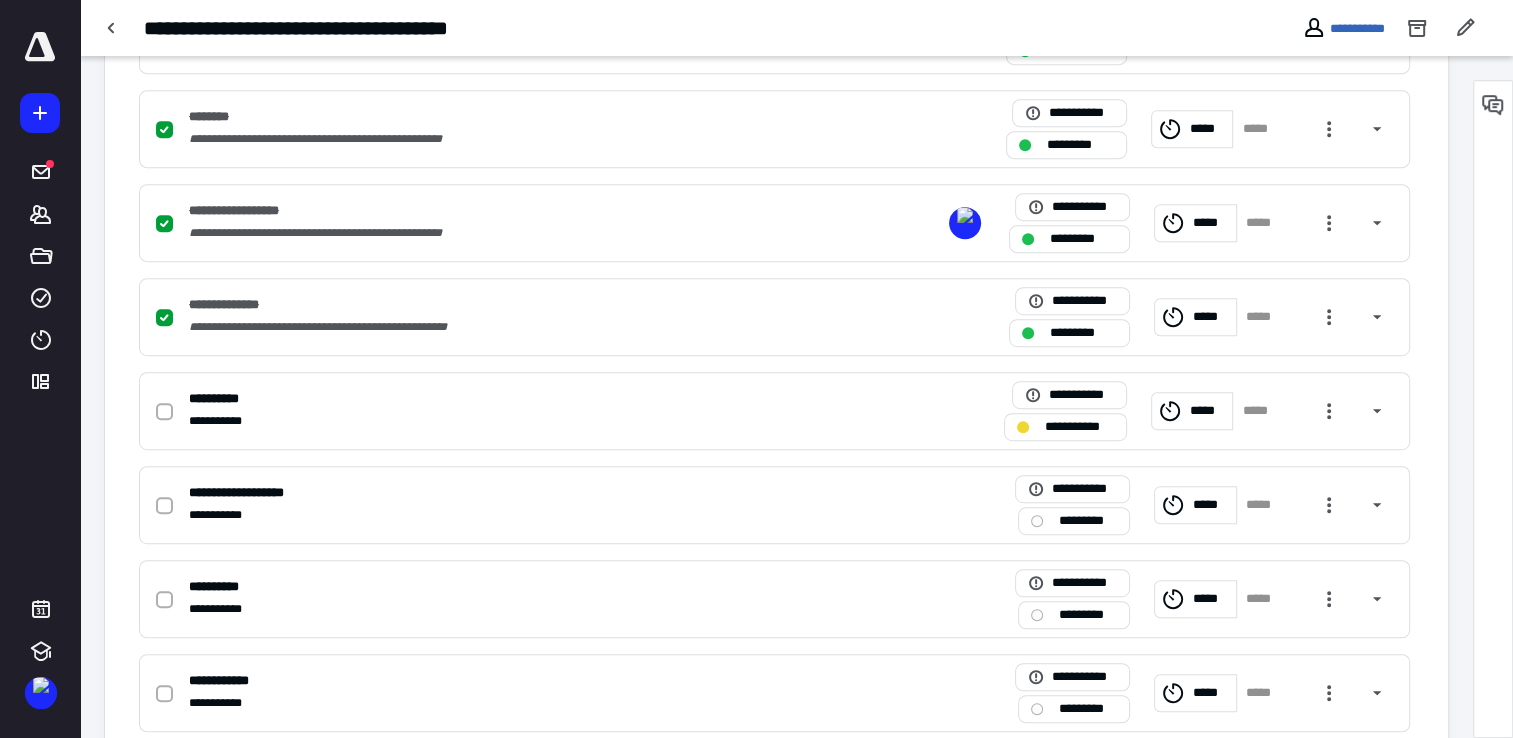 scroll, scrollTop: 1100, scrollLeft: 0, axis: vertical 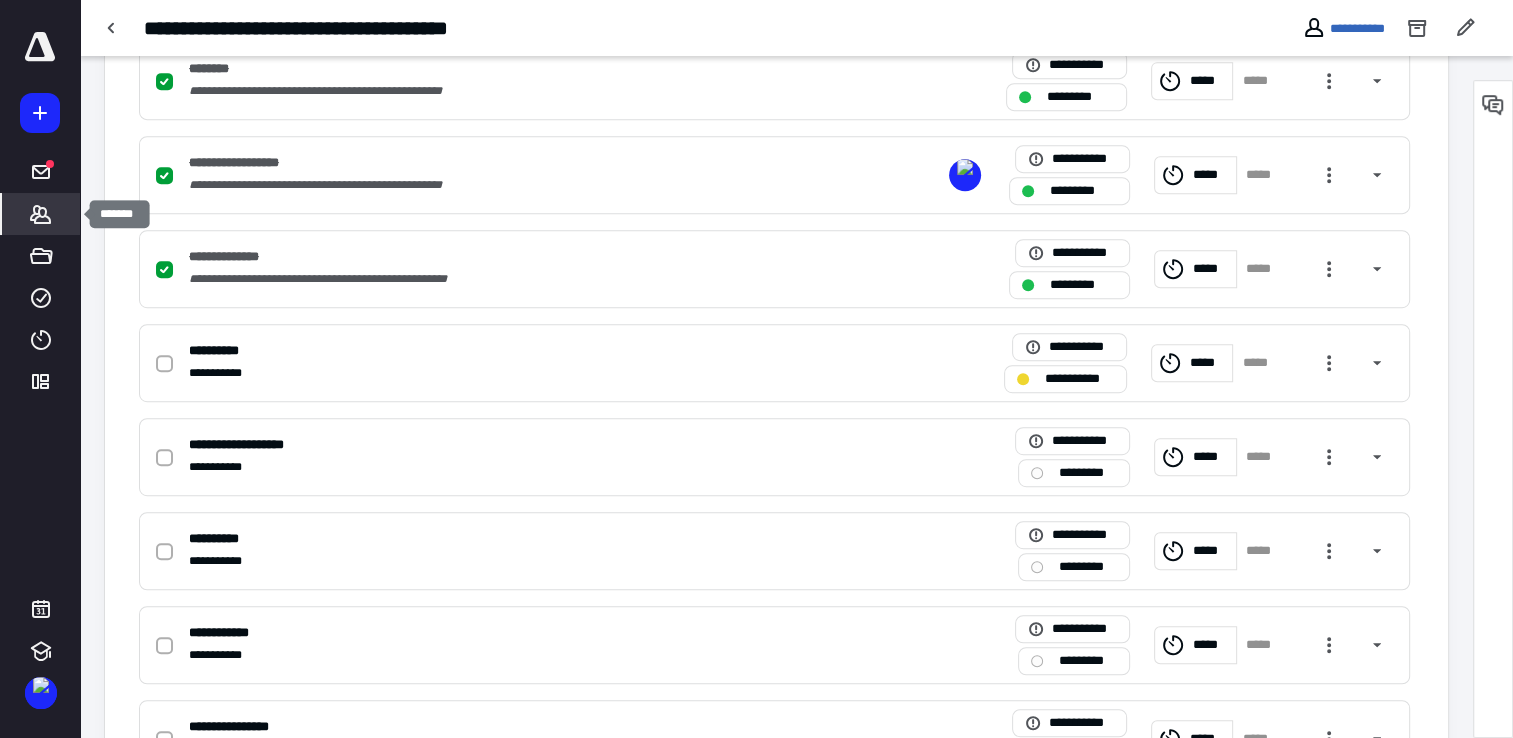 click 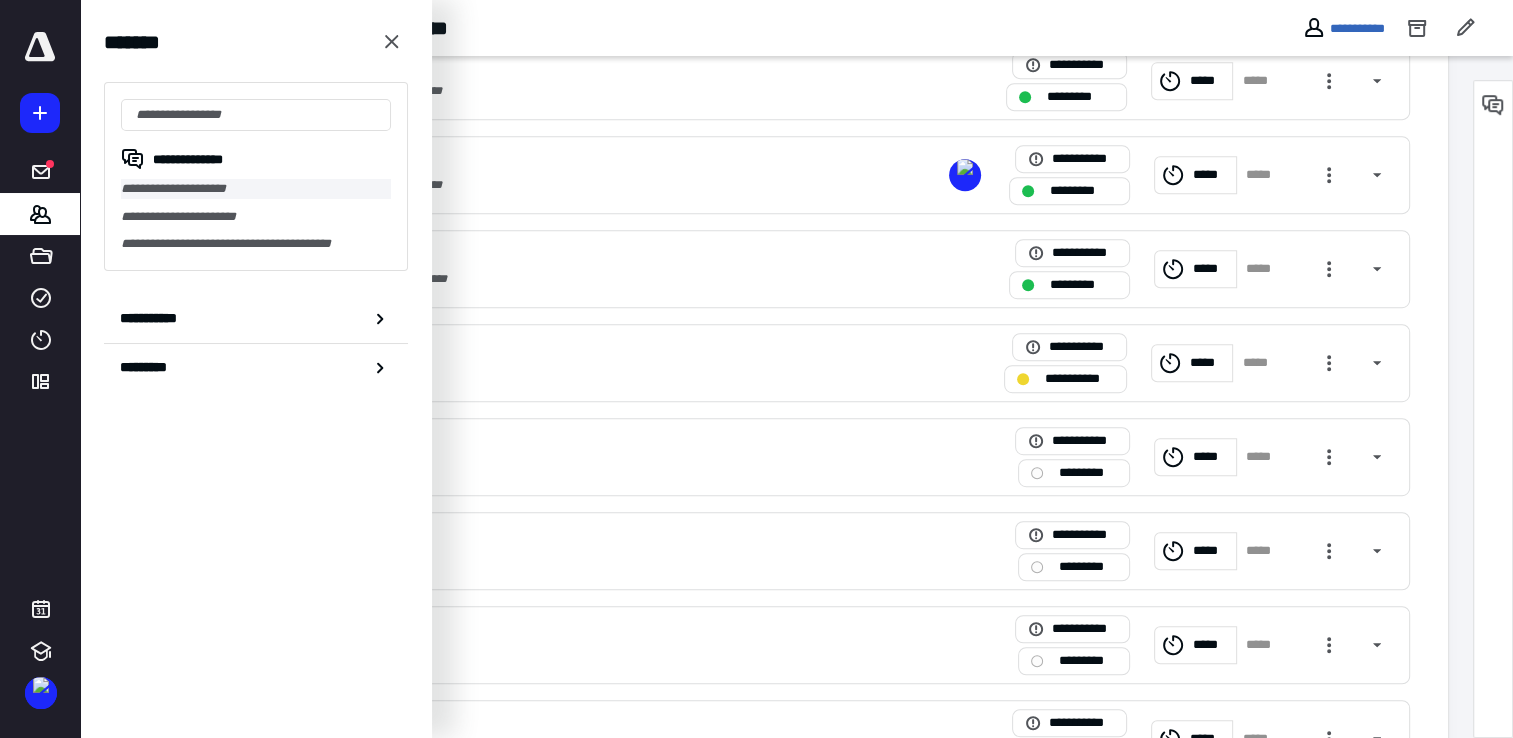 click on "**********" at bounding box center [256, 189] 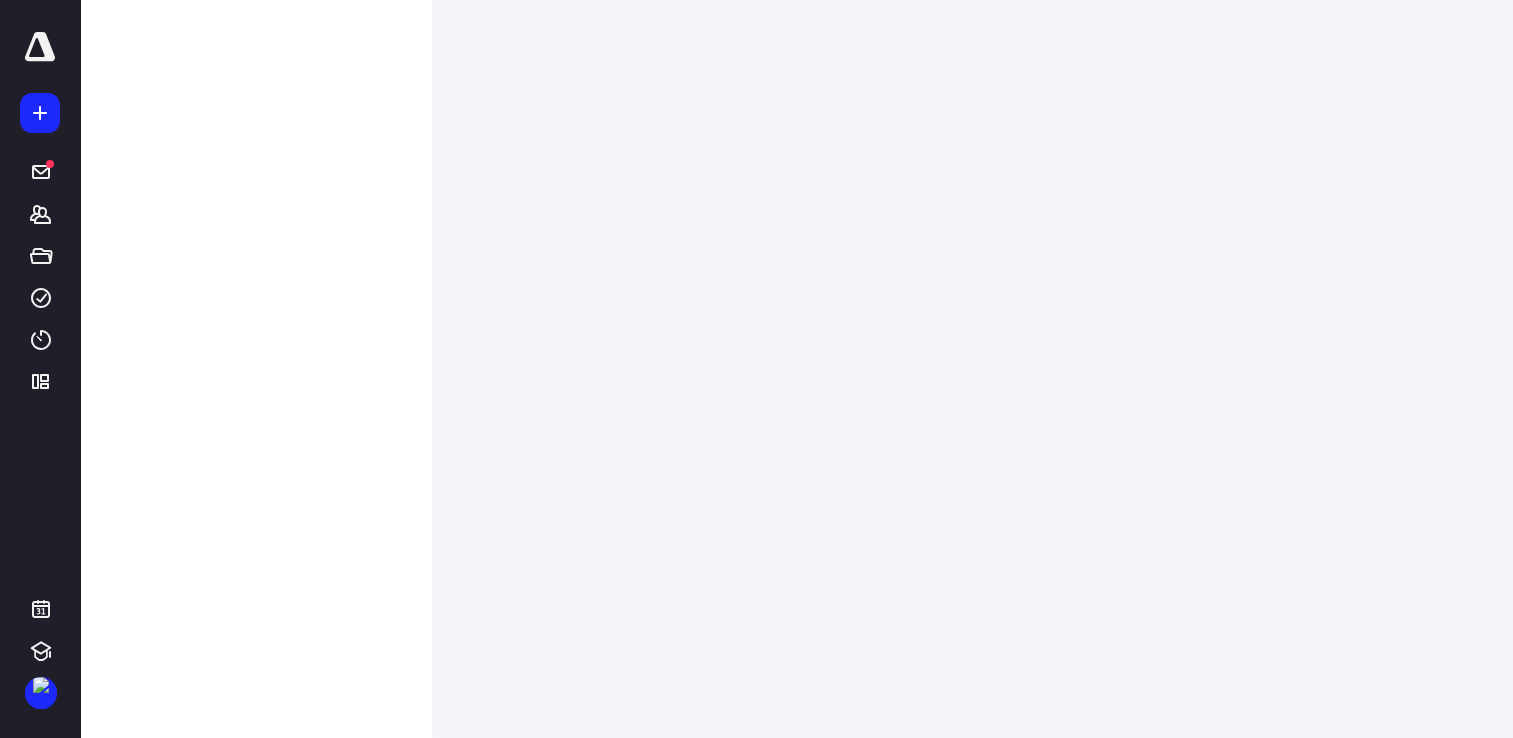 scroll, scrollTop: 0, scrollLeft: 0, axis: both 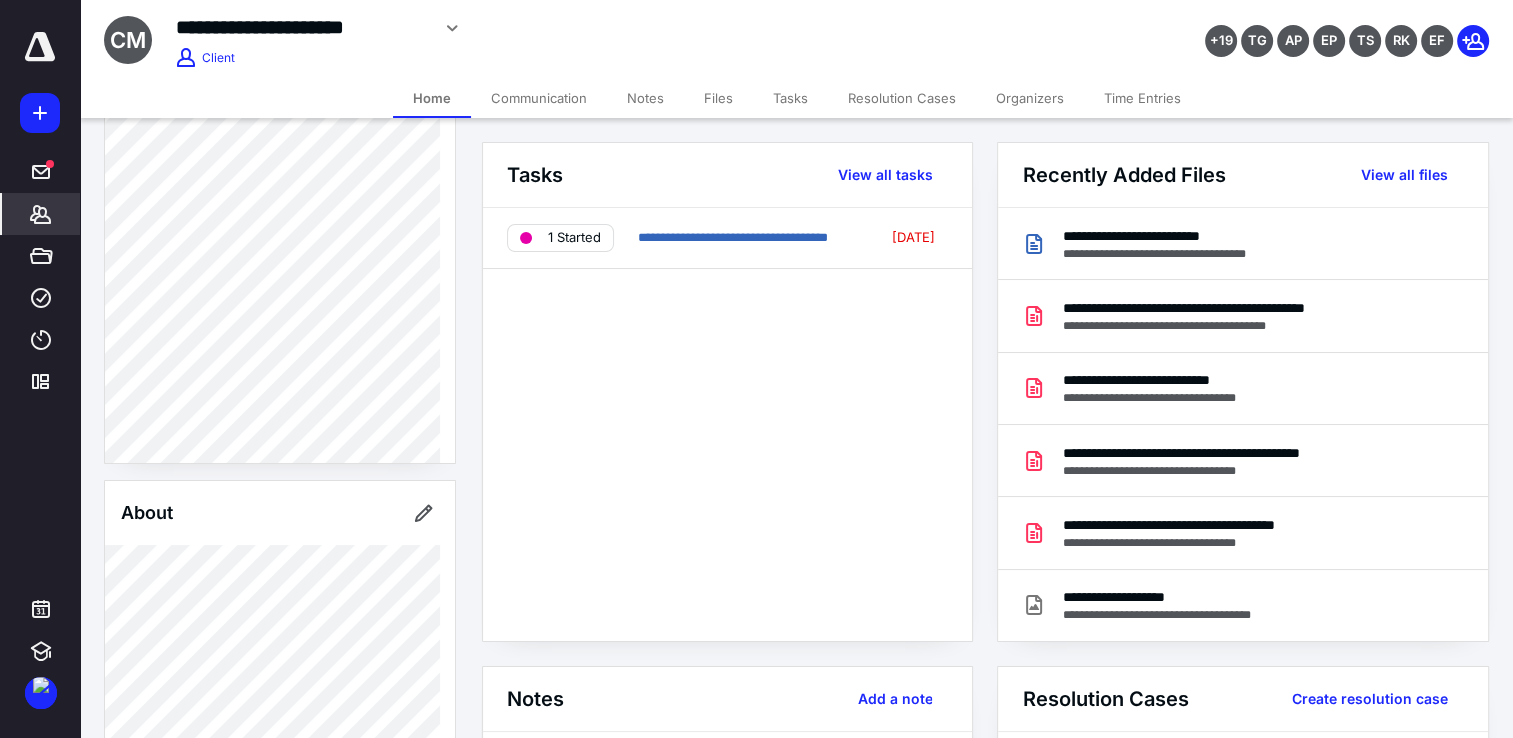 click on "Files" at bounding box center (718, 98) 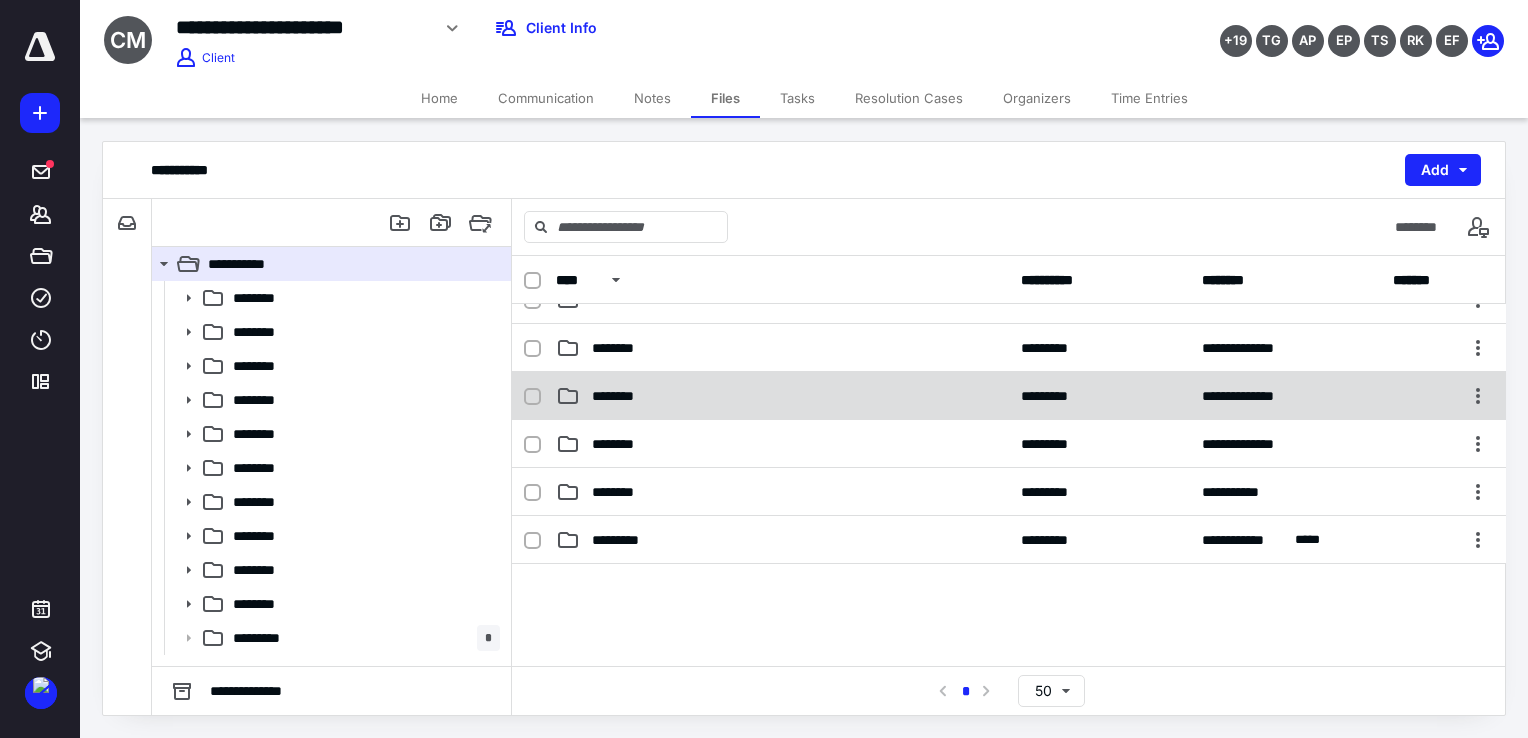 scroll, scrollTop: 300, scrollLeft: 0, axis: vertical 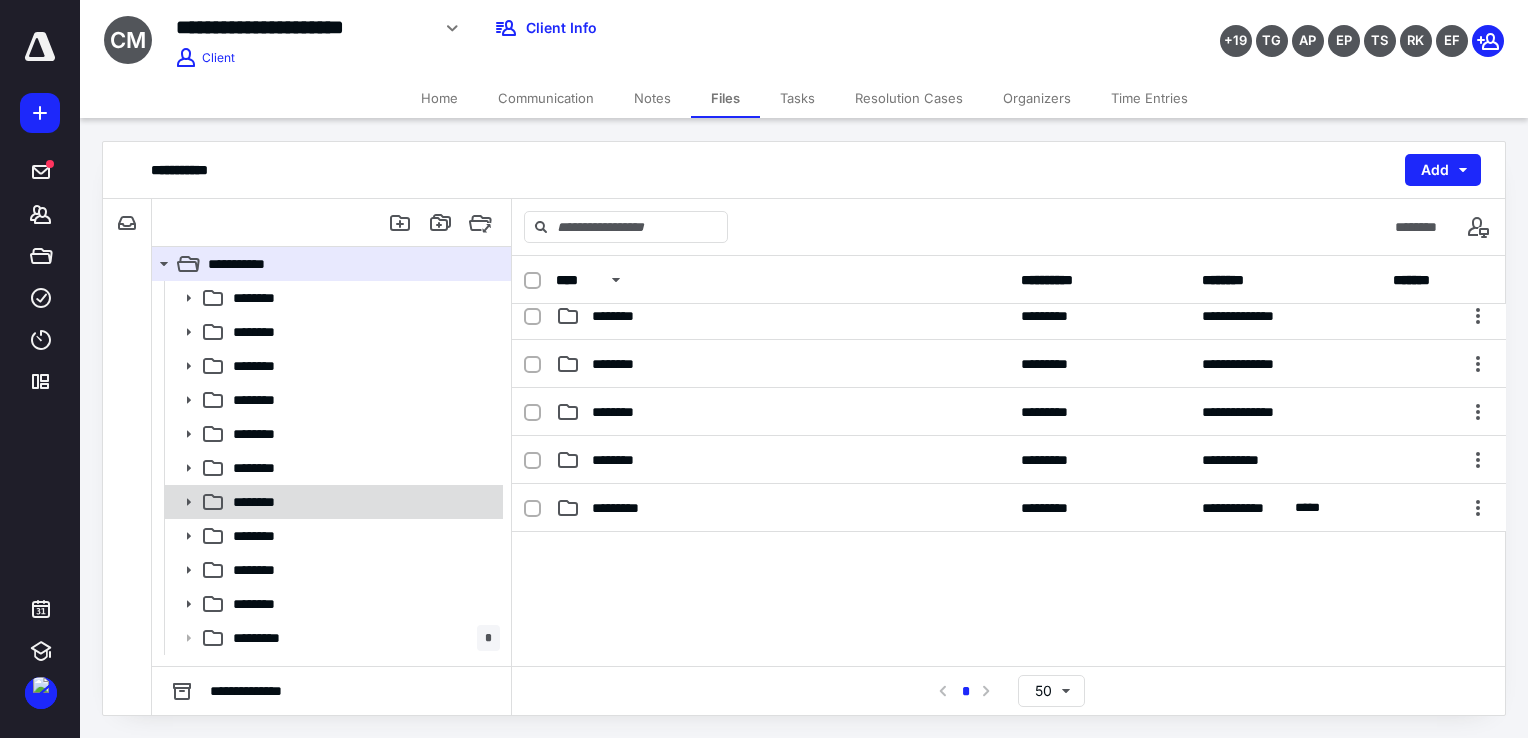click 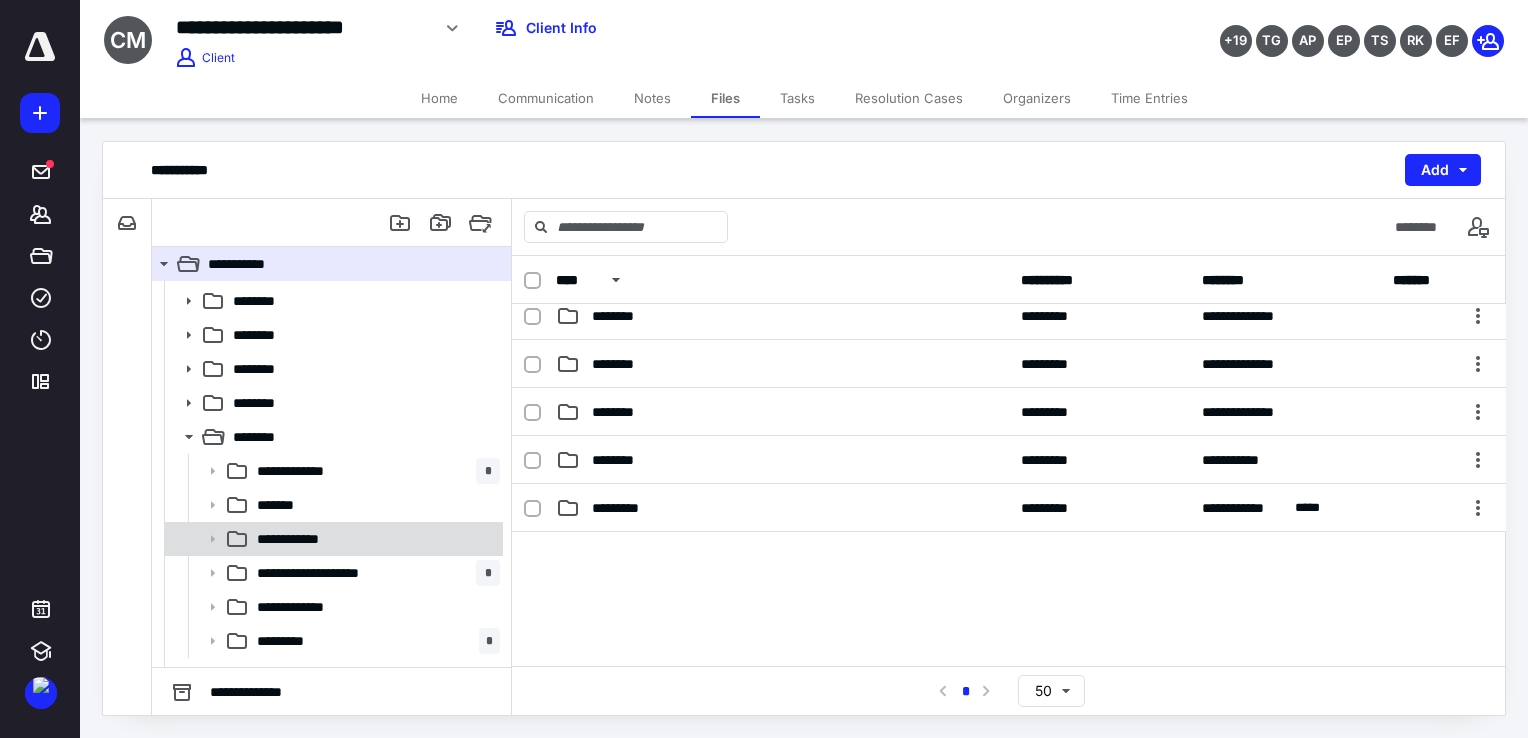 scroll, scrollTop: 100, scrollLeft: 0, axis: vertical 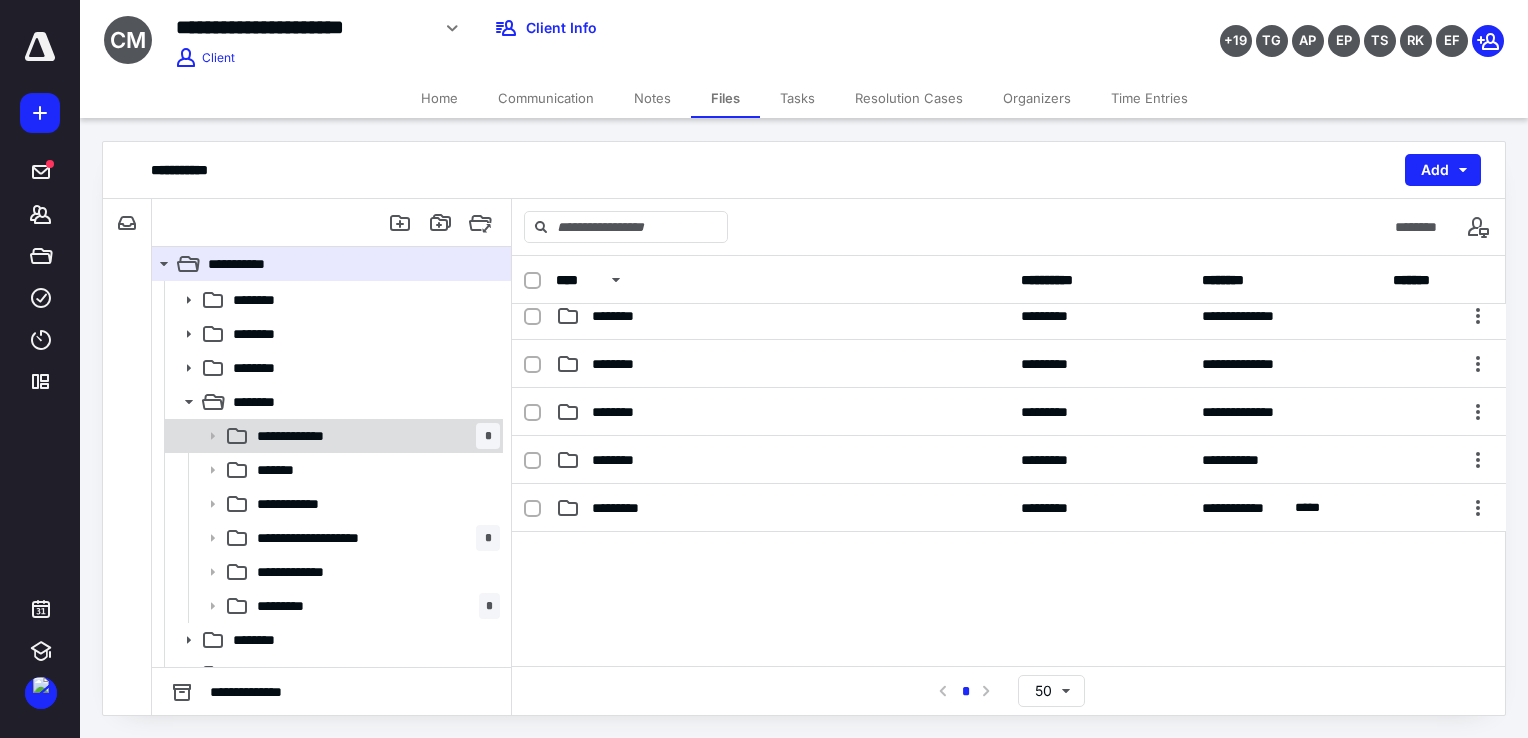 click on "**********" at bounding box center (309, 436) 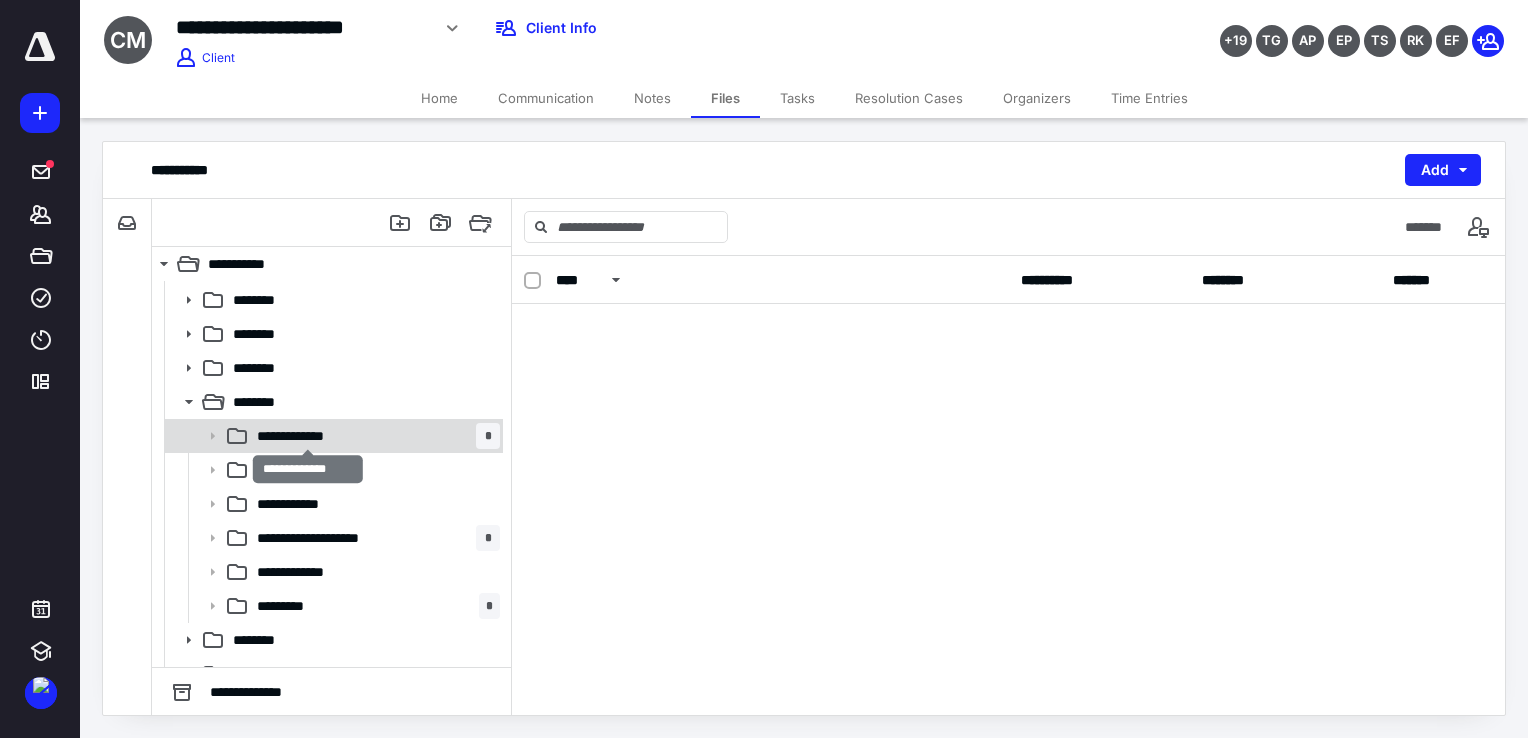 click on "**********" at bounding box center (309, 436) 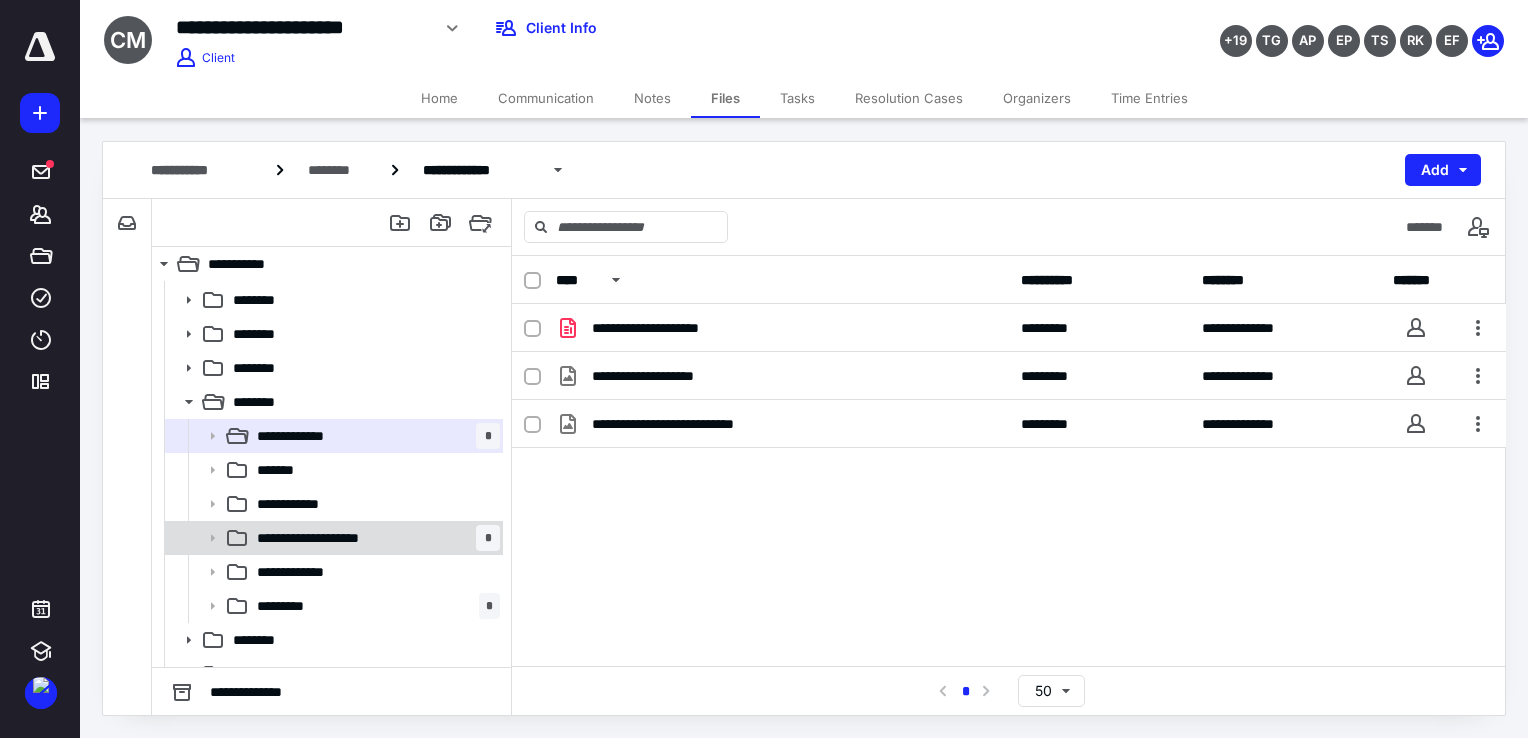 click on "**********" at bounding box center [334, 538] 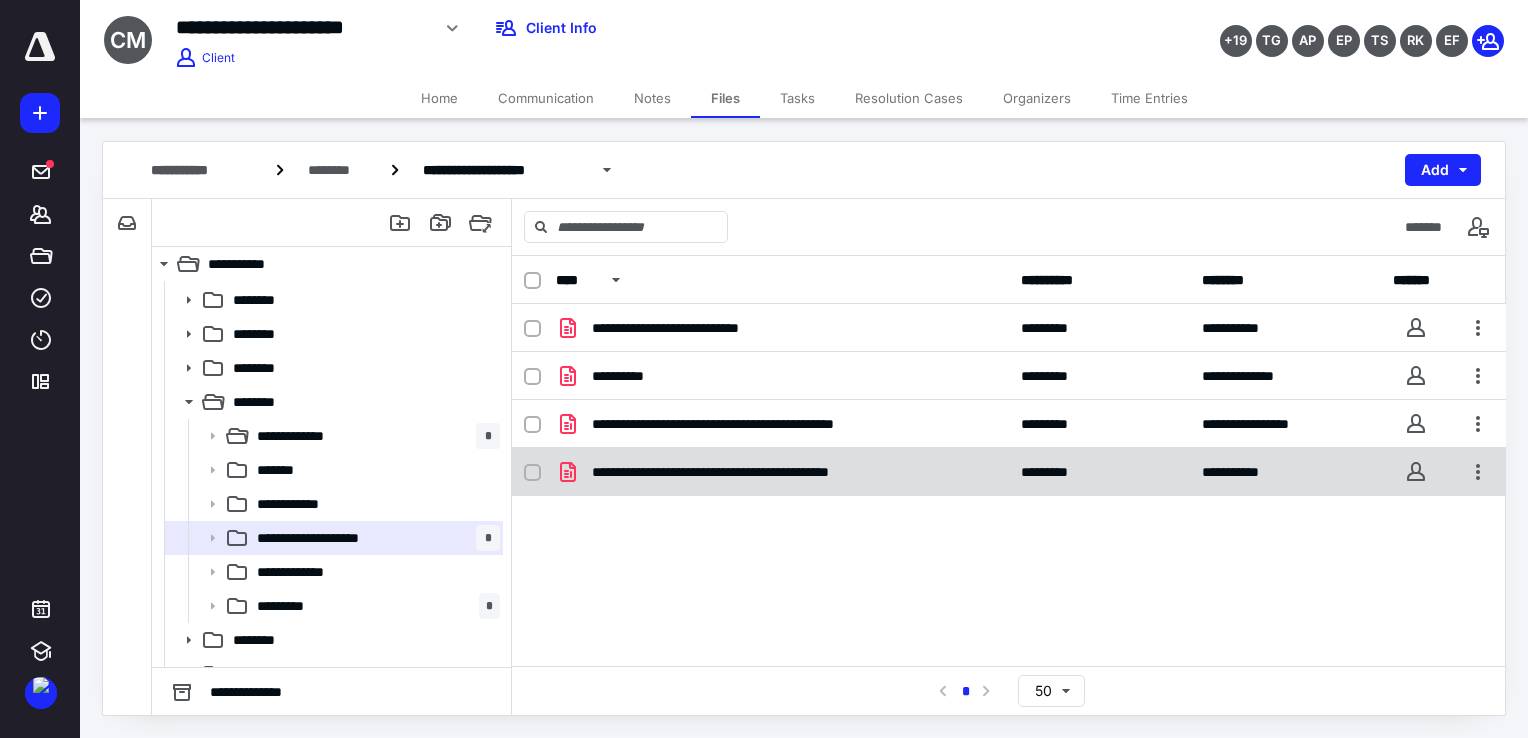 click on "**********" at bounding box center [770, 472] 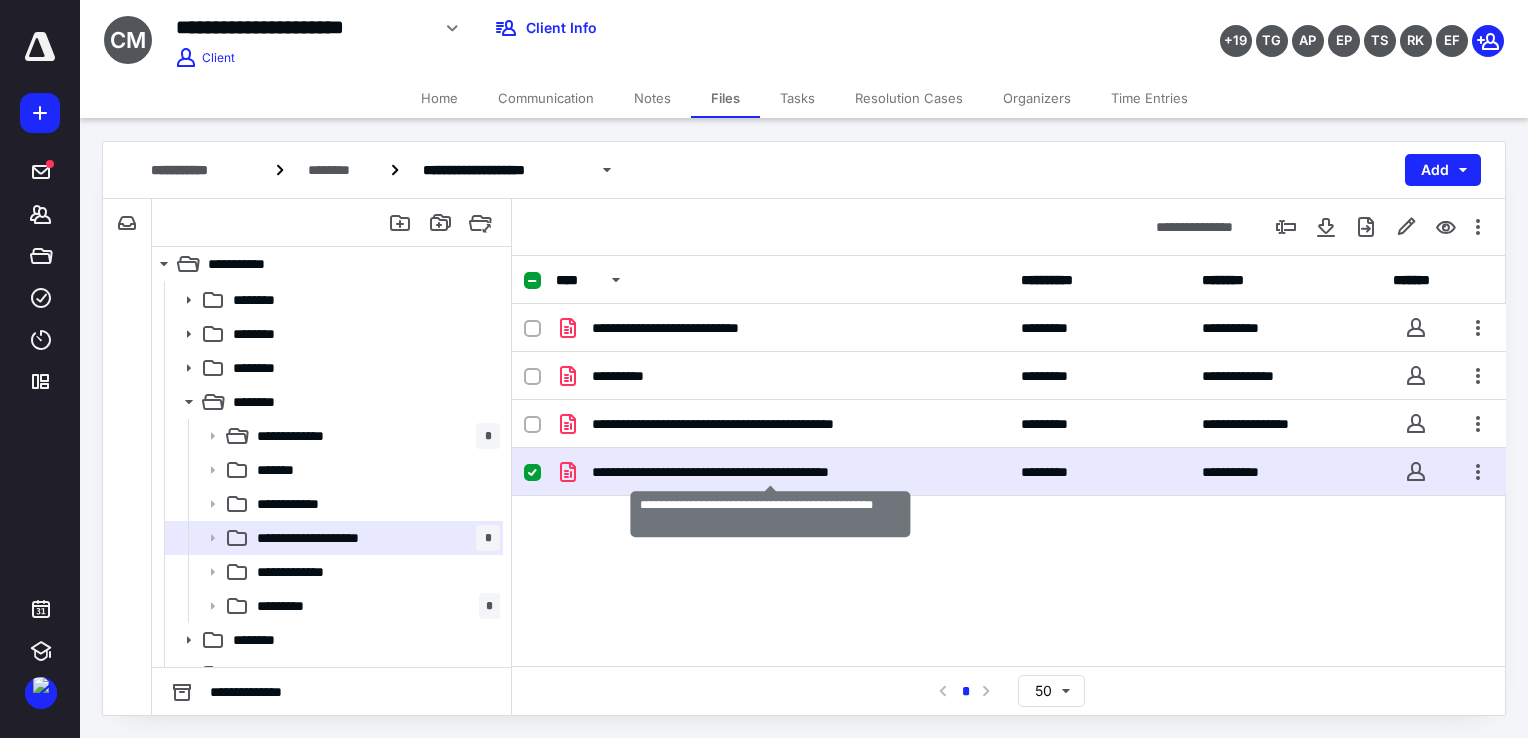click on "**********" at bounding box center (770, 472) 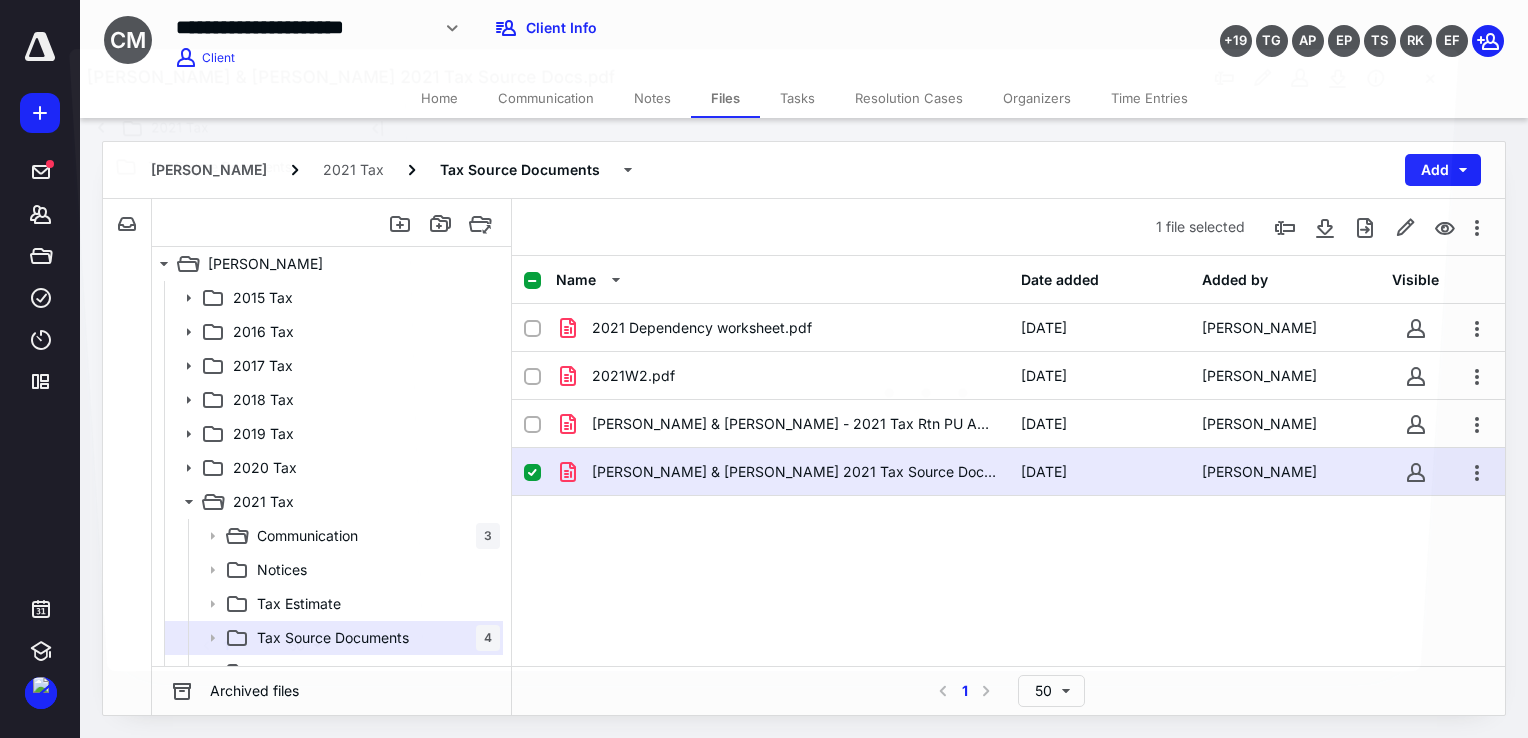 scroll, scrollTop: 100, scrollLeft: 0, axis: vertical 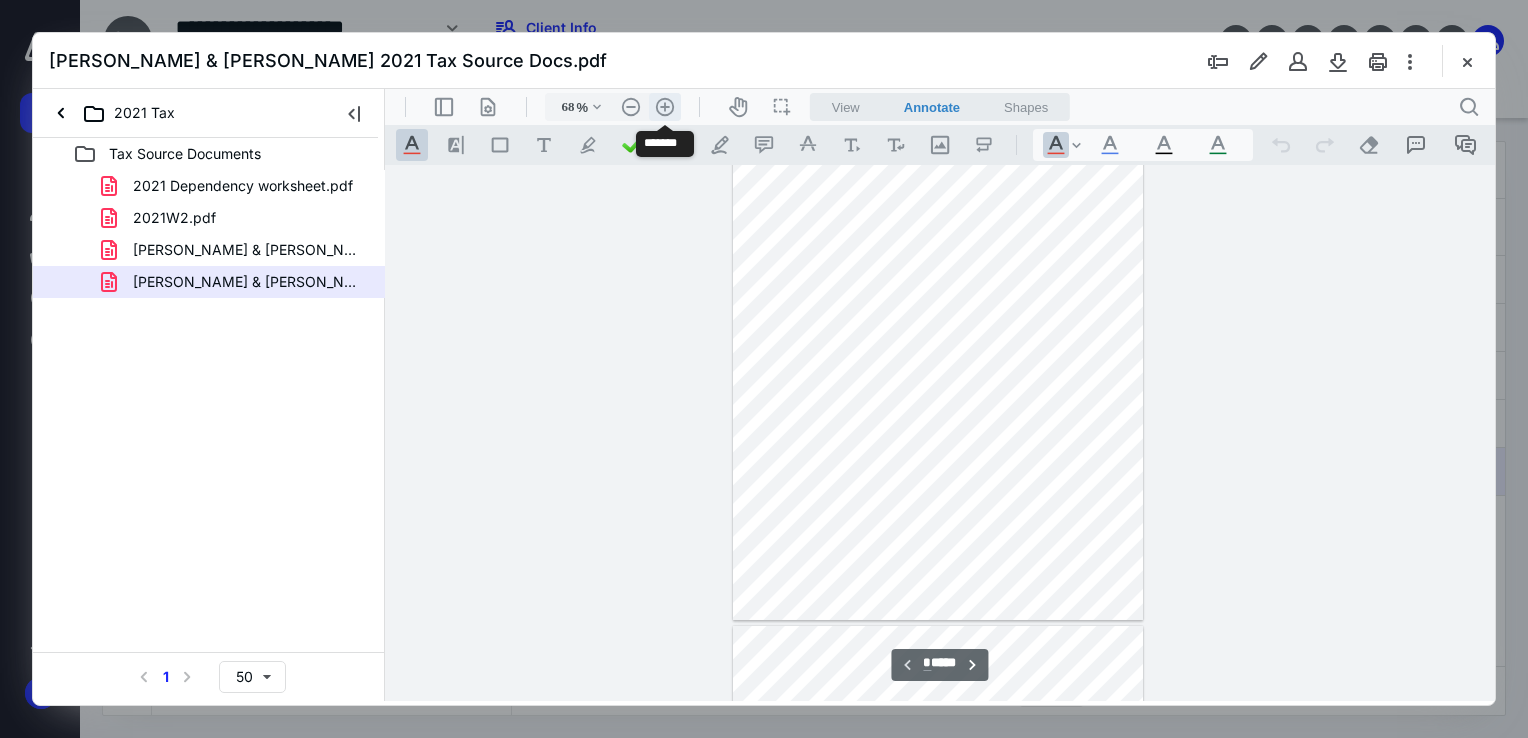click on ".cls-1{fill:#abb0c4;} icon - header - zoom - in - line" at bounding box center [665, 107] 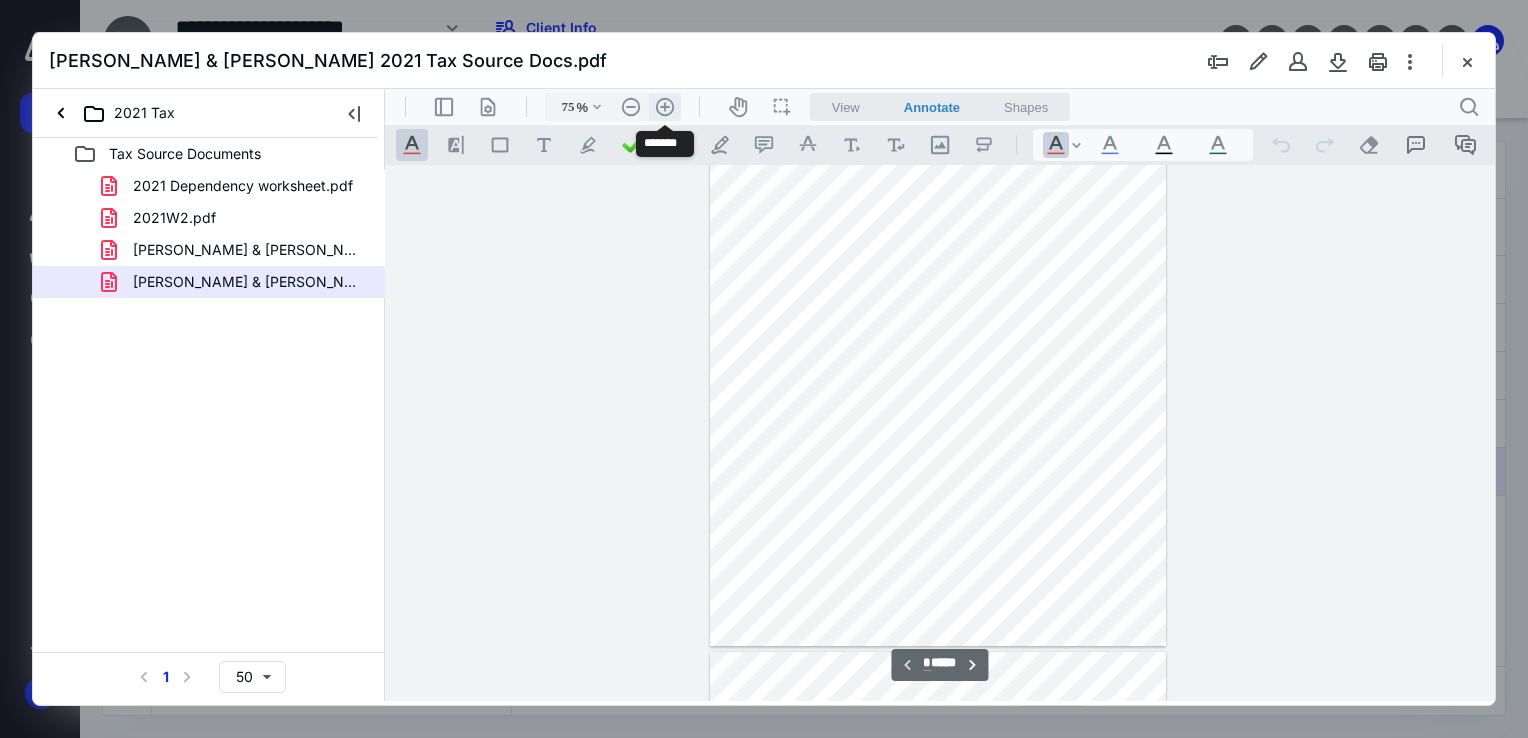 click on ".cls-1{fill:#abb0c4;} icon - header - zoom - in - line" at bounding box center [665, 107] 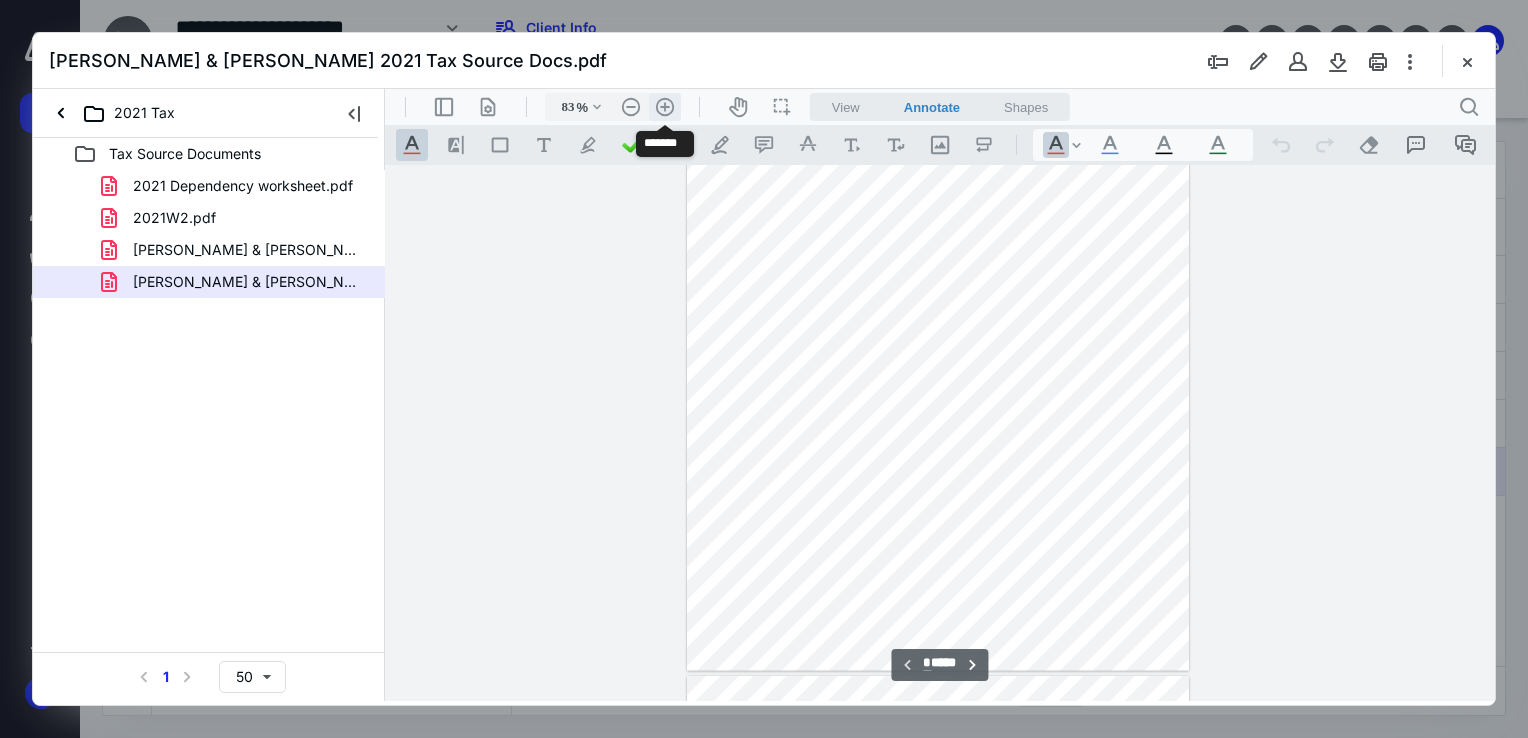 click on ".cls-1{fill:#abb0c4;} icon - header - zoom - in - line" at bounding box center [665, 107] 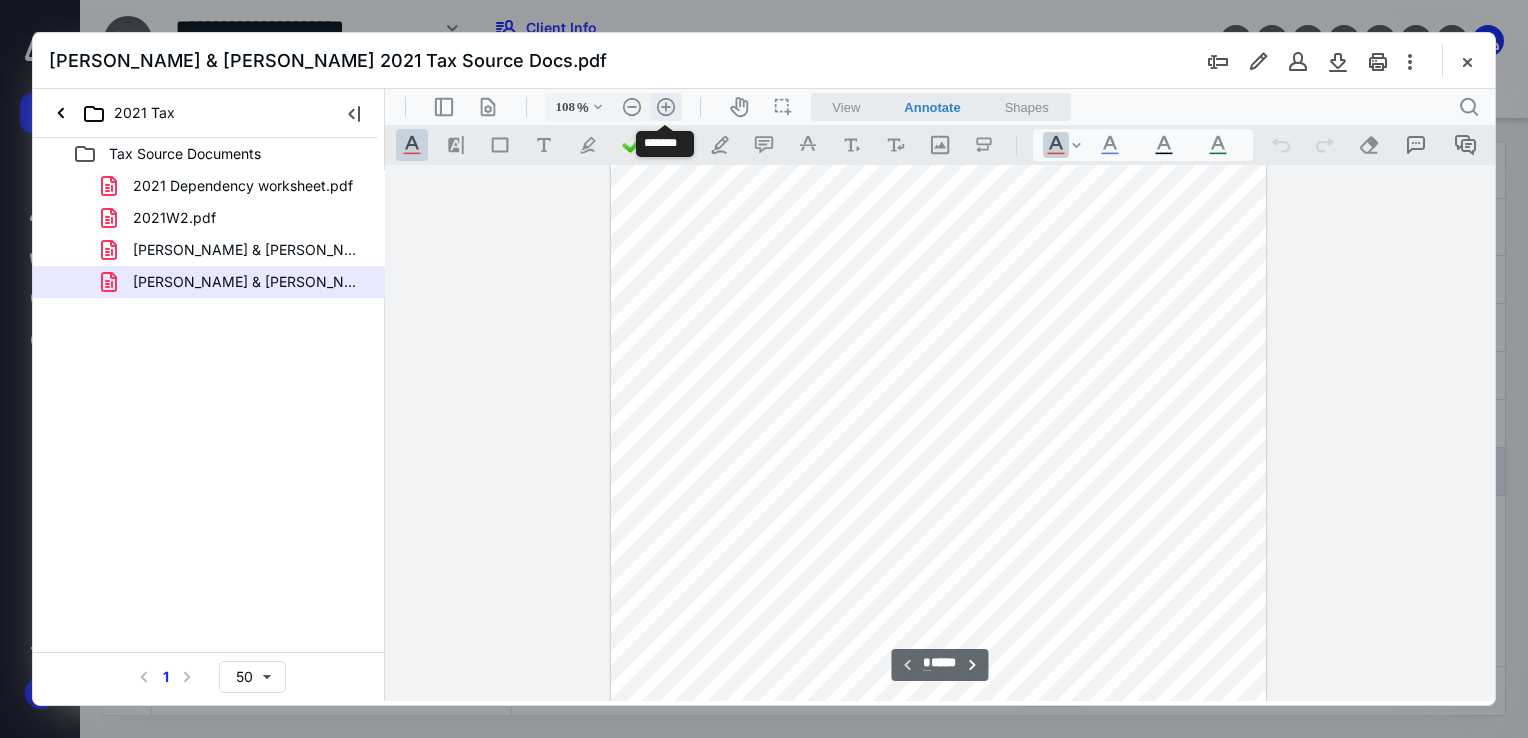 click on ".cls-1{fill:#abb0c4;} icon - header - zoom - in - line" at bounding box center (666, 107) 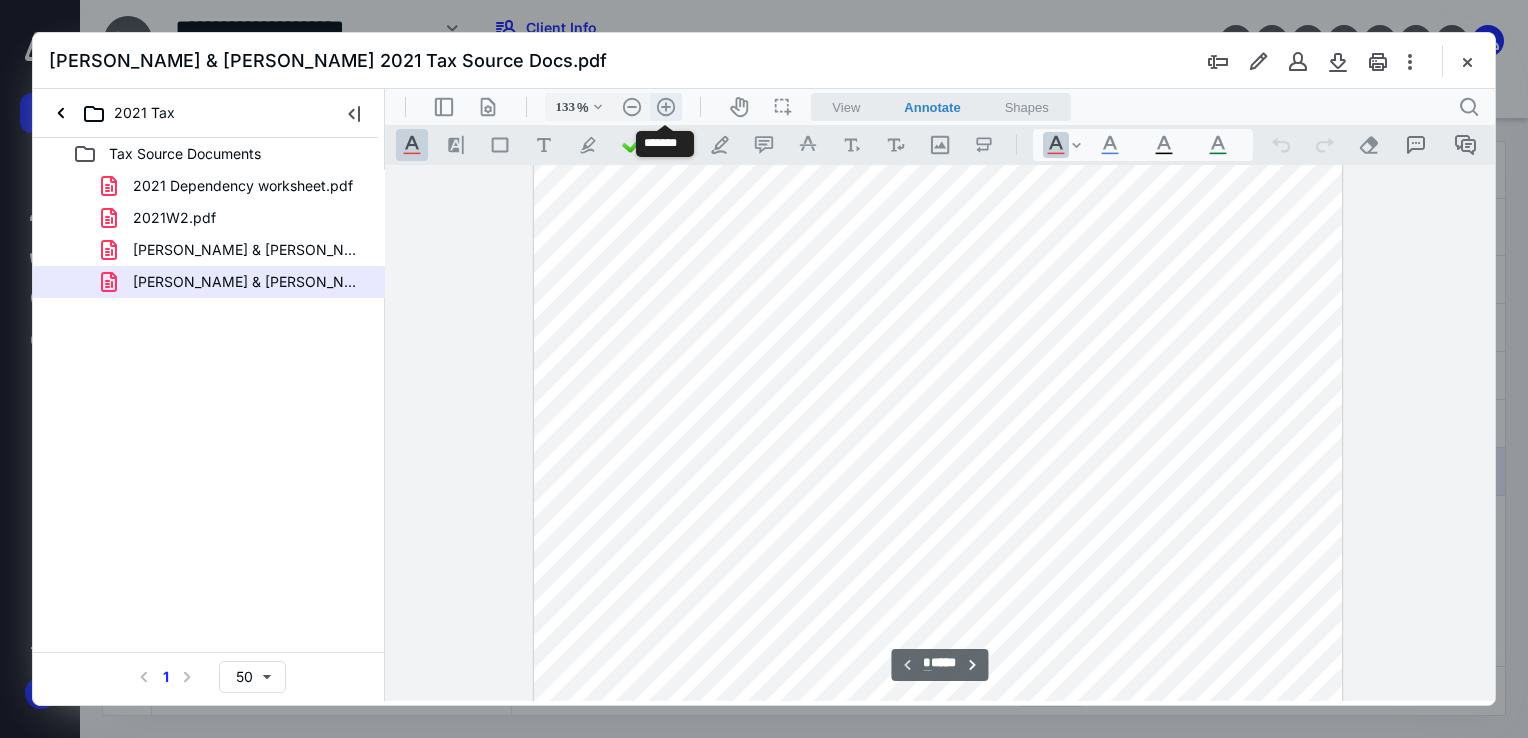 click on ".cls-1{fill:#abb0c4;} icon - header - zoom - in - line" at bounding box center [666, 107] 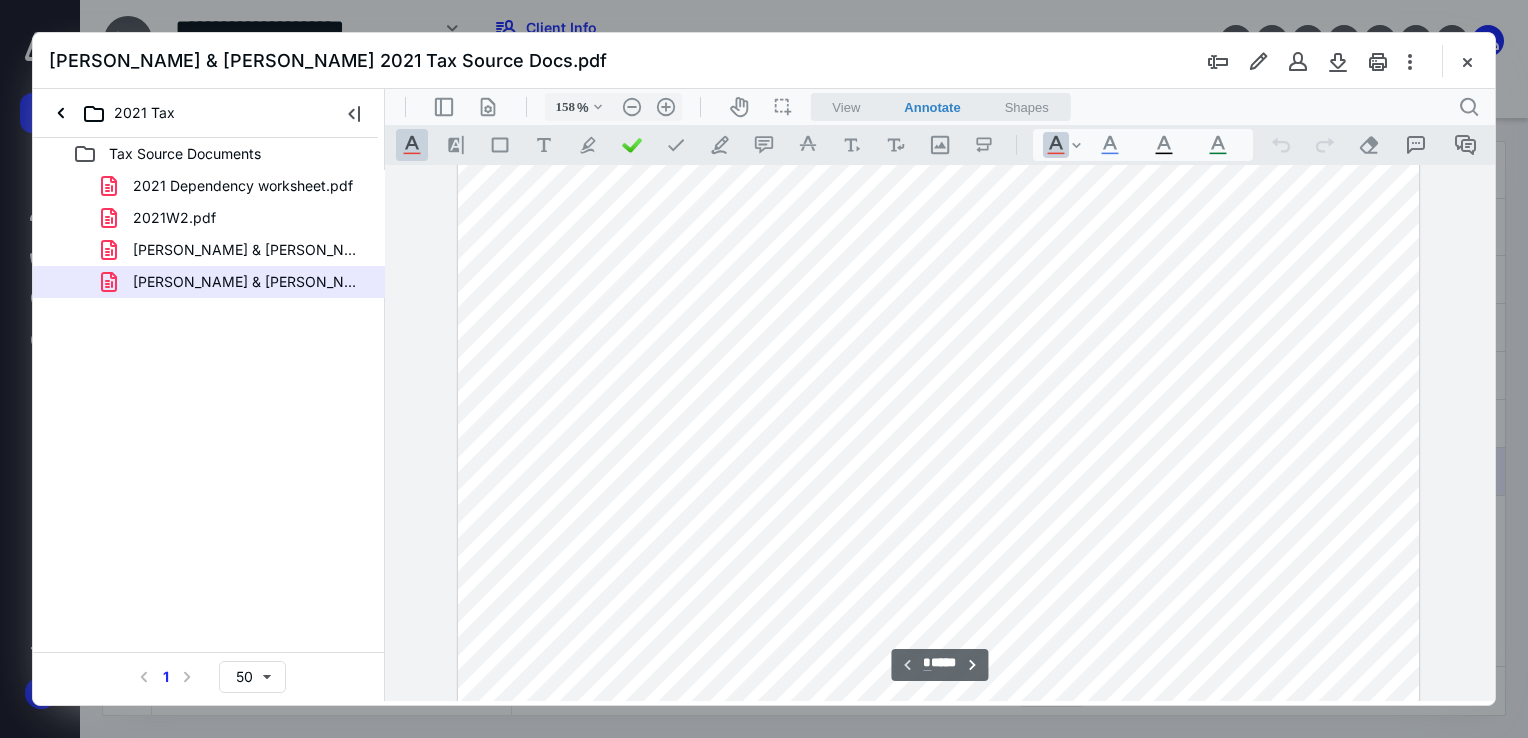 scroll, scrollTop: 193, scrollLeft: 0, axis: vertical 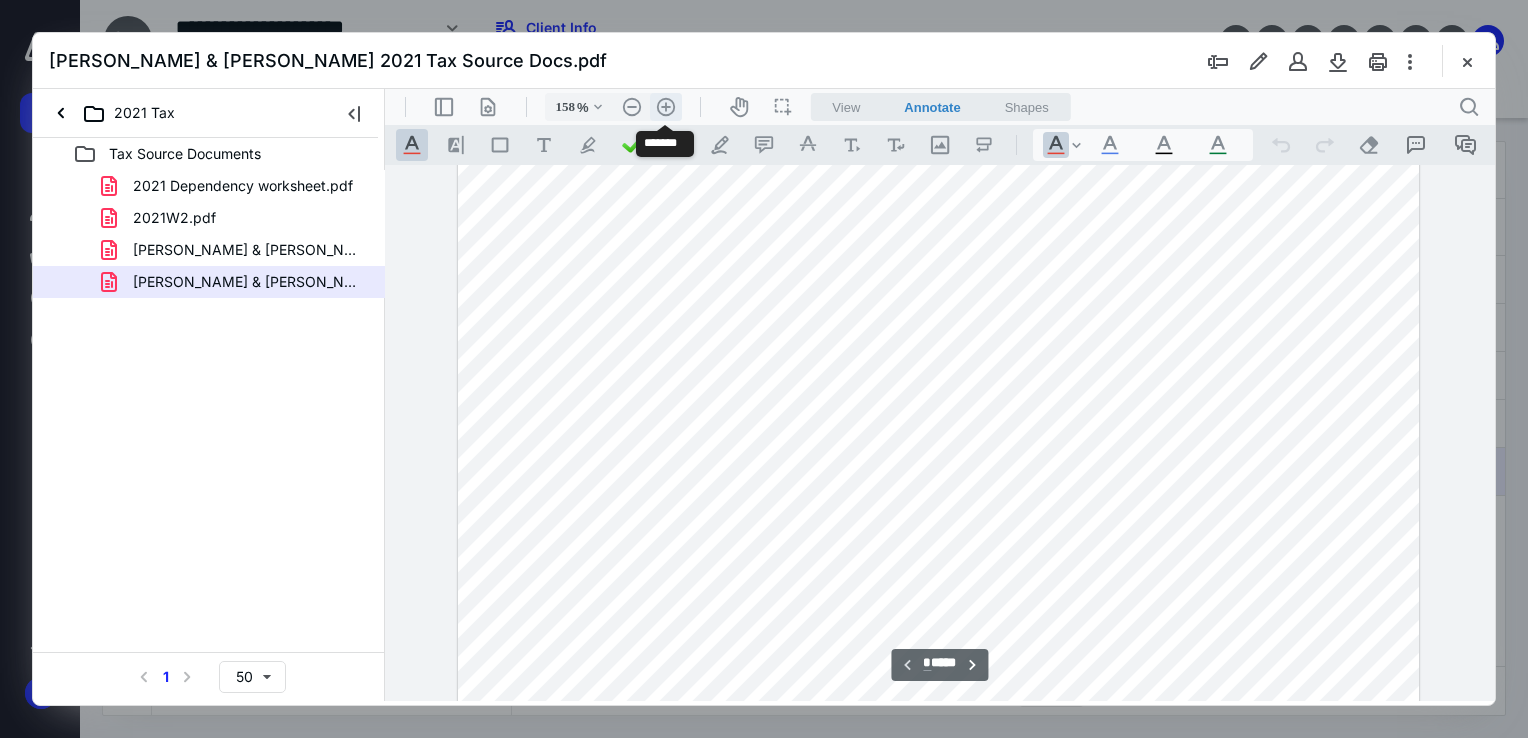 click on ".cls-1{fill:#abb0c4;} icon - header - zoom - in - line" at bounding box center [666, 107] 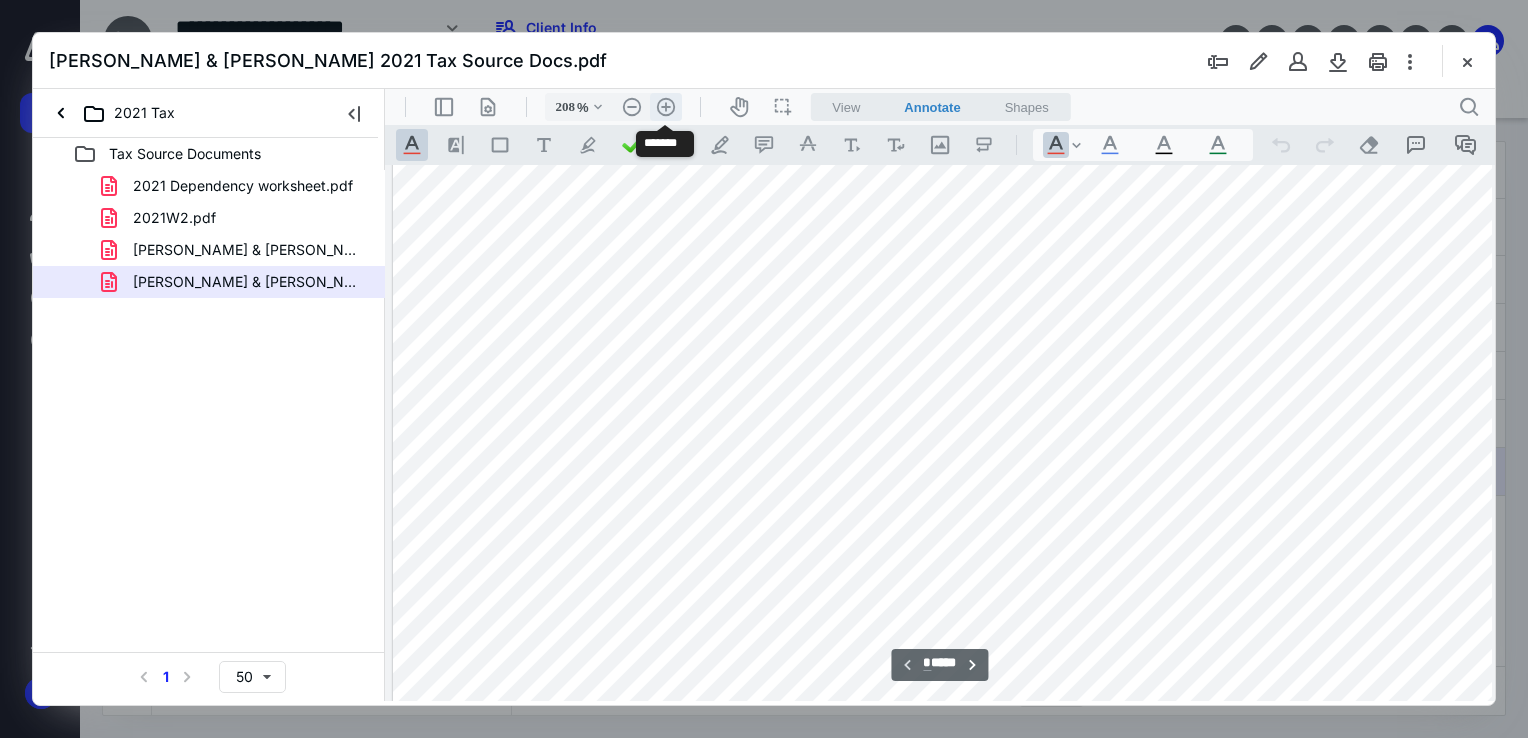 scroll, scrollTop: 328, scrollLeft: 92, axis: both 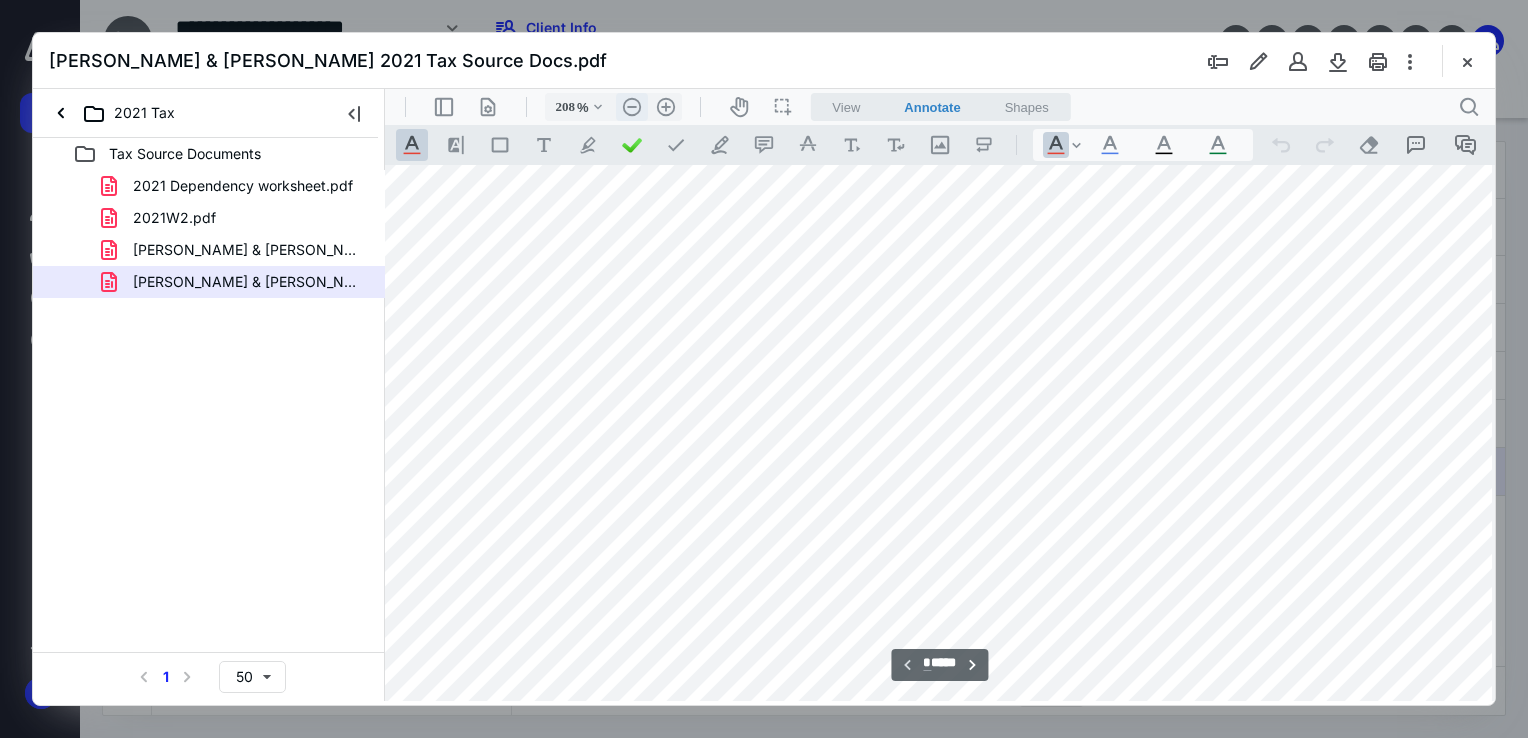 click on ".cls-1{fill:#abb0c4;} icon - header - zoom - out - line" at bounding box center [632, 107] 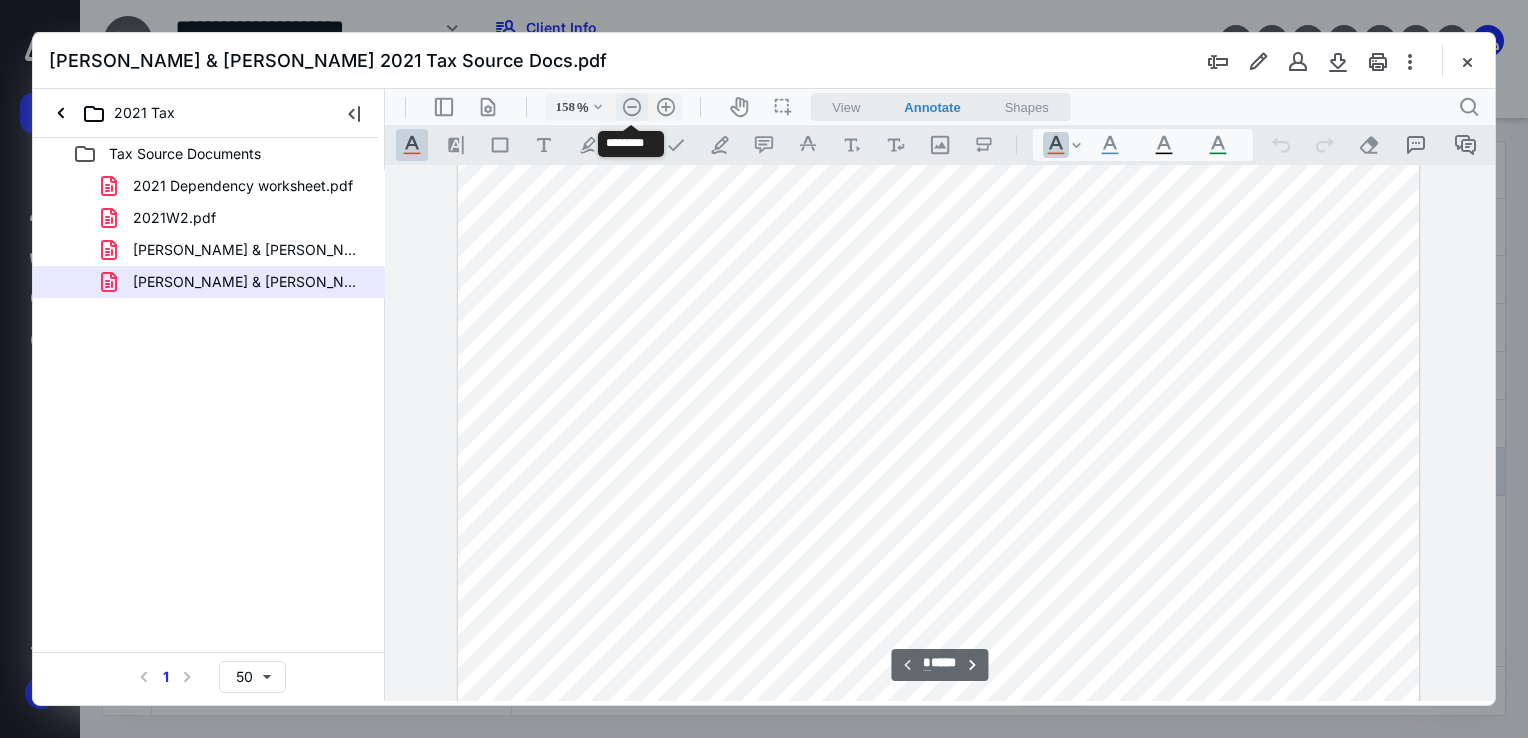 scroll, scrollTop: 193, scrollLeft: 0, axis: vertical 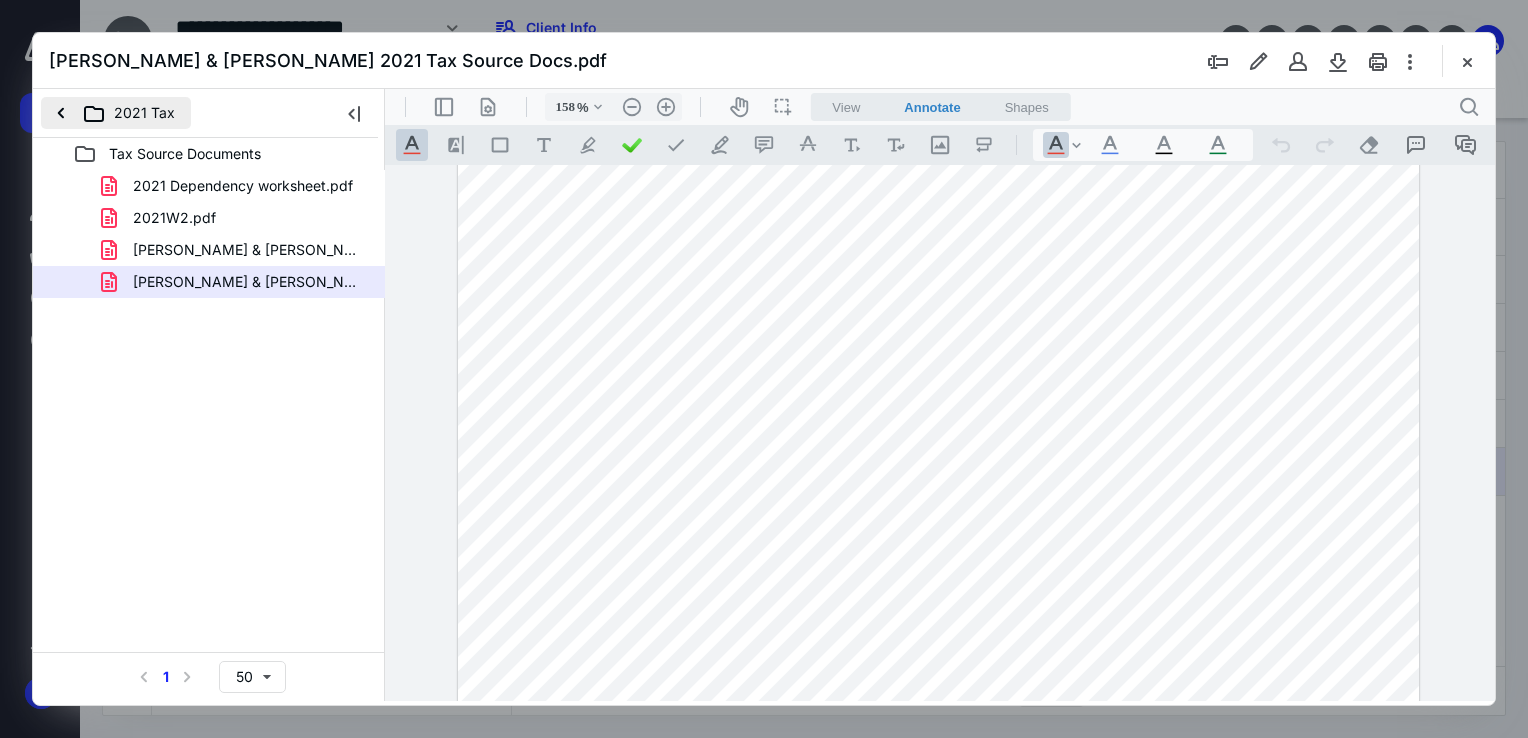 click on "2021 Tax" at bounding box center [116, 113] 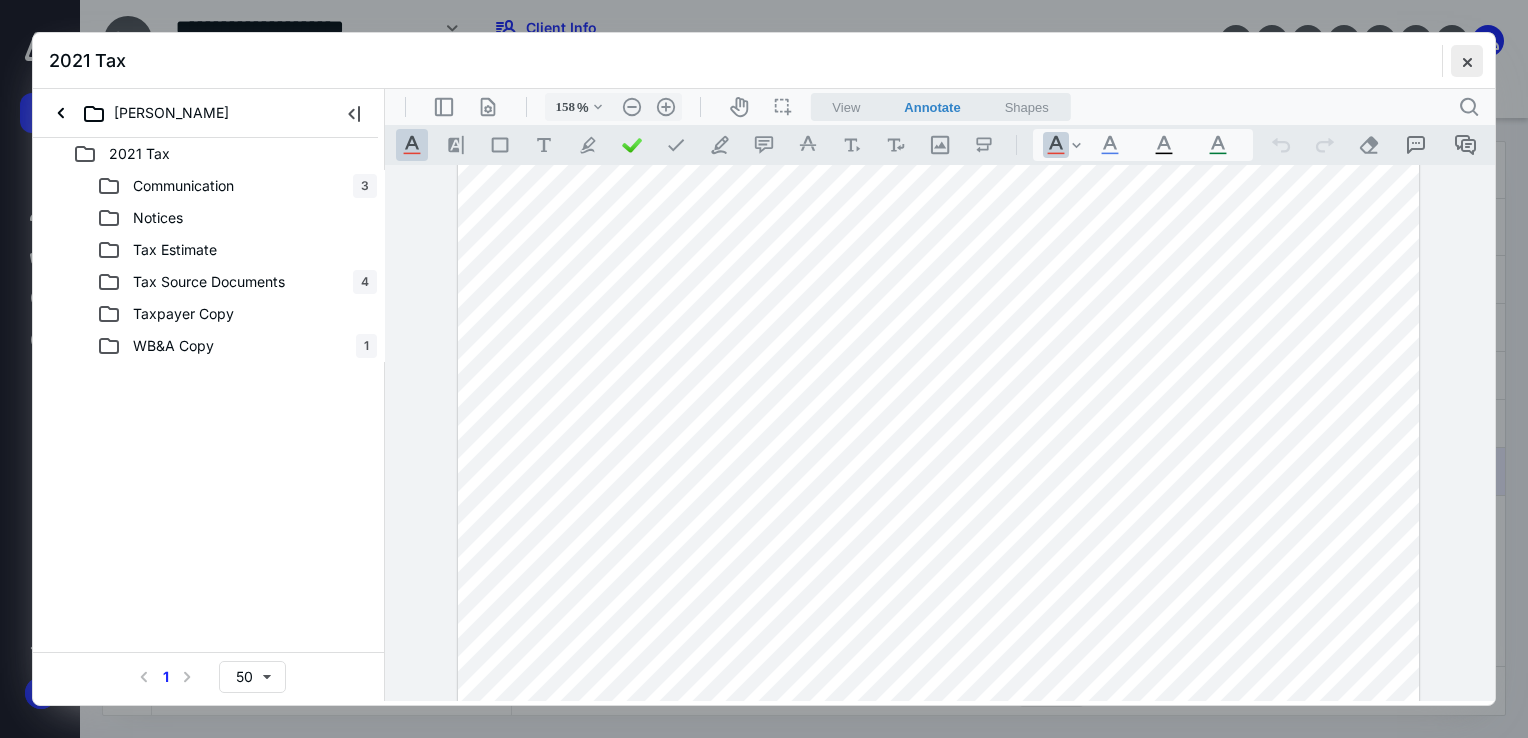 drag, startPoint x: 1476, startPoint y: 65, endPoint x: 1452, endPoint y: 60, distance: 24.5153 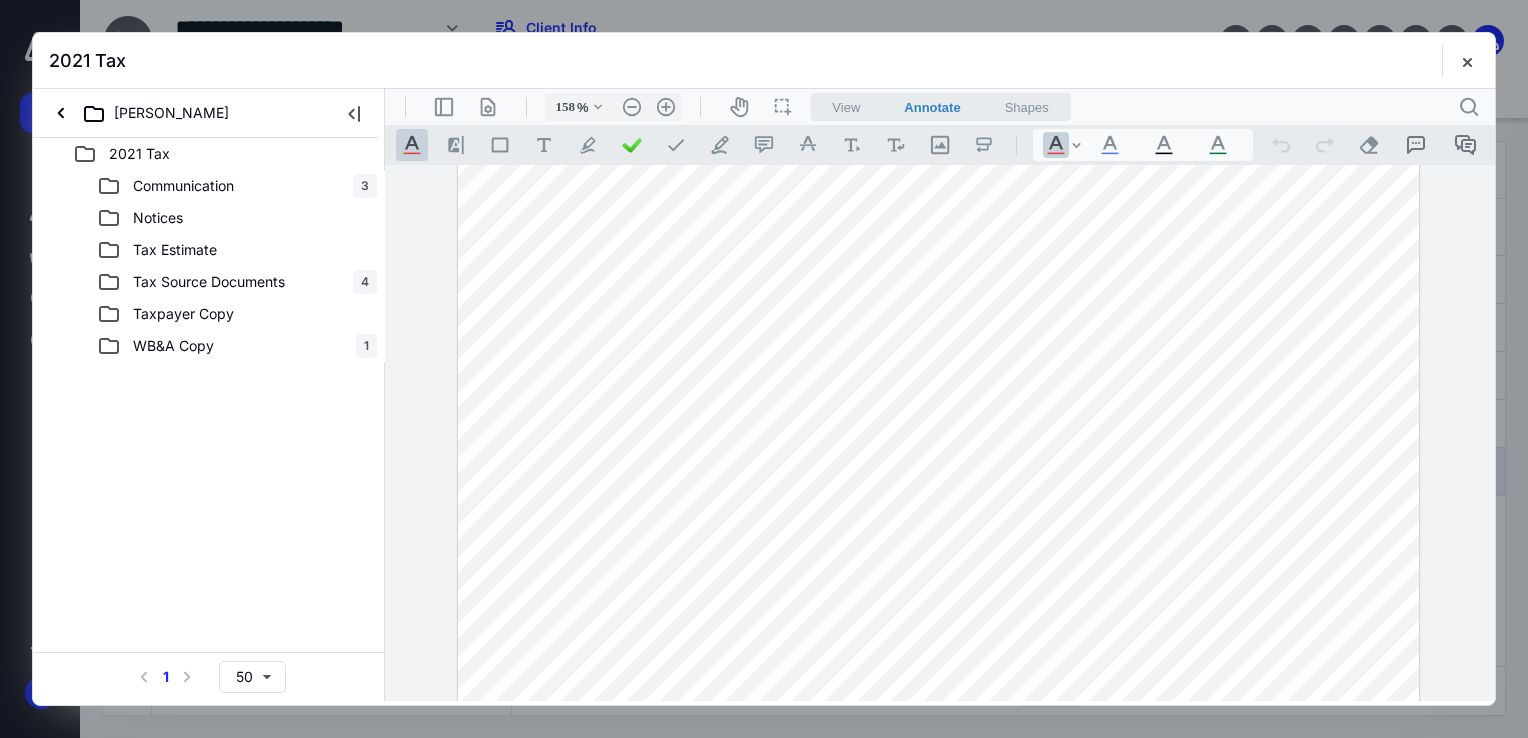 click at bounding box center [1467, 61] 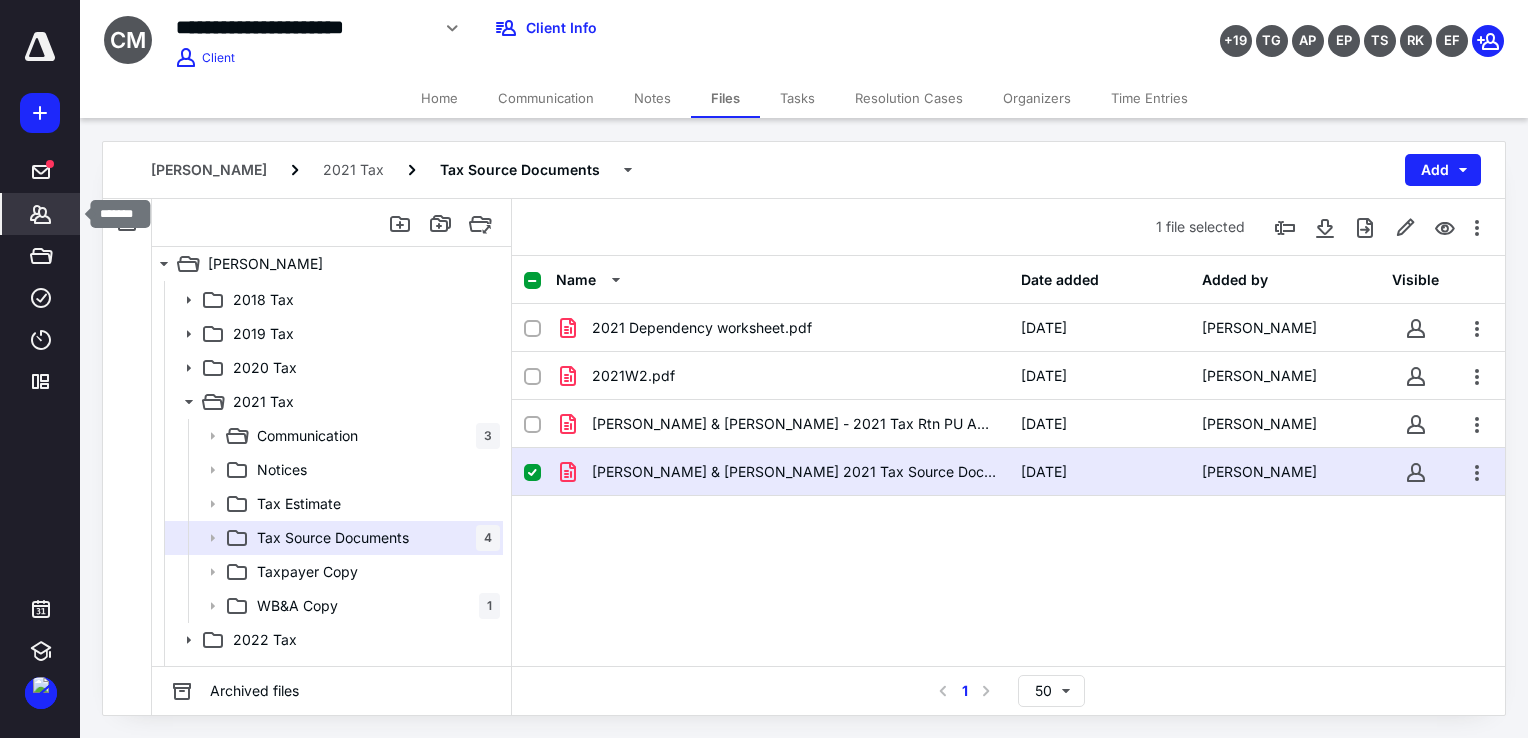 click 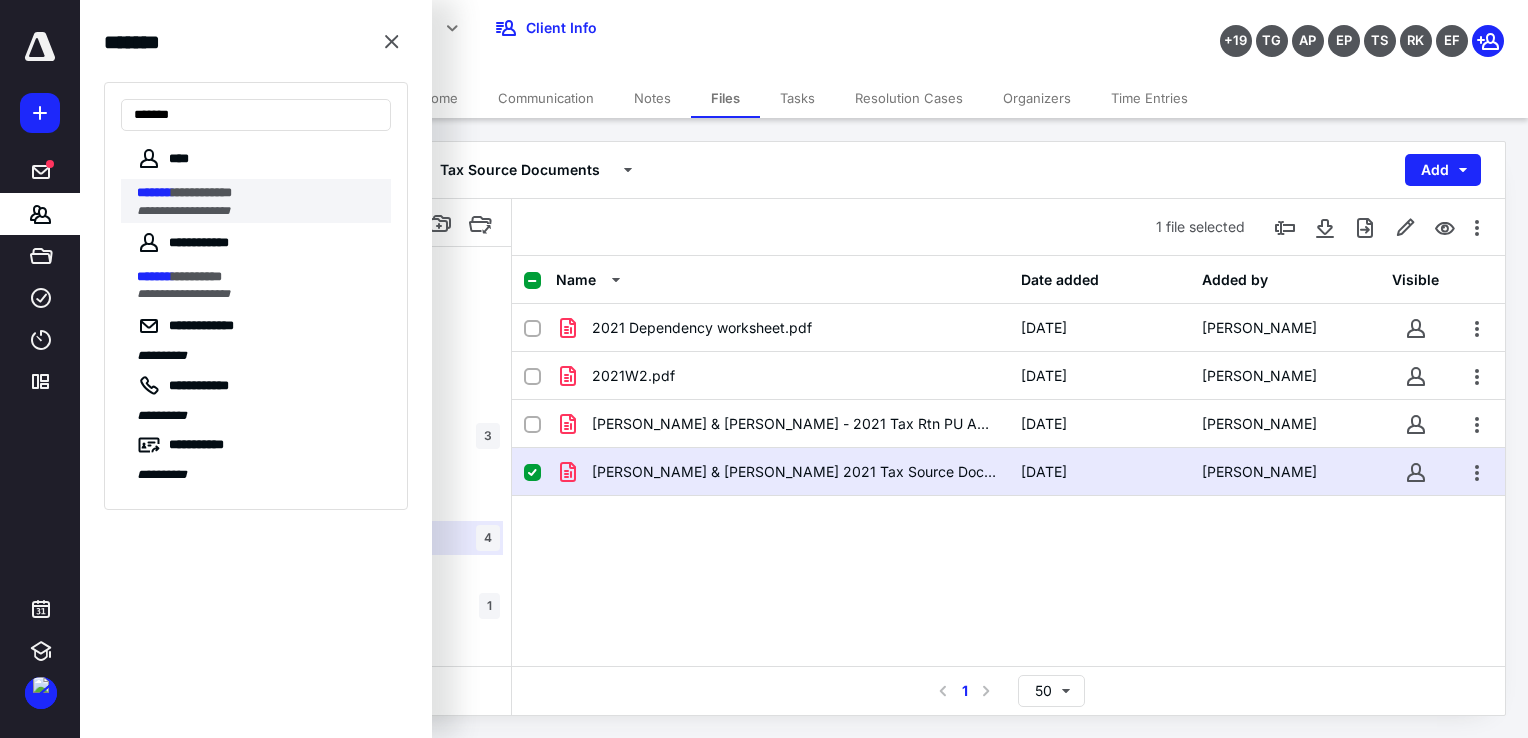 type on "*******" 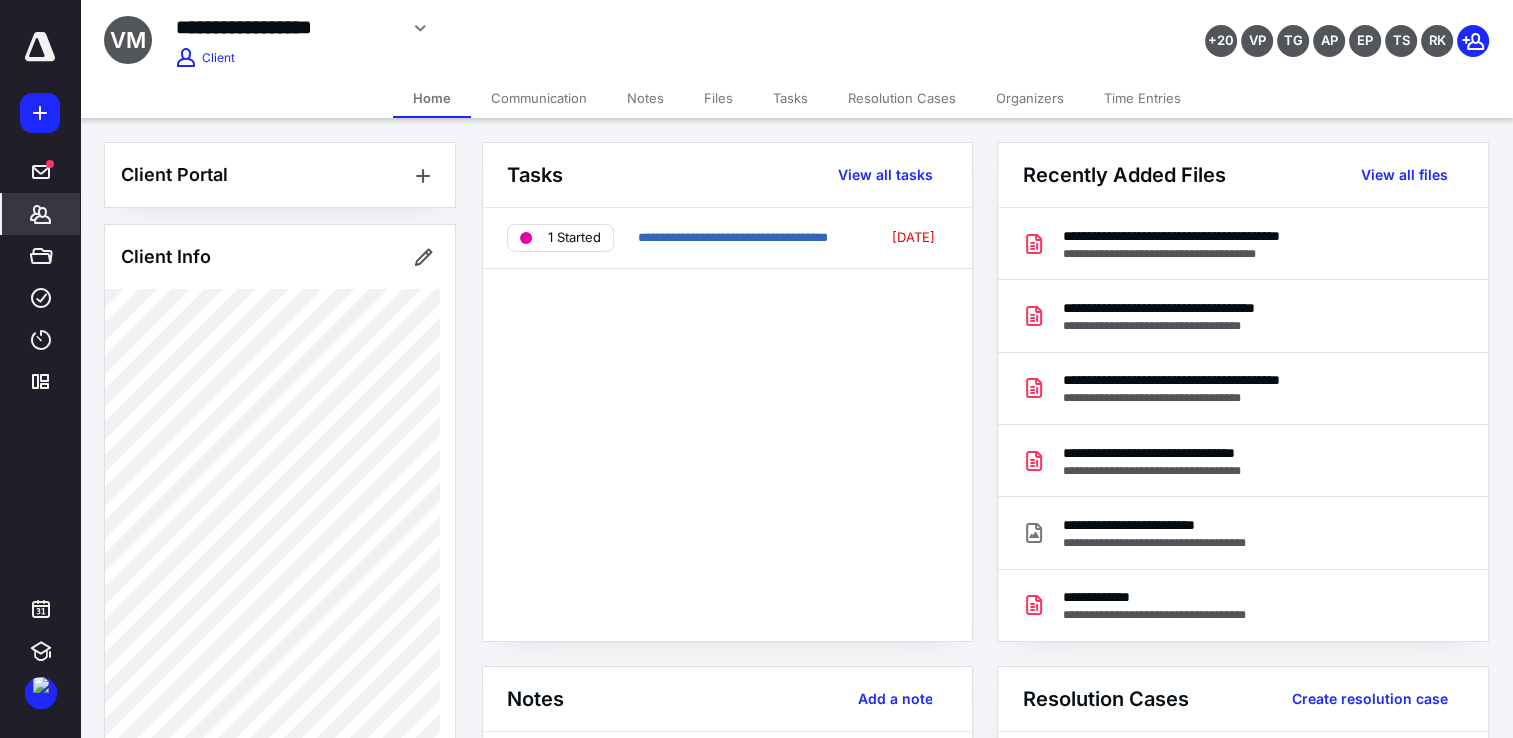 click on "Files" at bounding box center (718, 98) 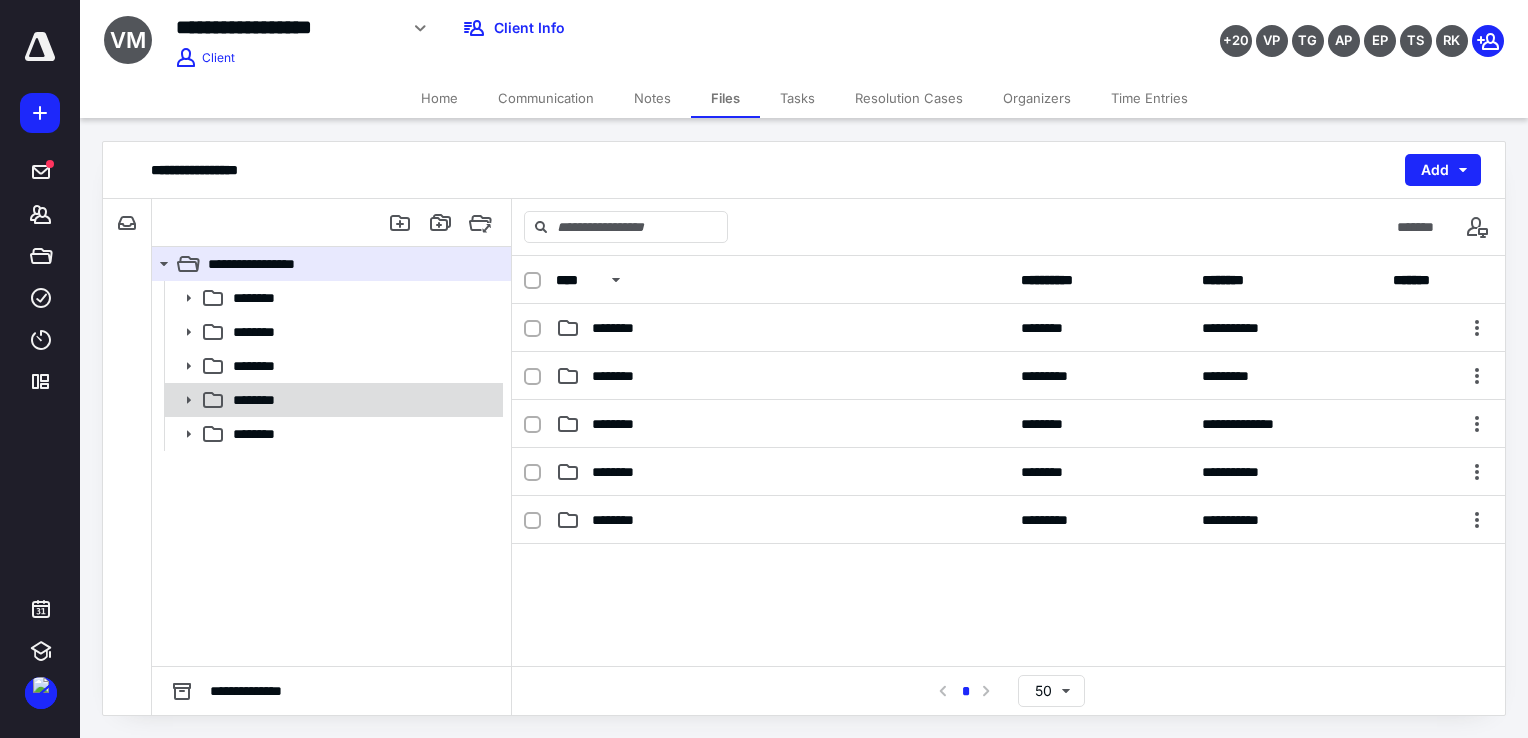 click 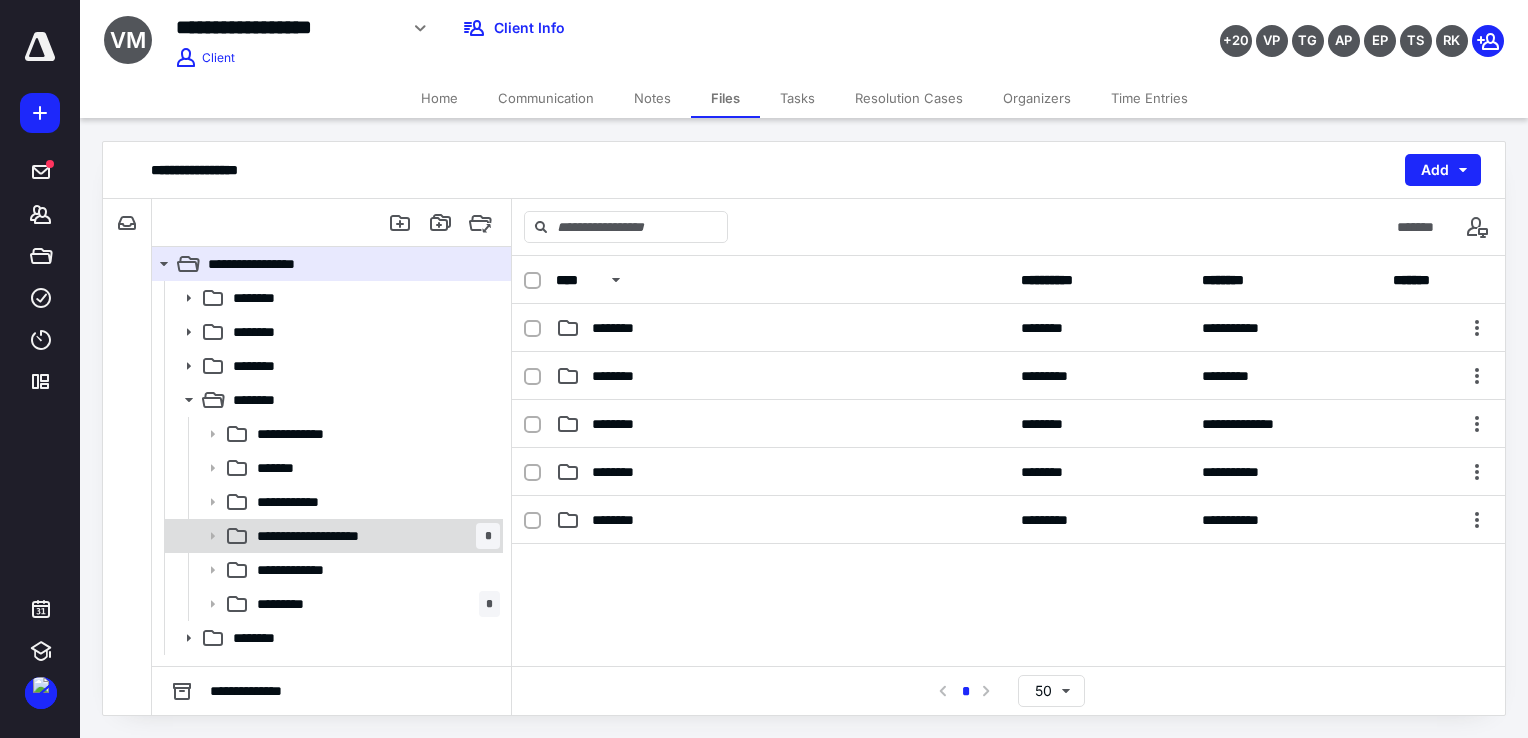 click on "**********" at bounding box center [334, 536] 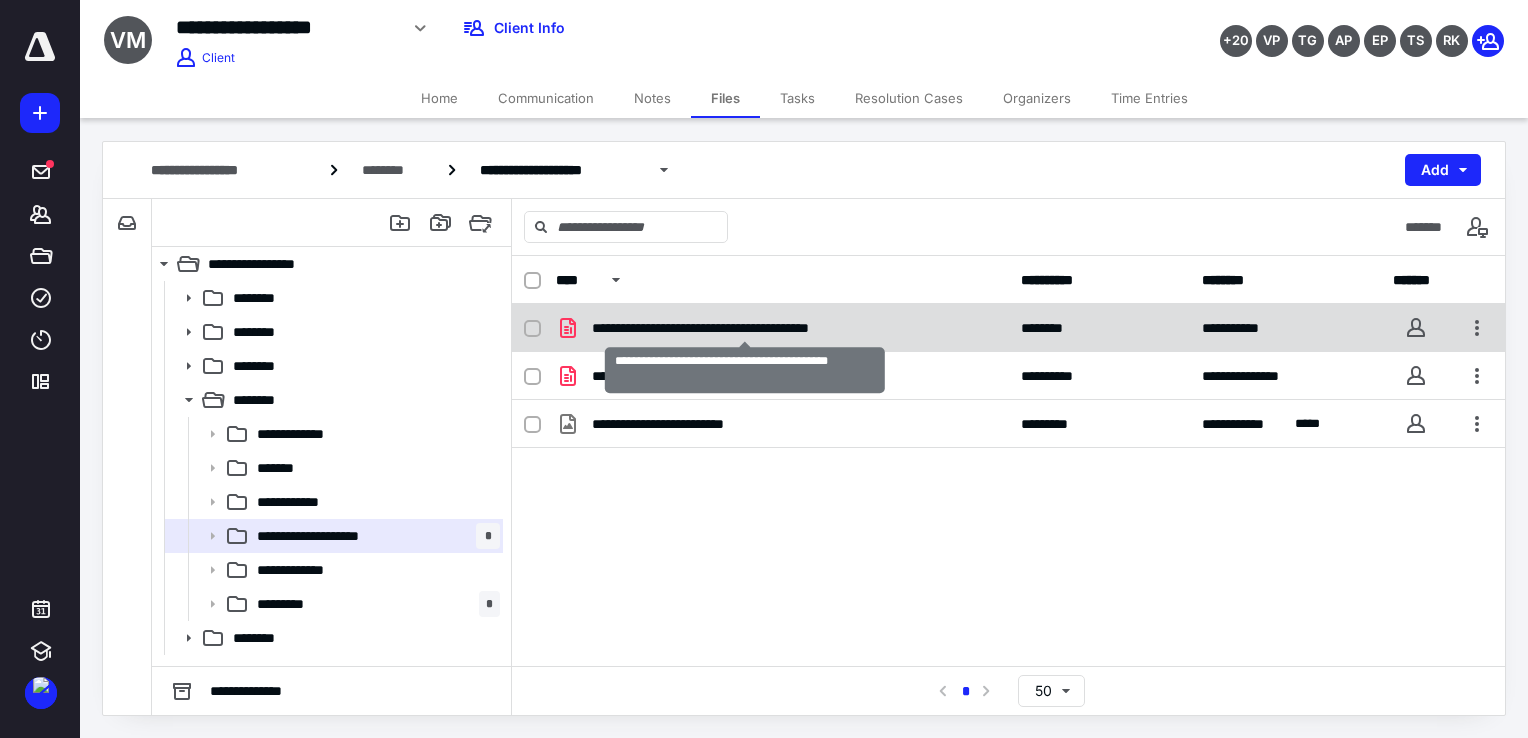 click on "**********" at bounding box center (745, 328) 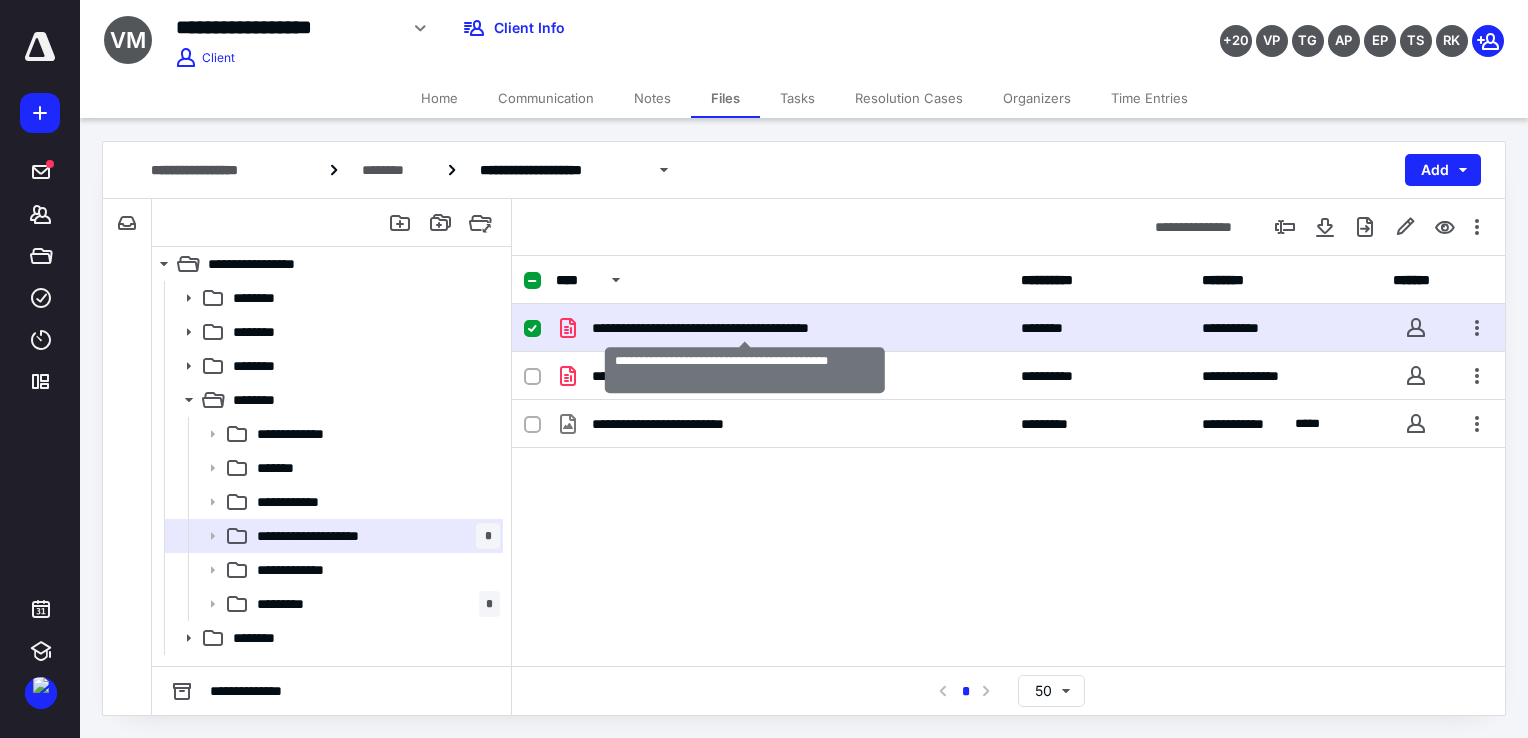 click on "**********" at bounding box center [745, 328] 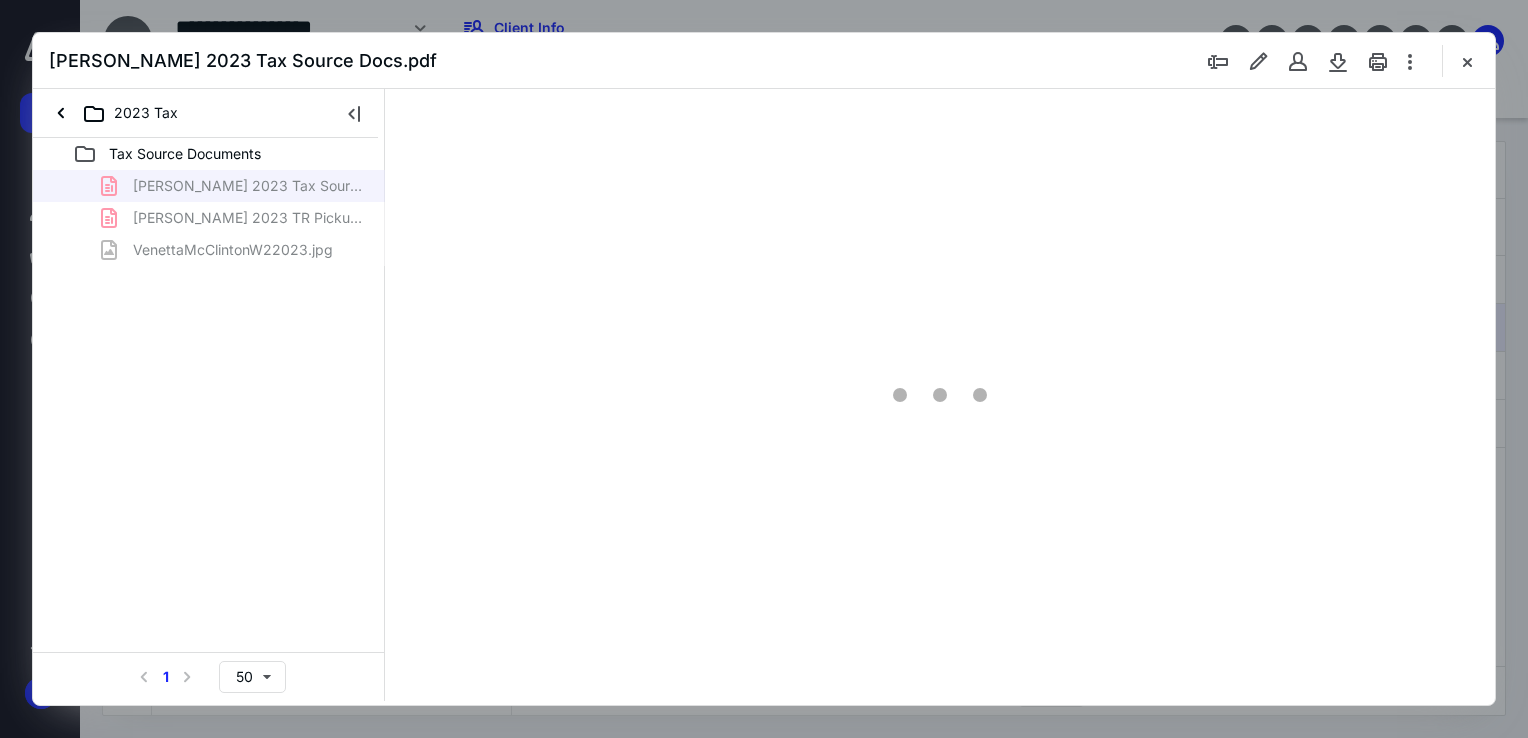 scroll, scrollTop: 0, scrollLeft: 0, axis: both 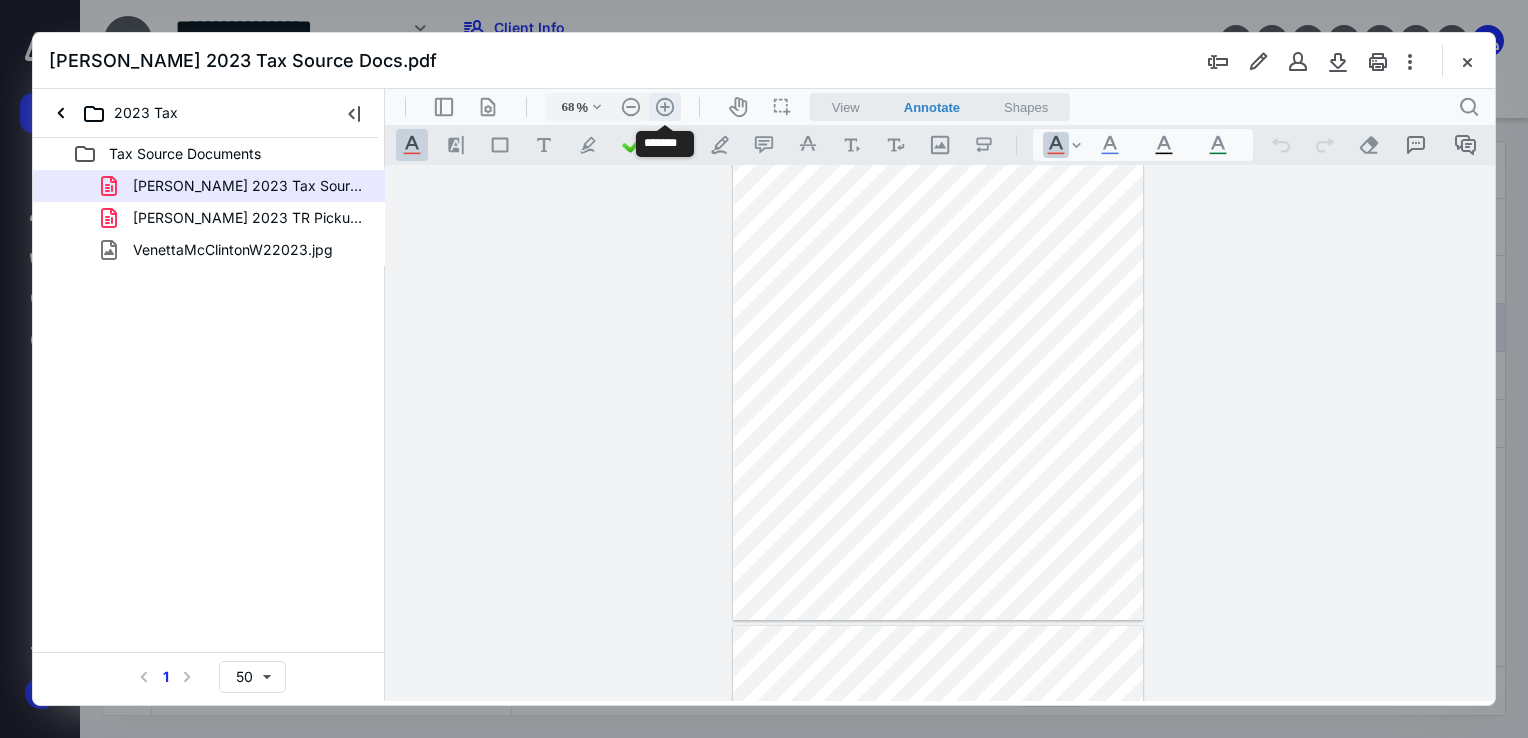 click on ".cls-1{fill:#abb0c4;} icon - header - zoom - in - line" at bounding box center (665, 107) 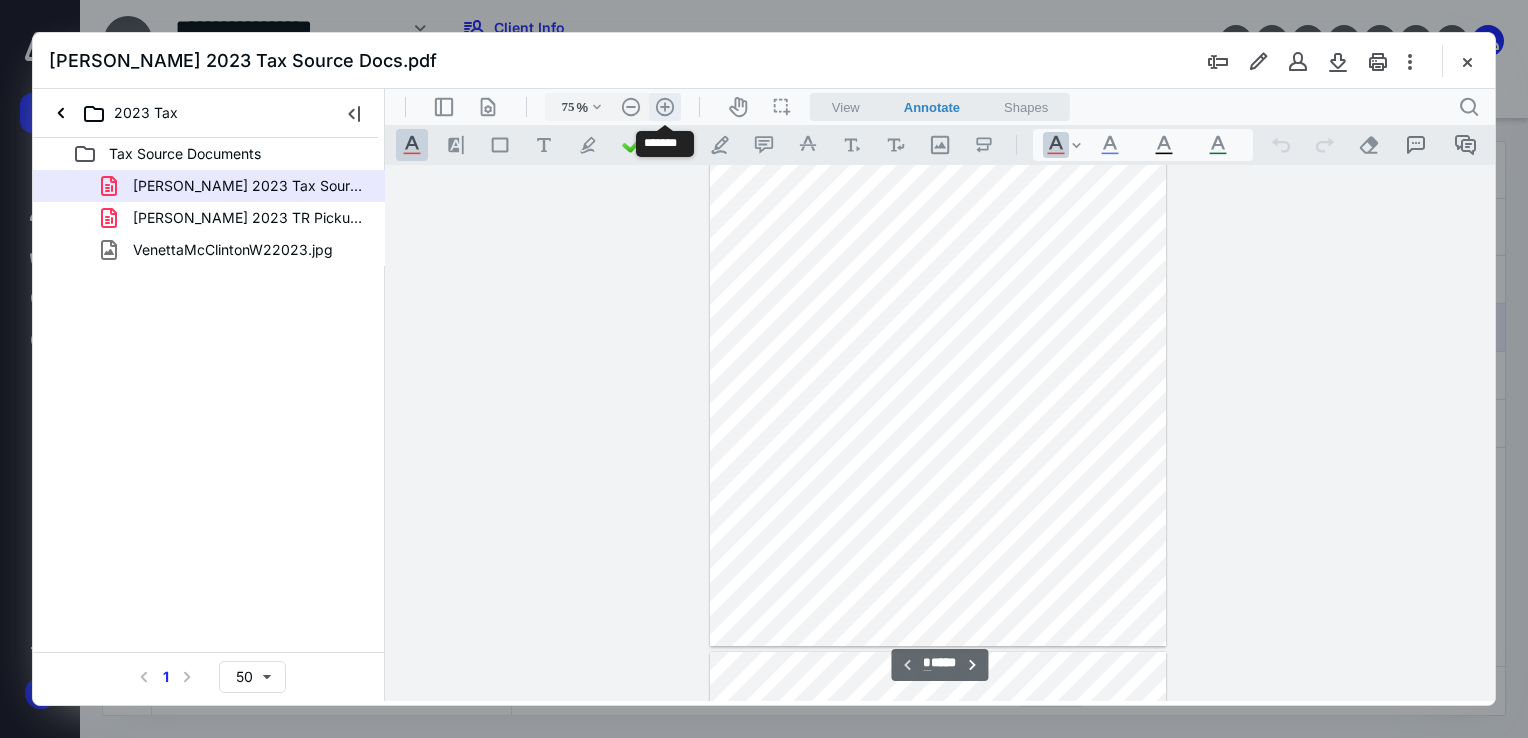 click on ".cls-1{fill:#abb0c4;} icon - header - zoom - in - line" at bounding box center (665, 107) 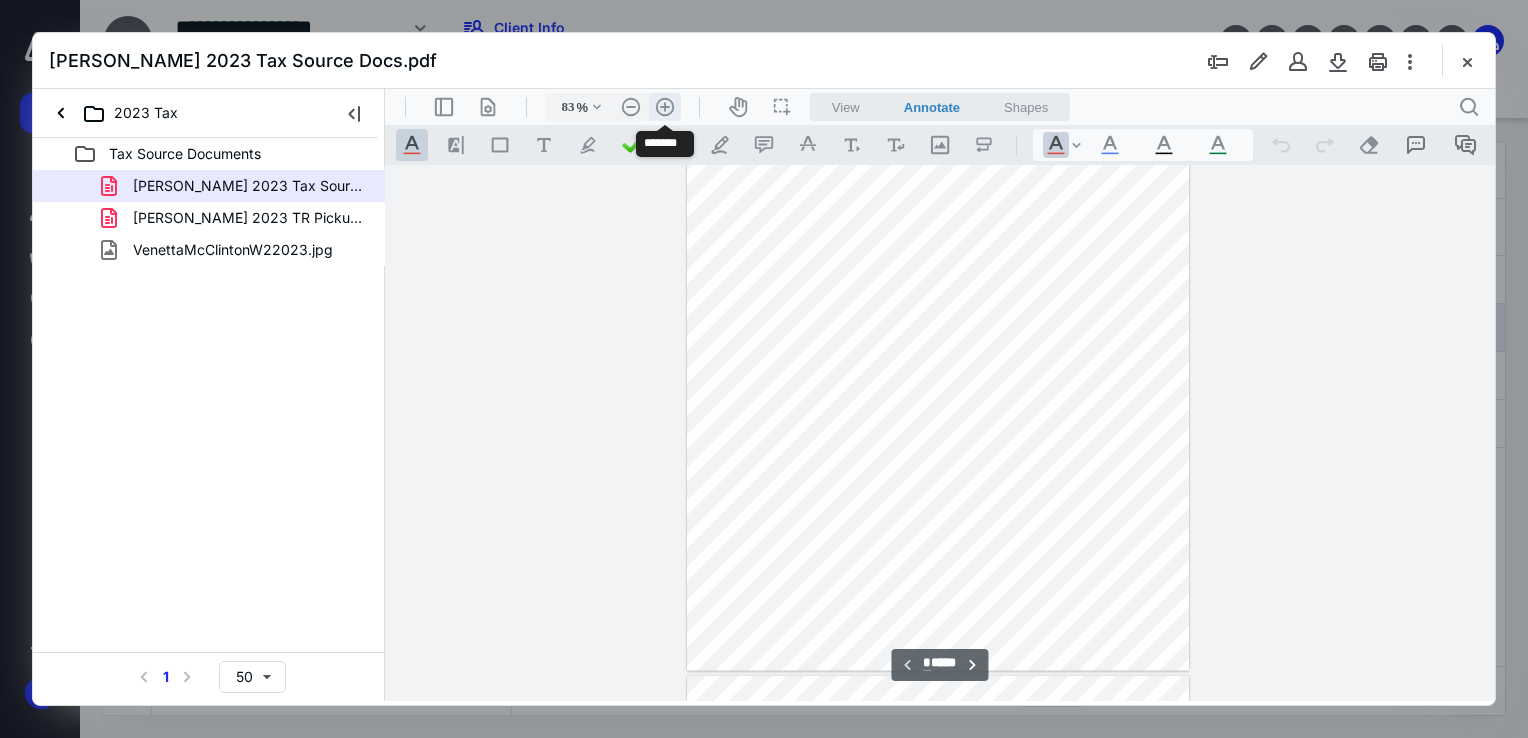 click on ".cls-1{fill:#abb0c4;} icon - header - zoom - in - line" at bounding box center (665, 107) 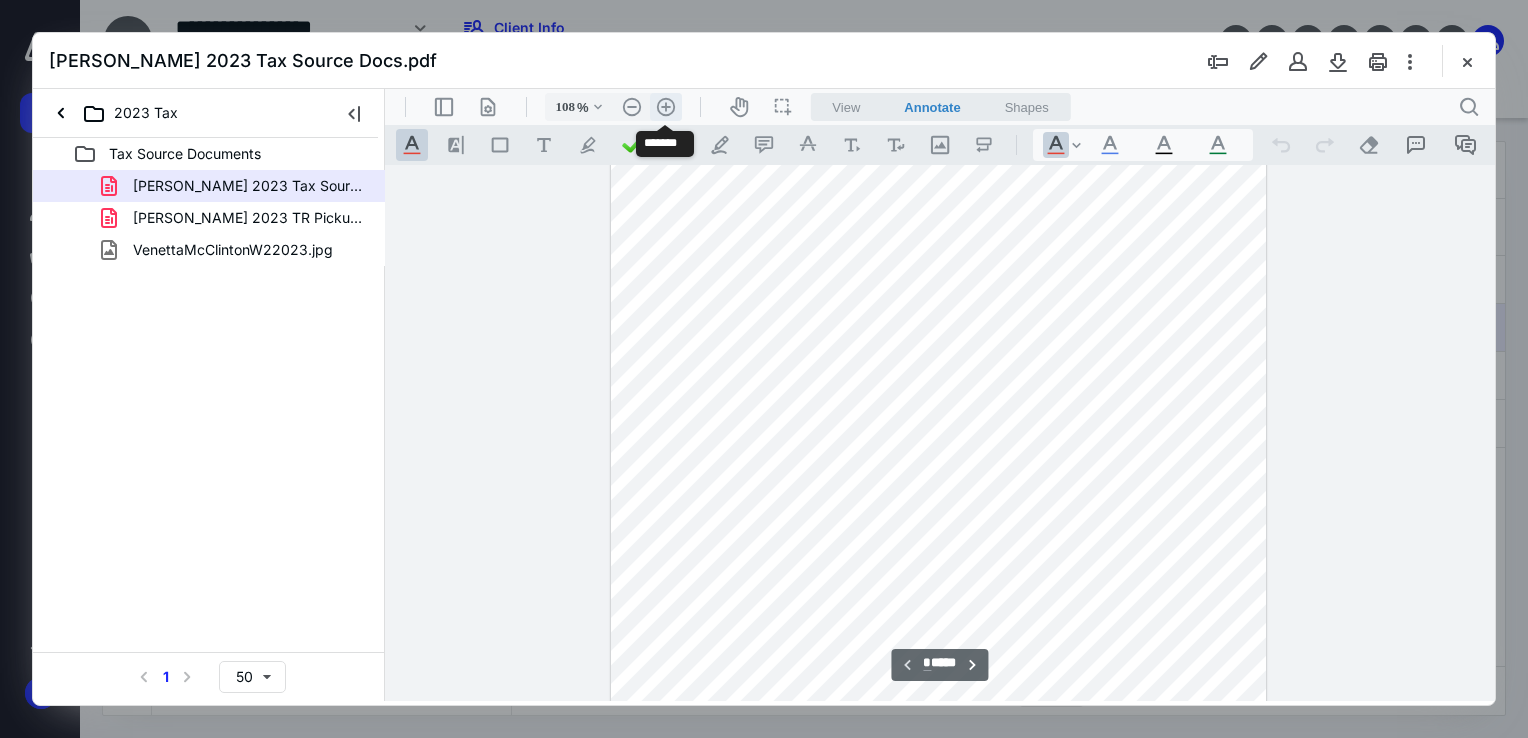 click on ".cls-1{fill:#abb0c4;} icon - header - zoom - in - line" at bounding box center (666, 107) 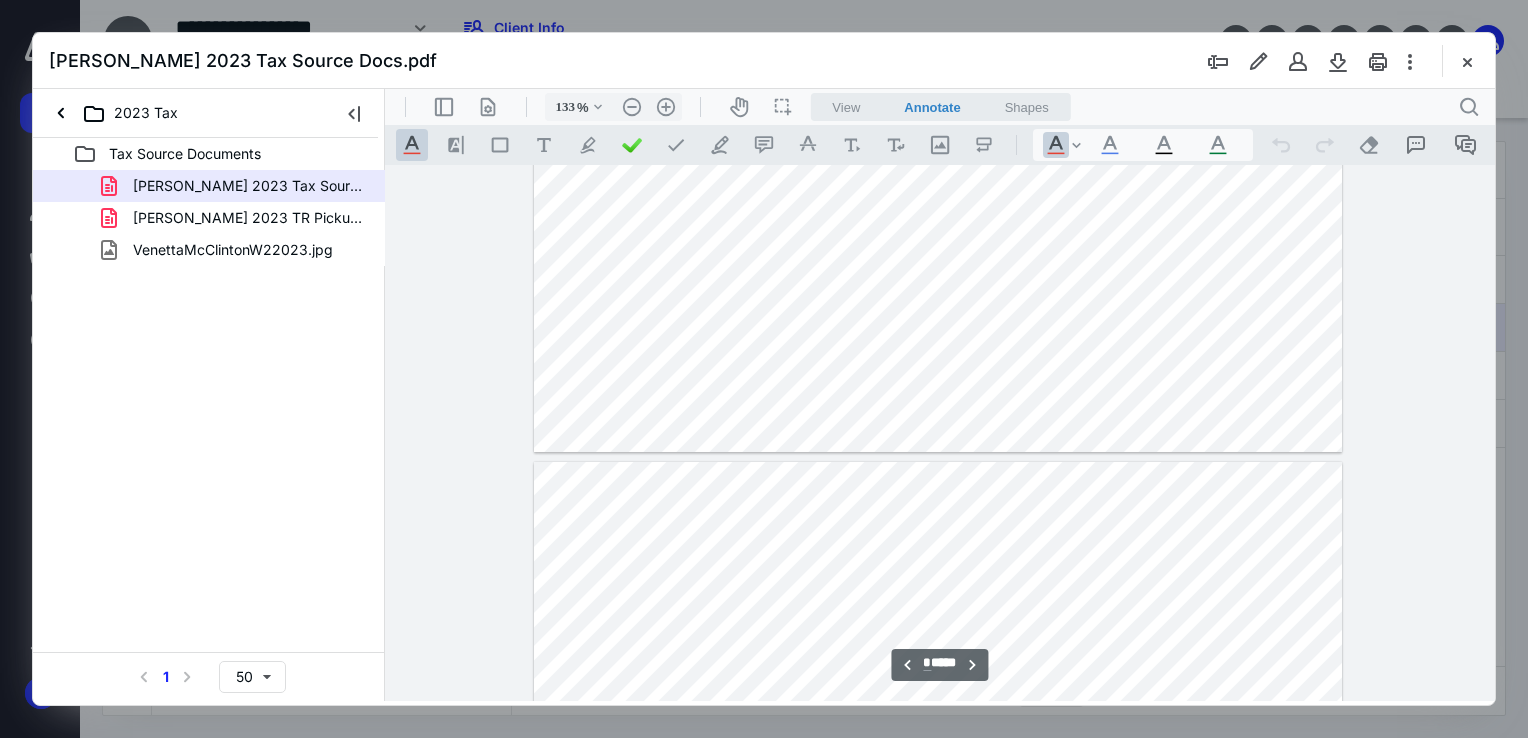 scroll, scrollTop: 2878, scrollLeft: 0, axis: vertical 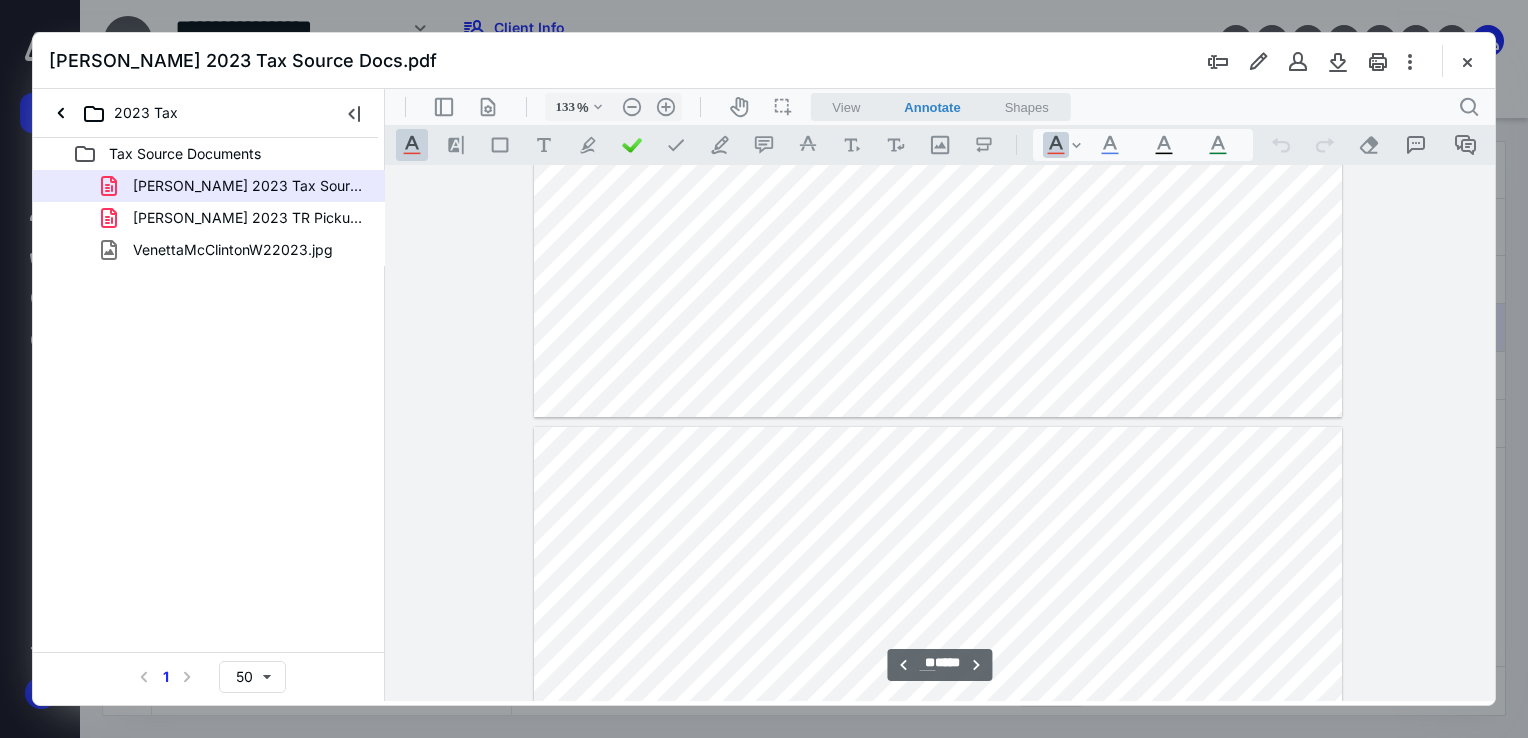 type on "**" 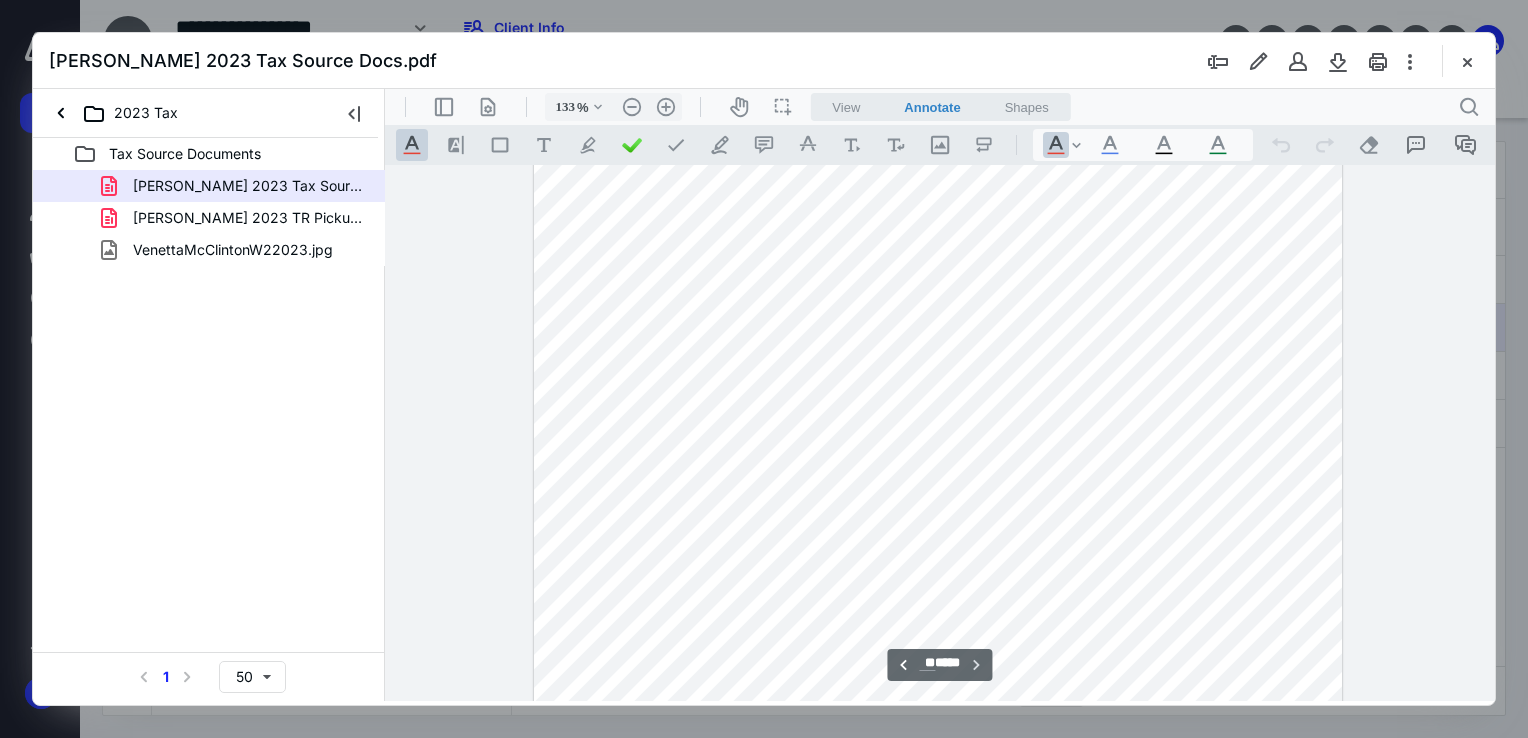 scroll, scrollTop: 13191, scrollLeft: 0, axis: vertical 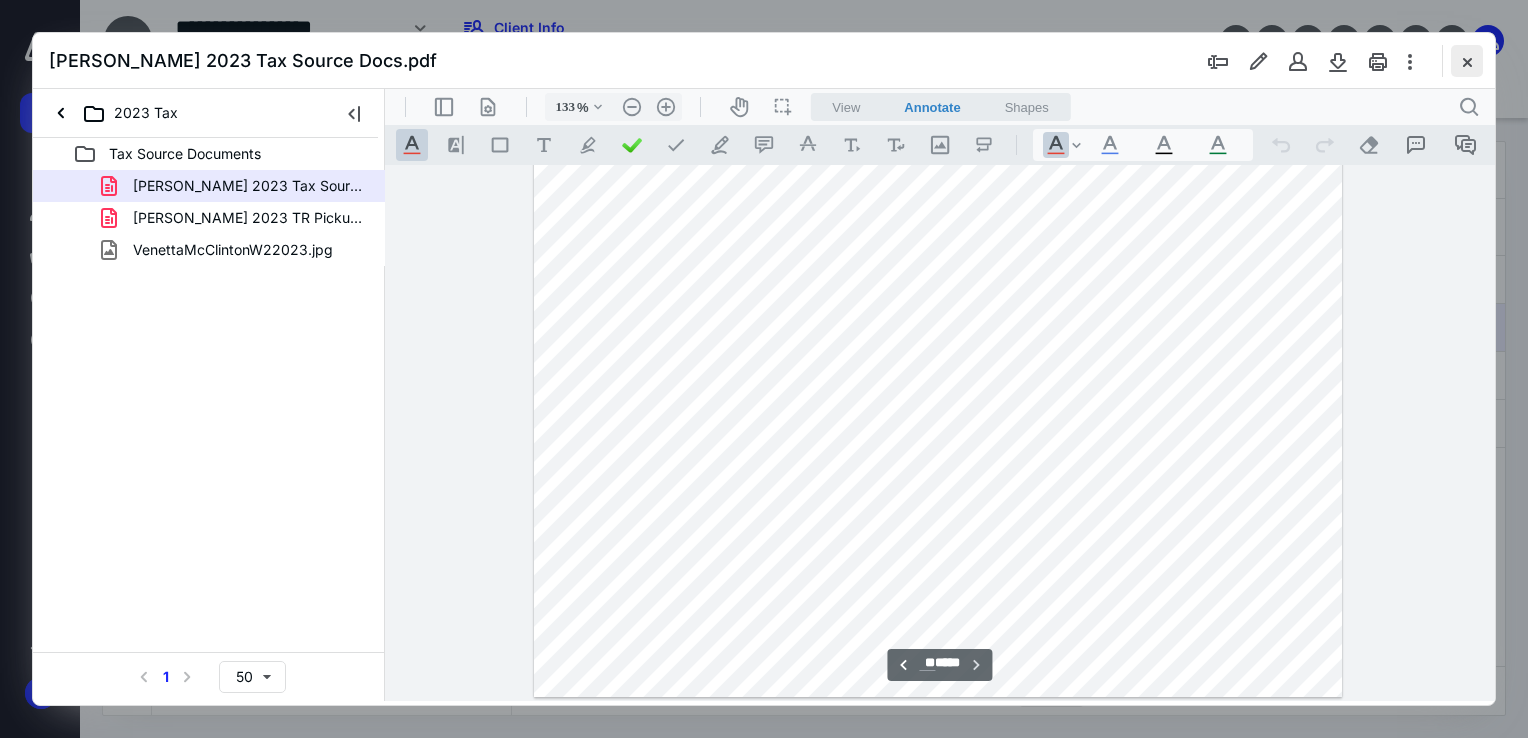 click at bounding box center [1467, 61] 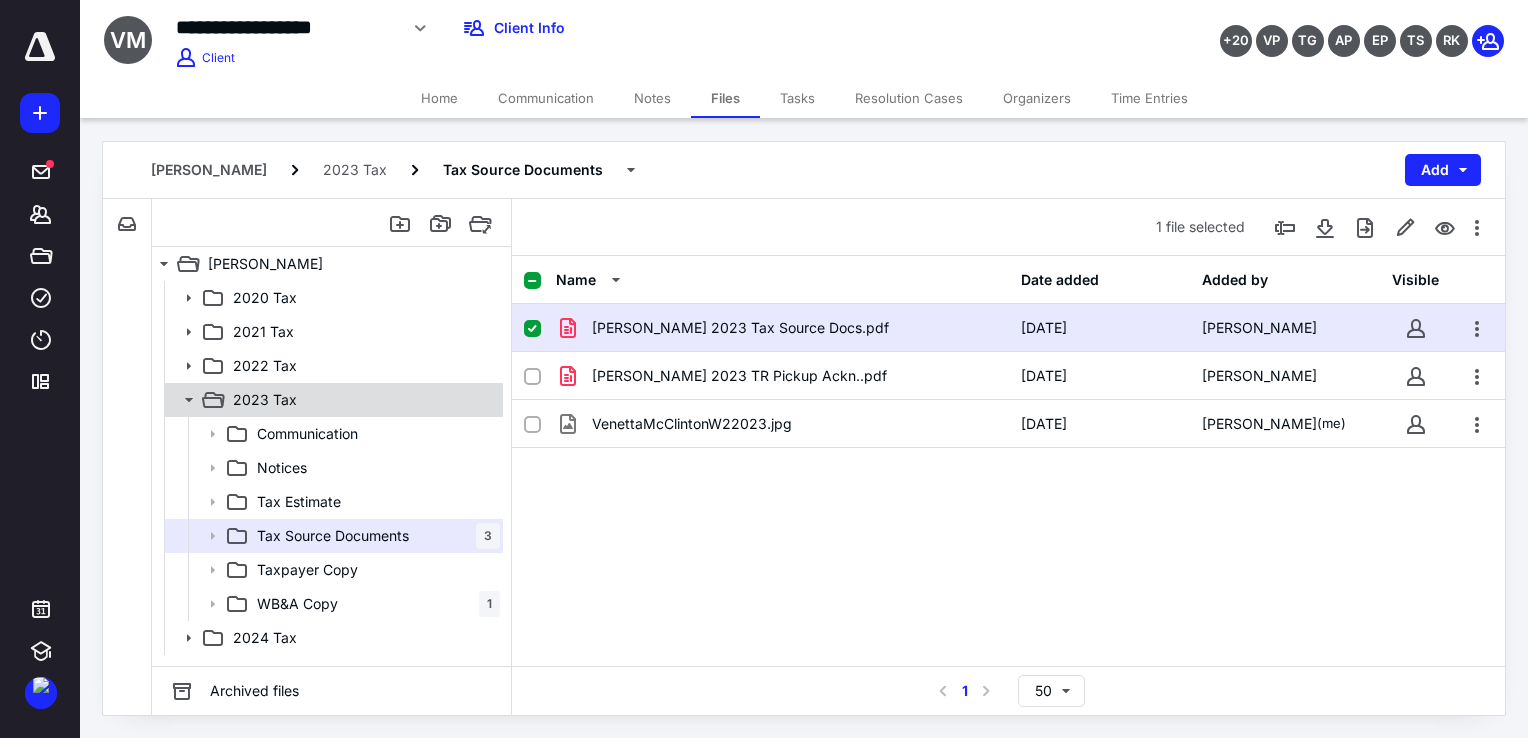 click 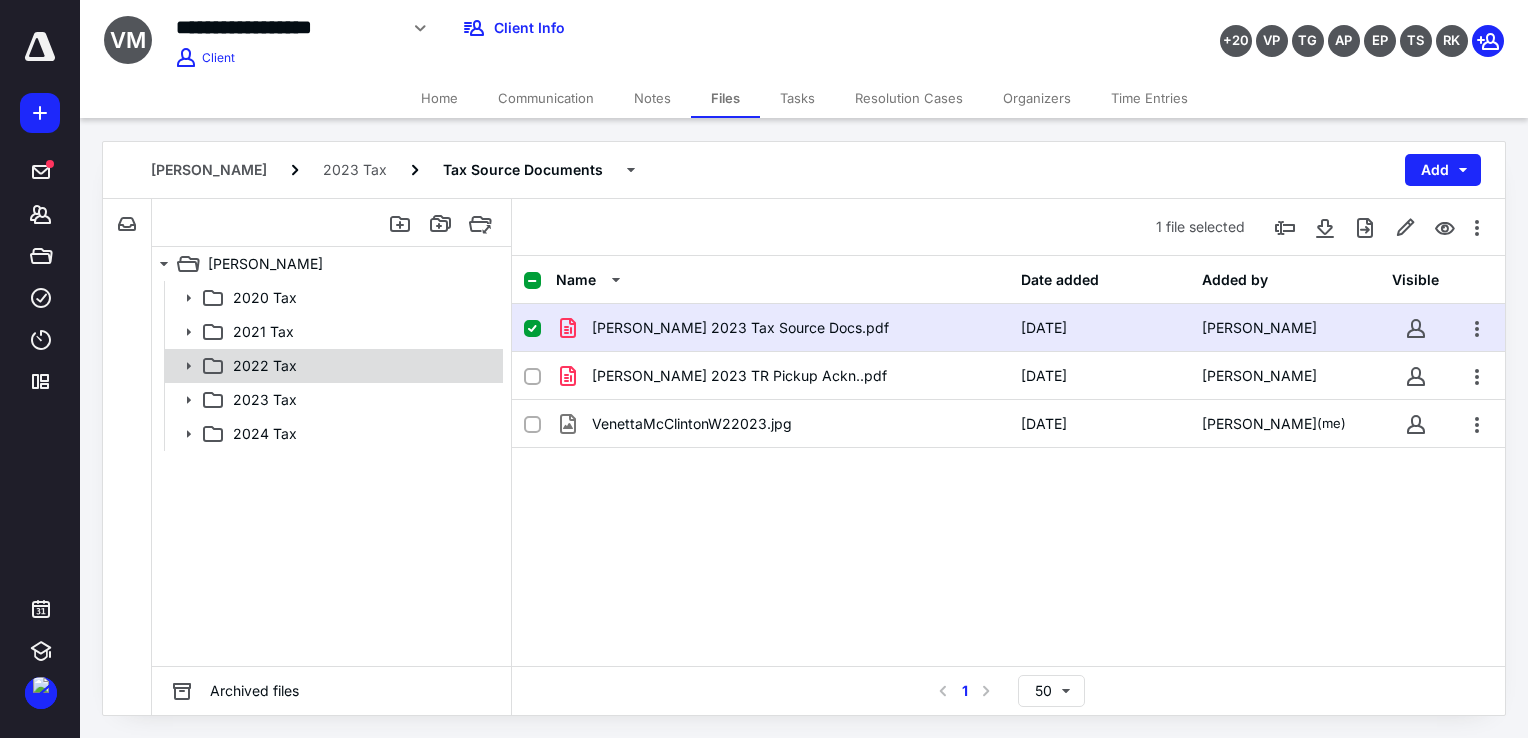 click 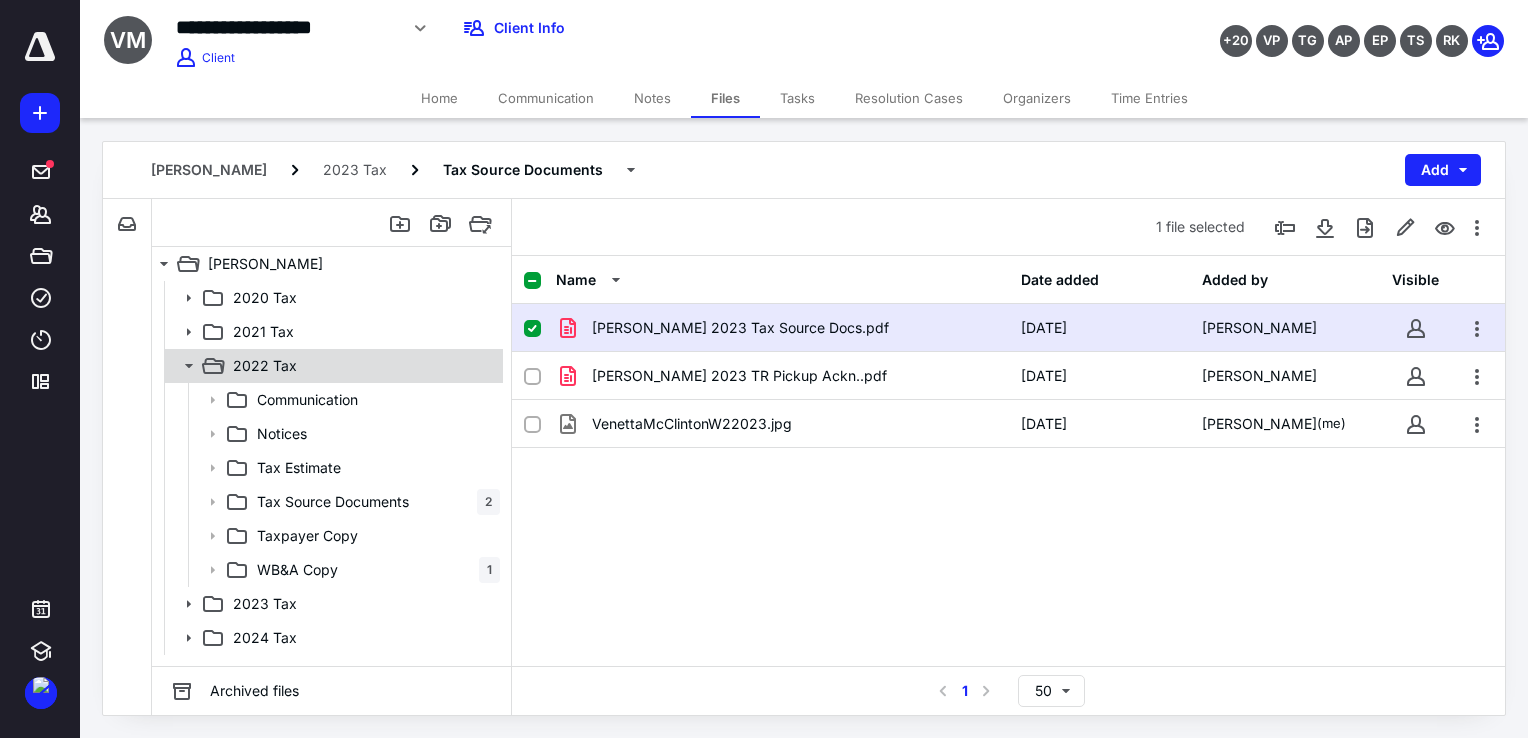 click 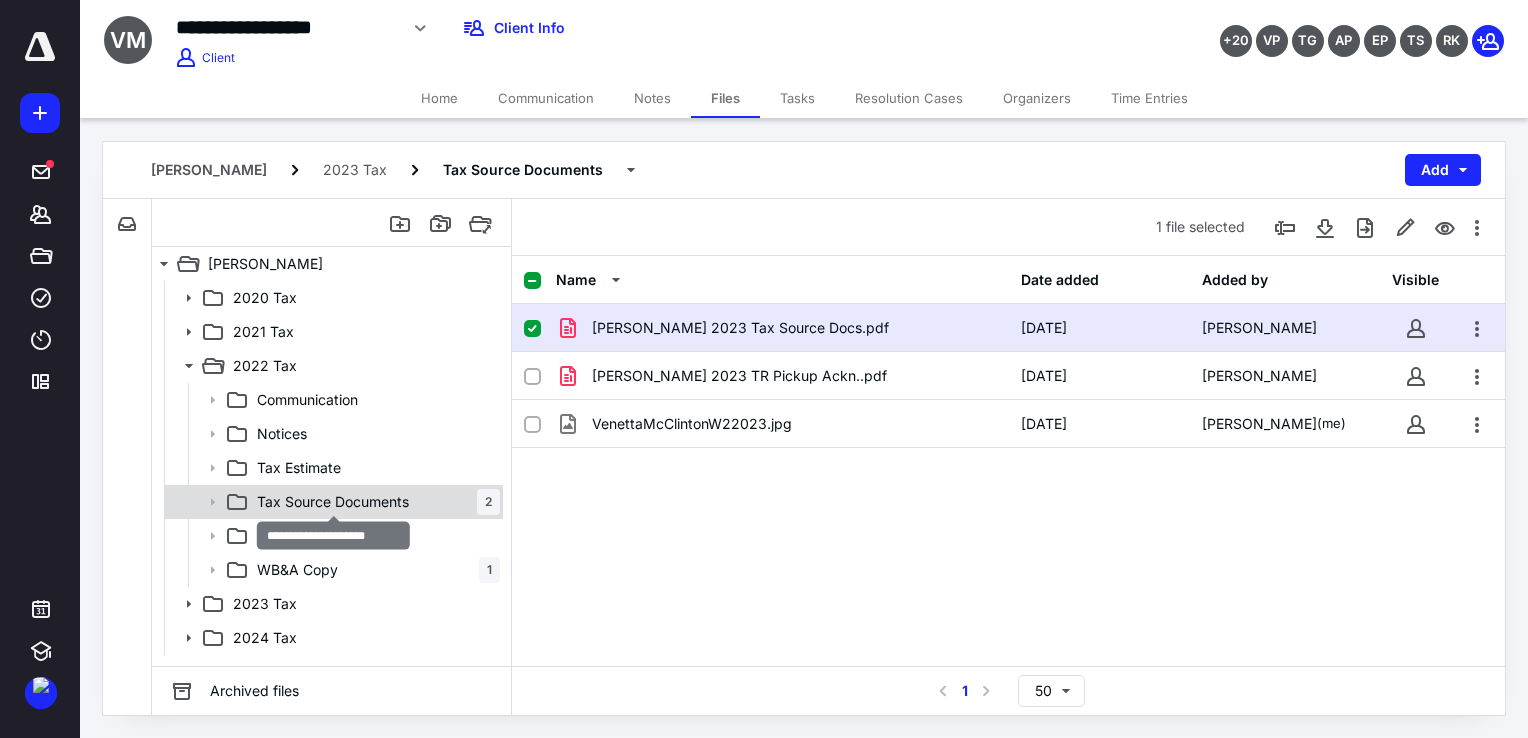 click on "Tax Source Documents" at bounding box center [333, 502] 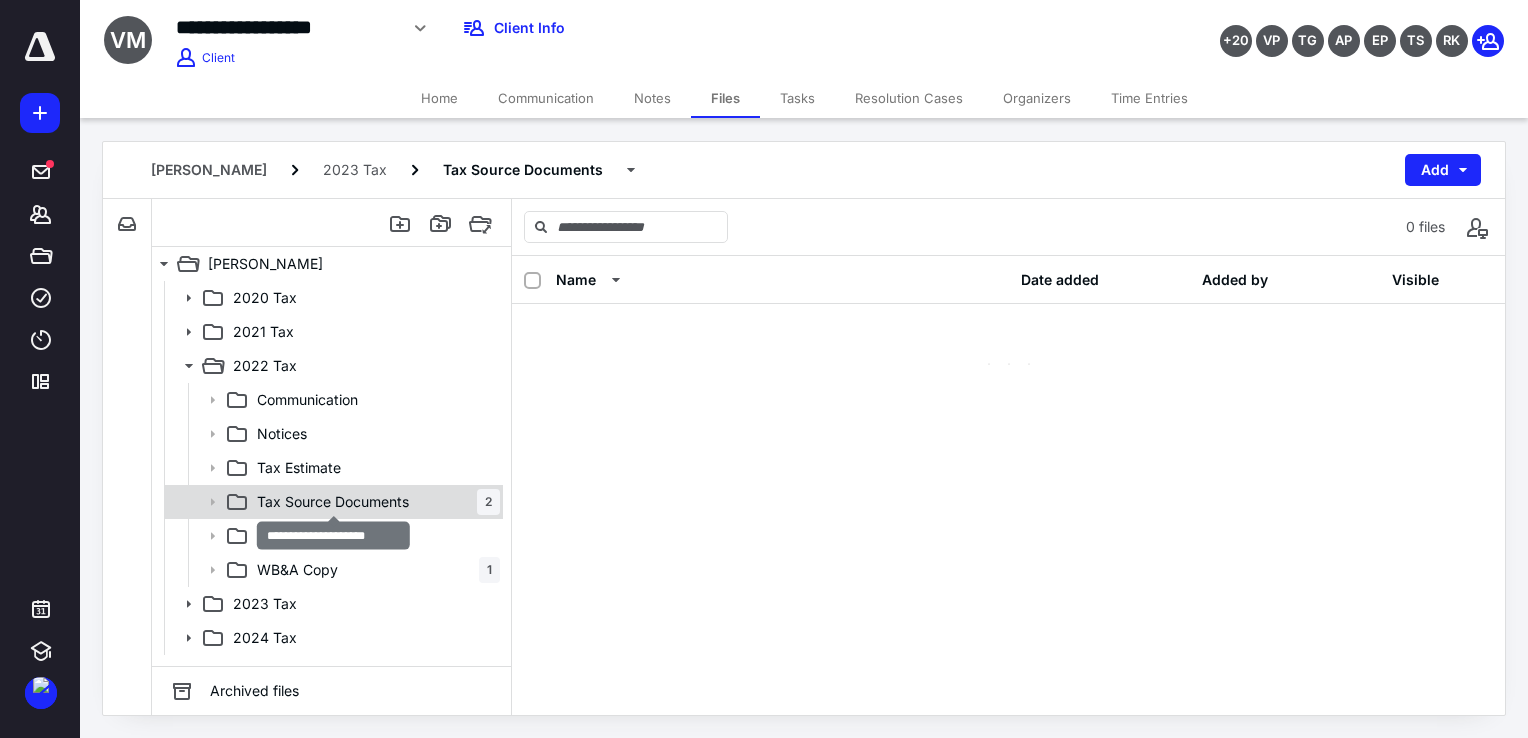 click on "Tax Source Documents" at bounding box center (333, 502) 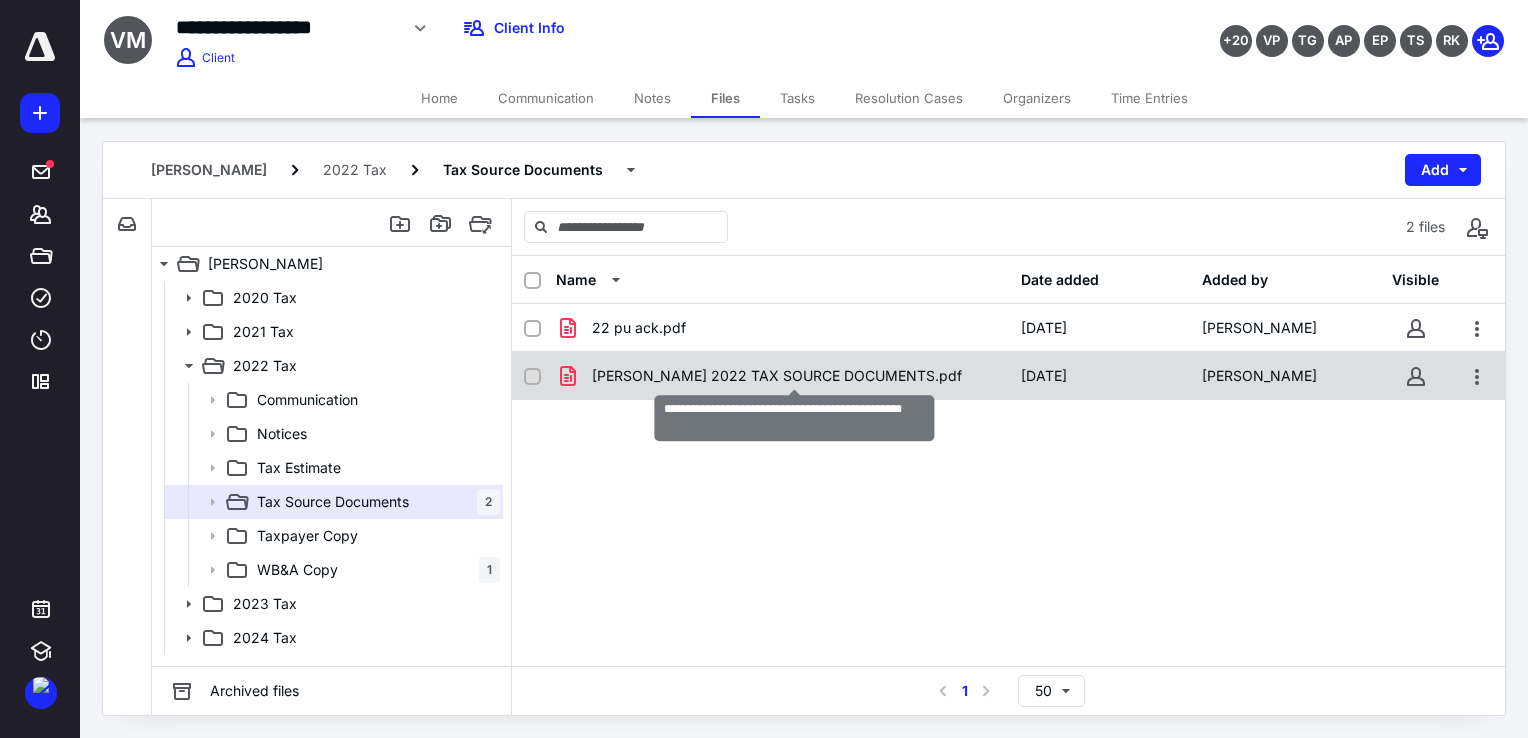 click on "MCCLINTON, VENETTA 2022 TAX SOURCE DOCUMENTS.pdf" at bounding box center [777, 376] 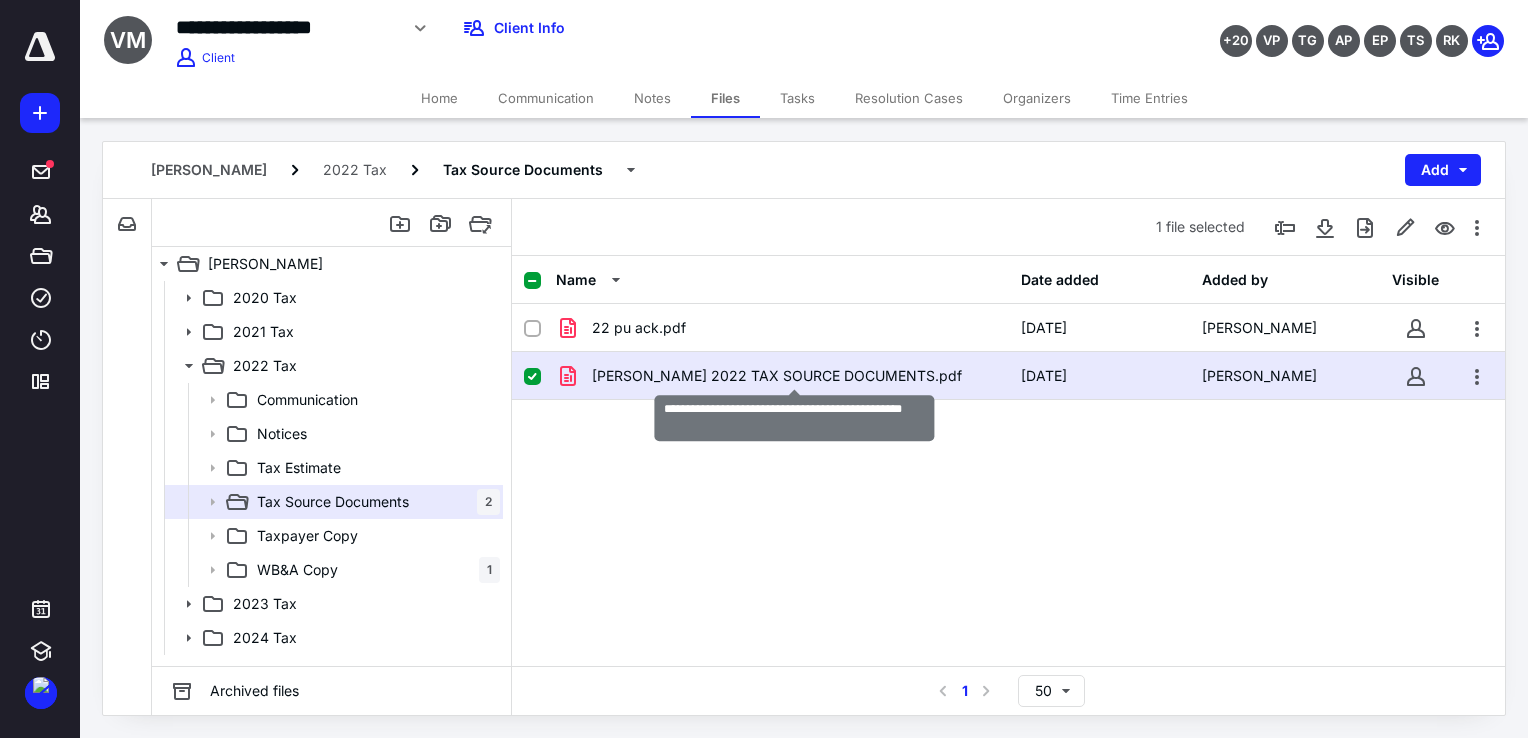click on "MCCLINTON, VENETTA 2022 TAX SOURCE DOCUMENTS.pdf" at bounding box center [777, 376] 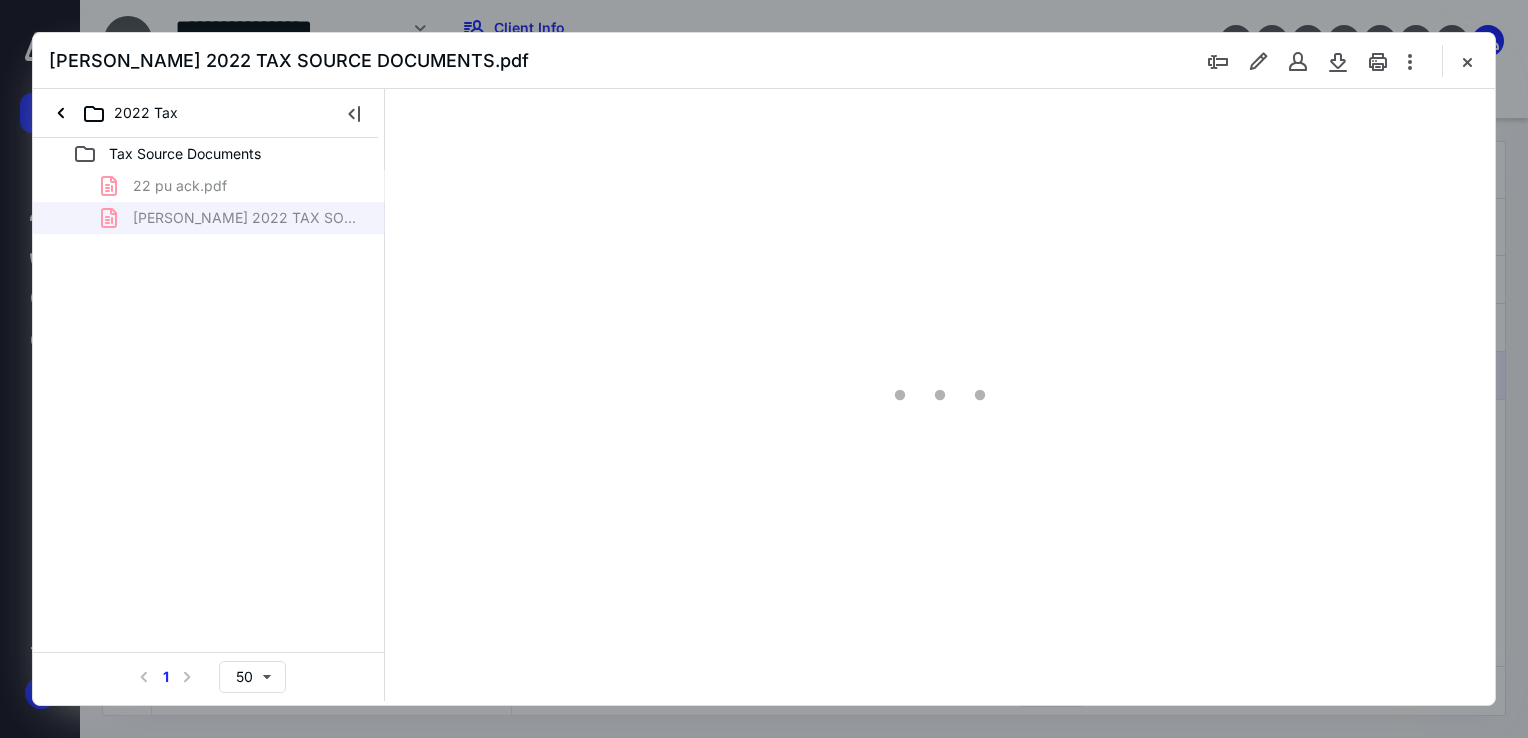 scroll, scrollTop: 0, scrollLeft: 0, axis: both 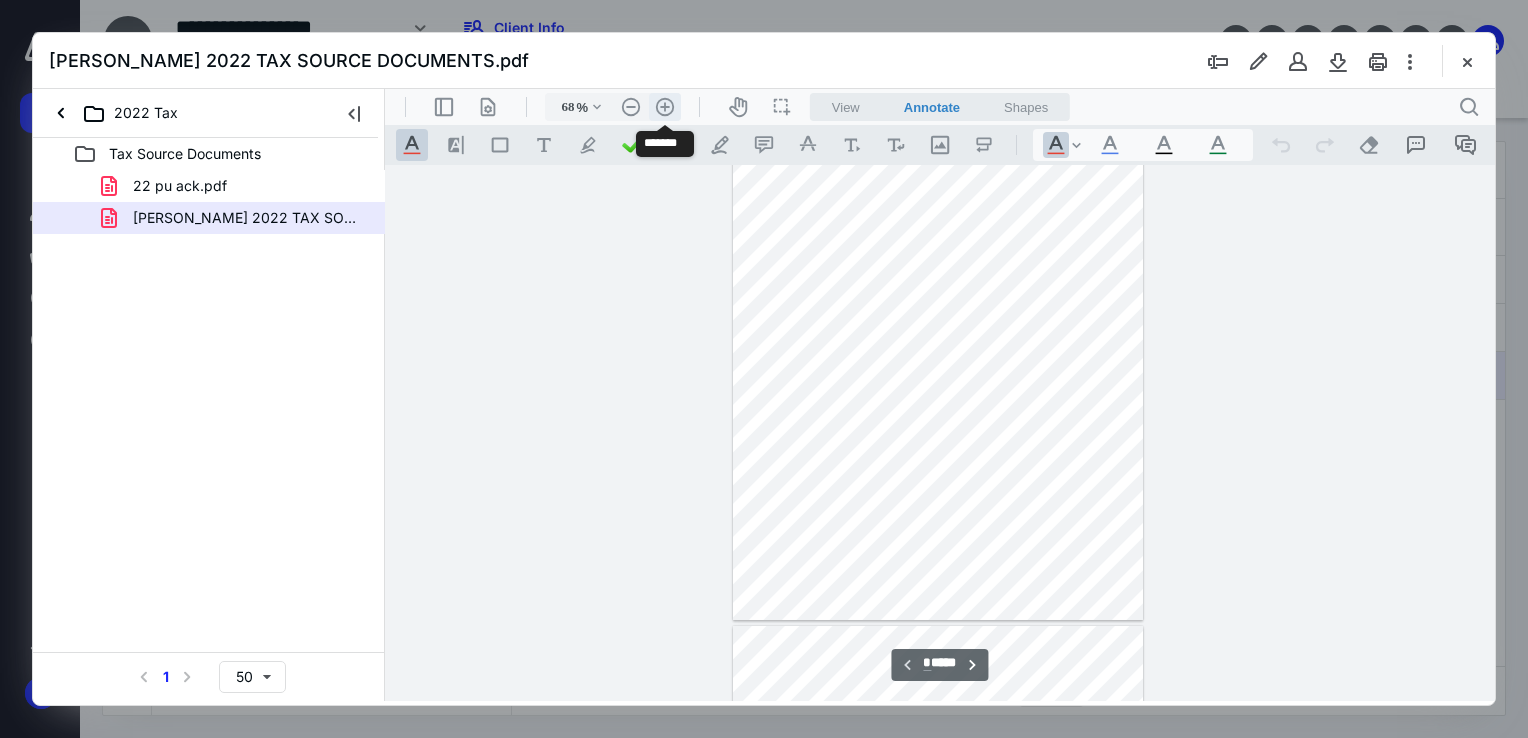 click on ".cls-1{fill:#abb0c4;} icon - header - zoom - in - line" at bounding box center [665, 107] 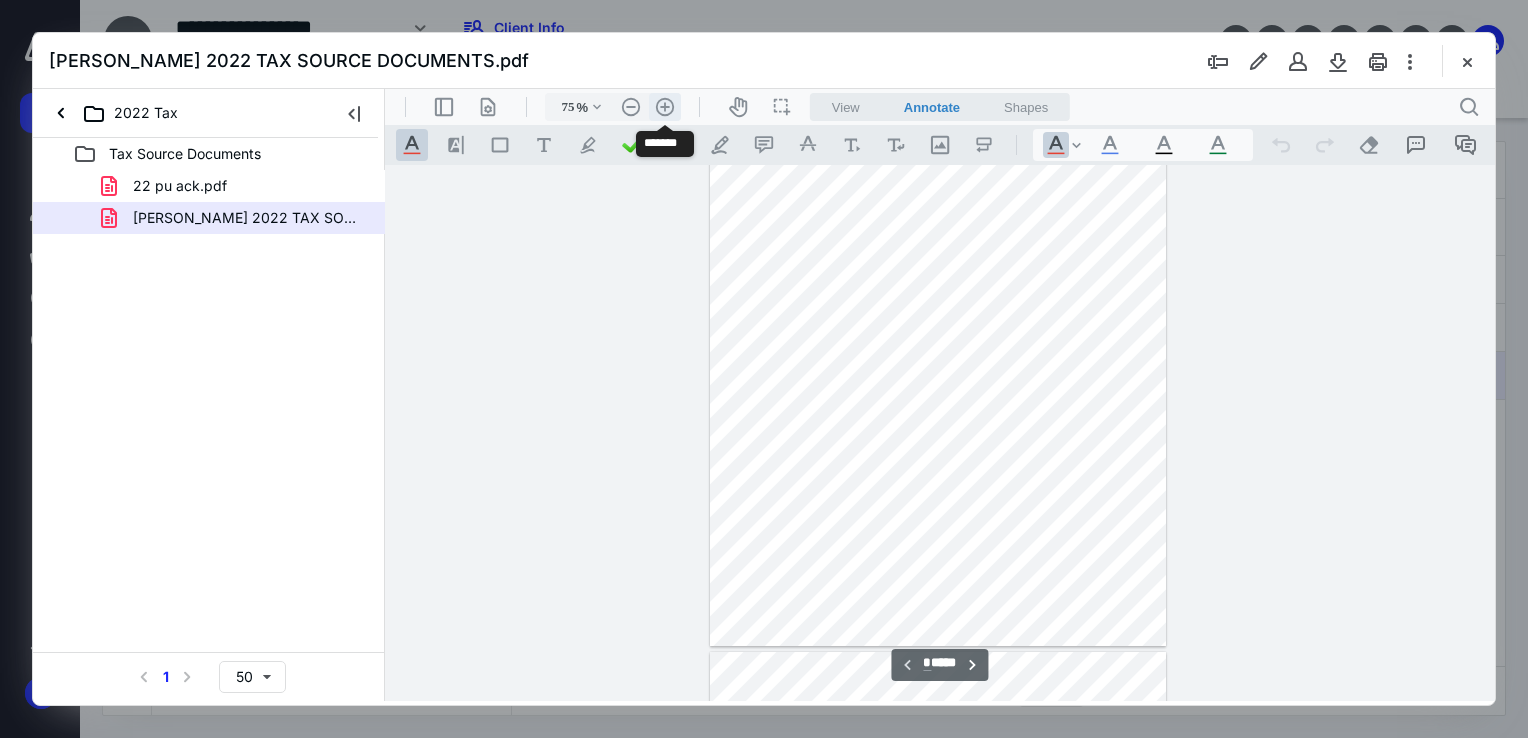 click on ".cls-1{fill:#abb0c4;} icon - header - zoom - in - line" at bounding box center (665, 107) 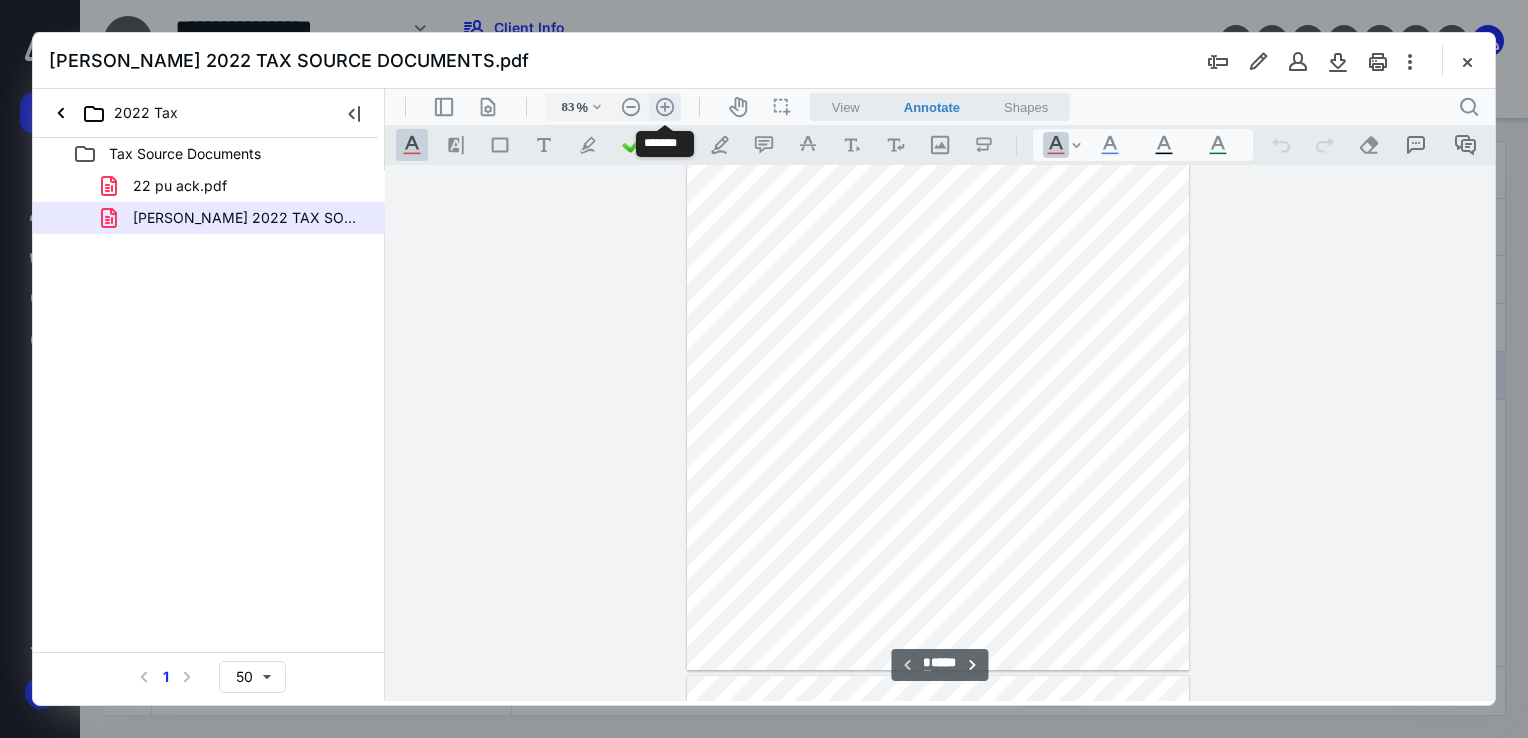 click on ".cls-1{fill:#abb0c4;} icon - header - zoom - in - line" at bounding box center (665, 107) 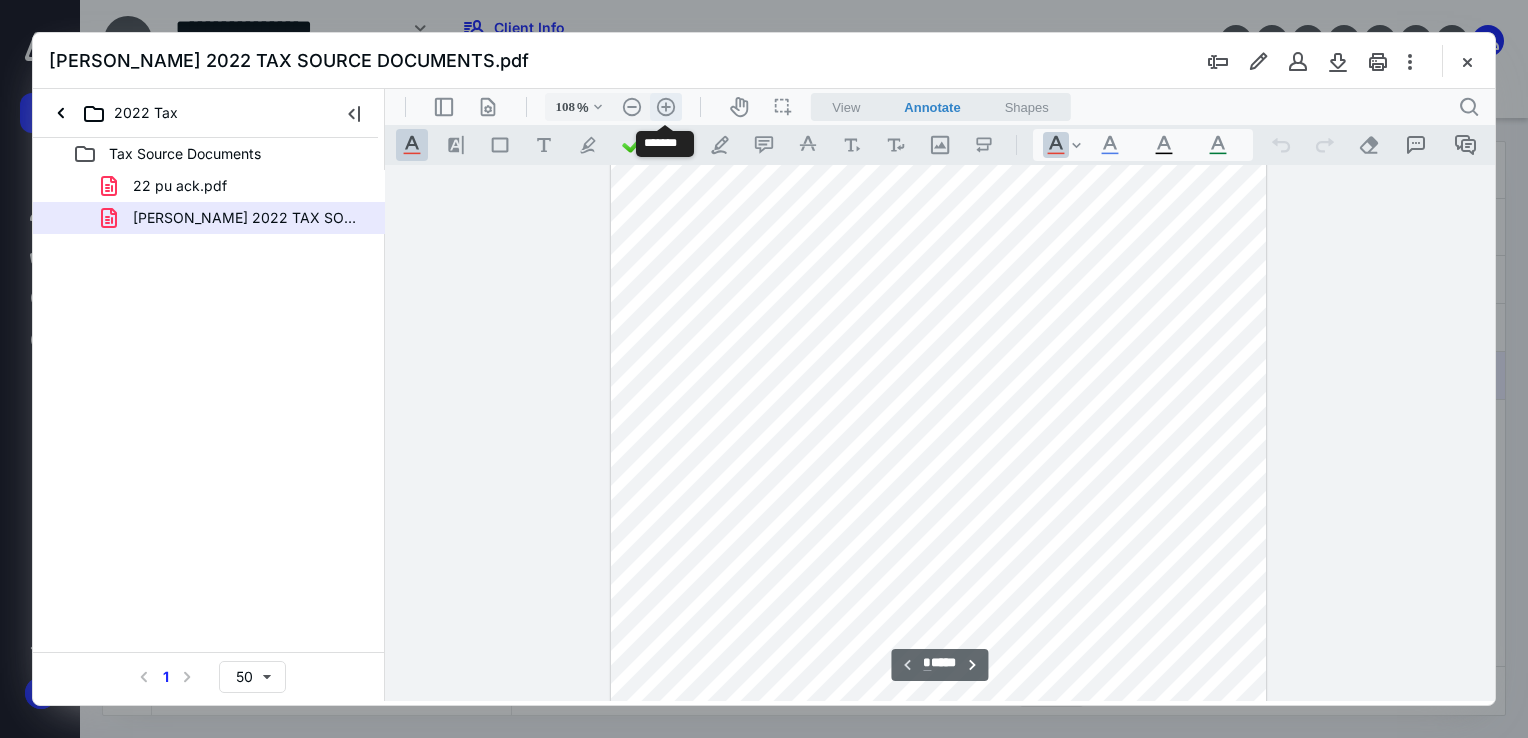 click on ".cls-1{fill:#abb0c4;} icon - header - zoom - in - line" at bounding box center (666, 107) 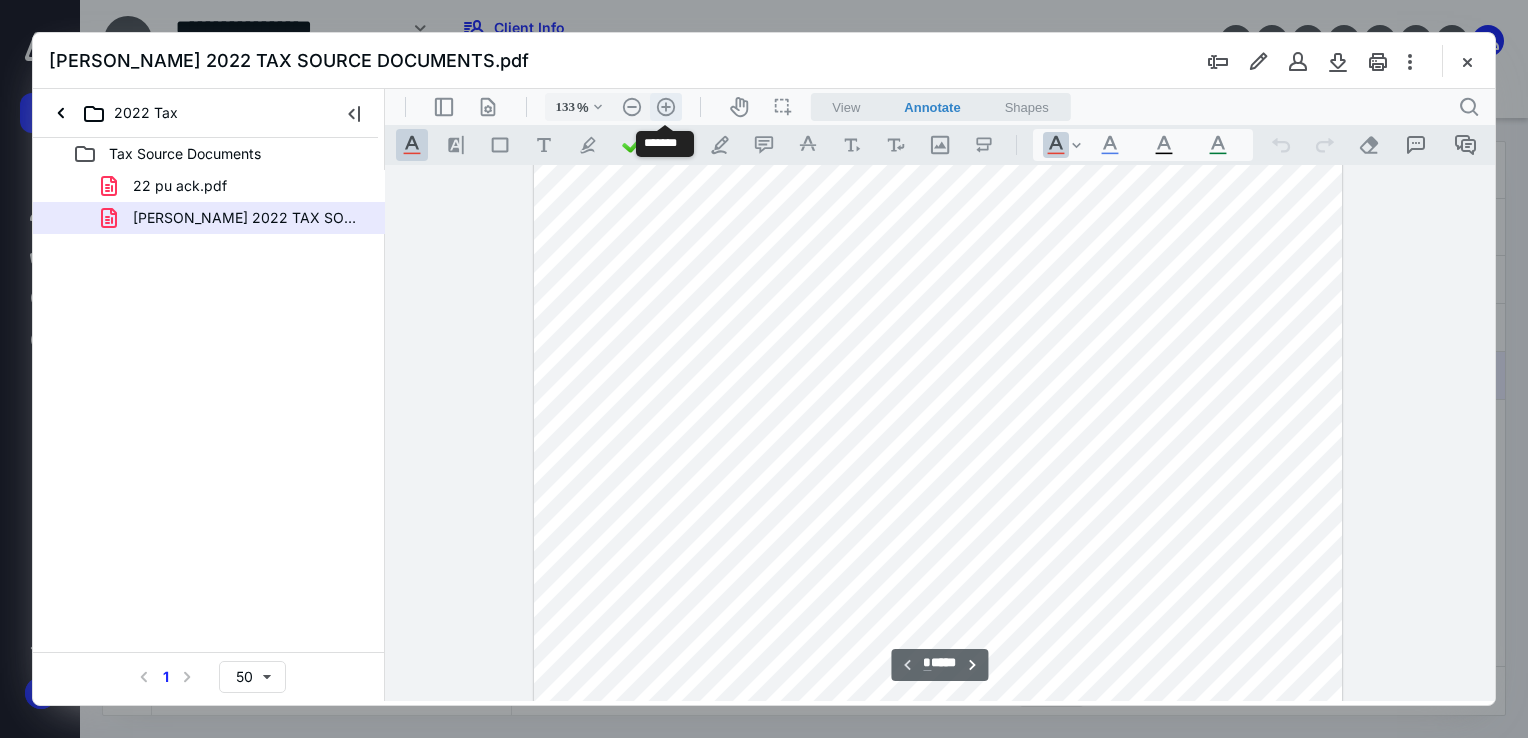 click on ".cls-1{fill:#abb0c4;} icon - header - zoom - in - line" at bounding box center [666, 107] 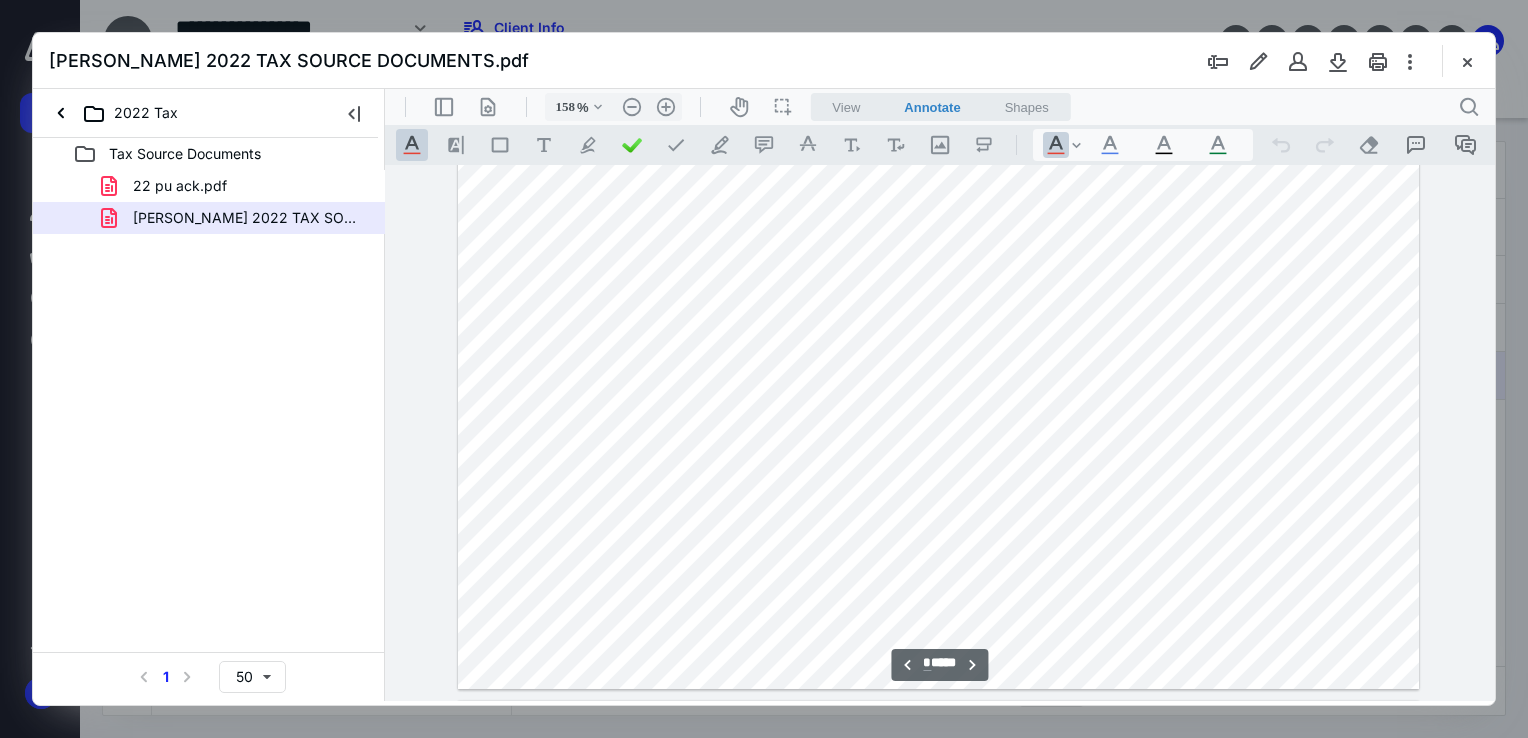 scroll, scrollTop: 10793, scrollLeft: 0, axis: vertical 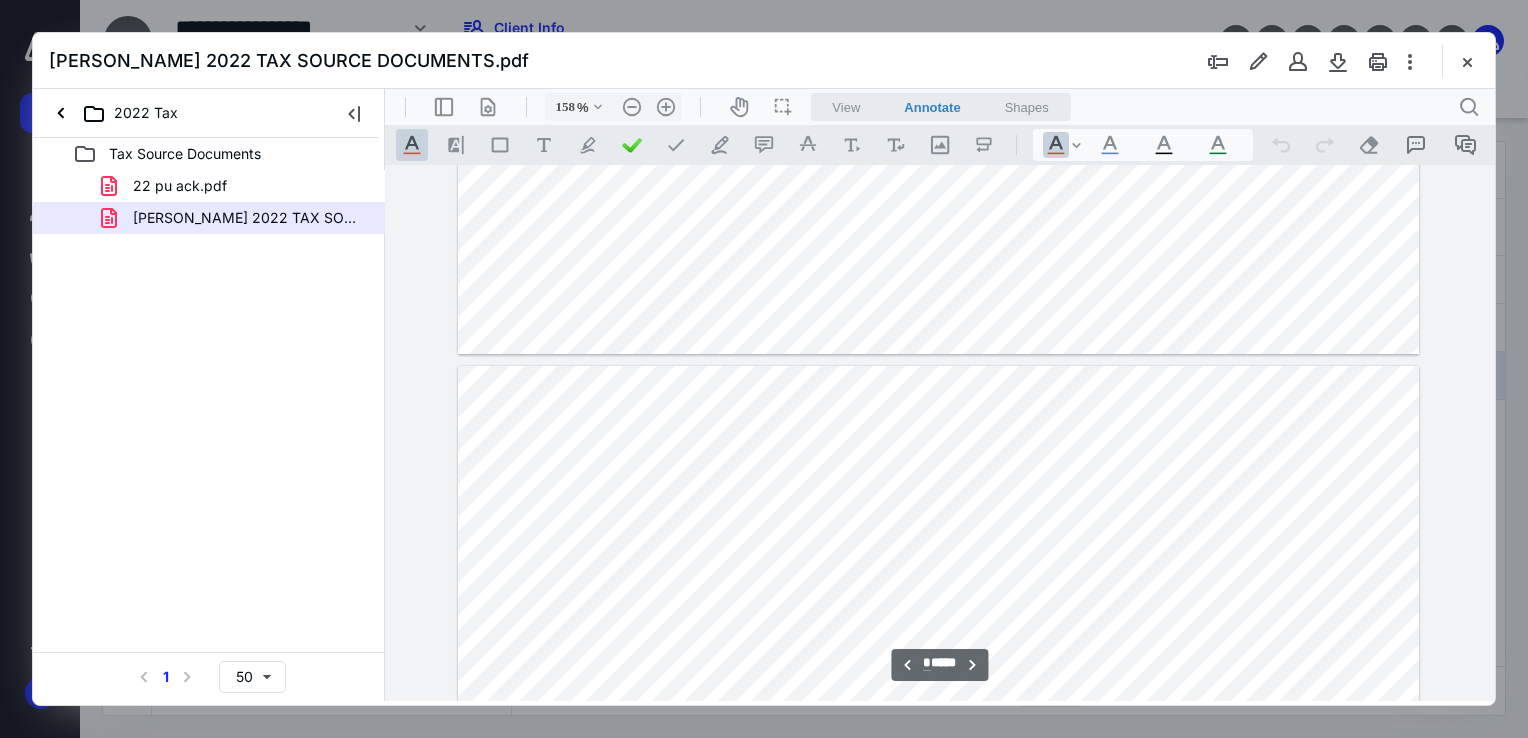 type on "**" 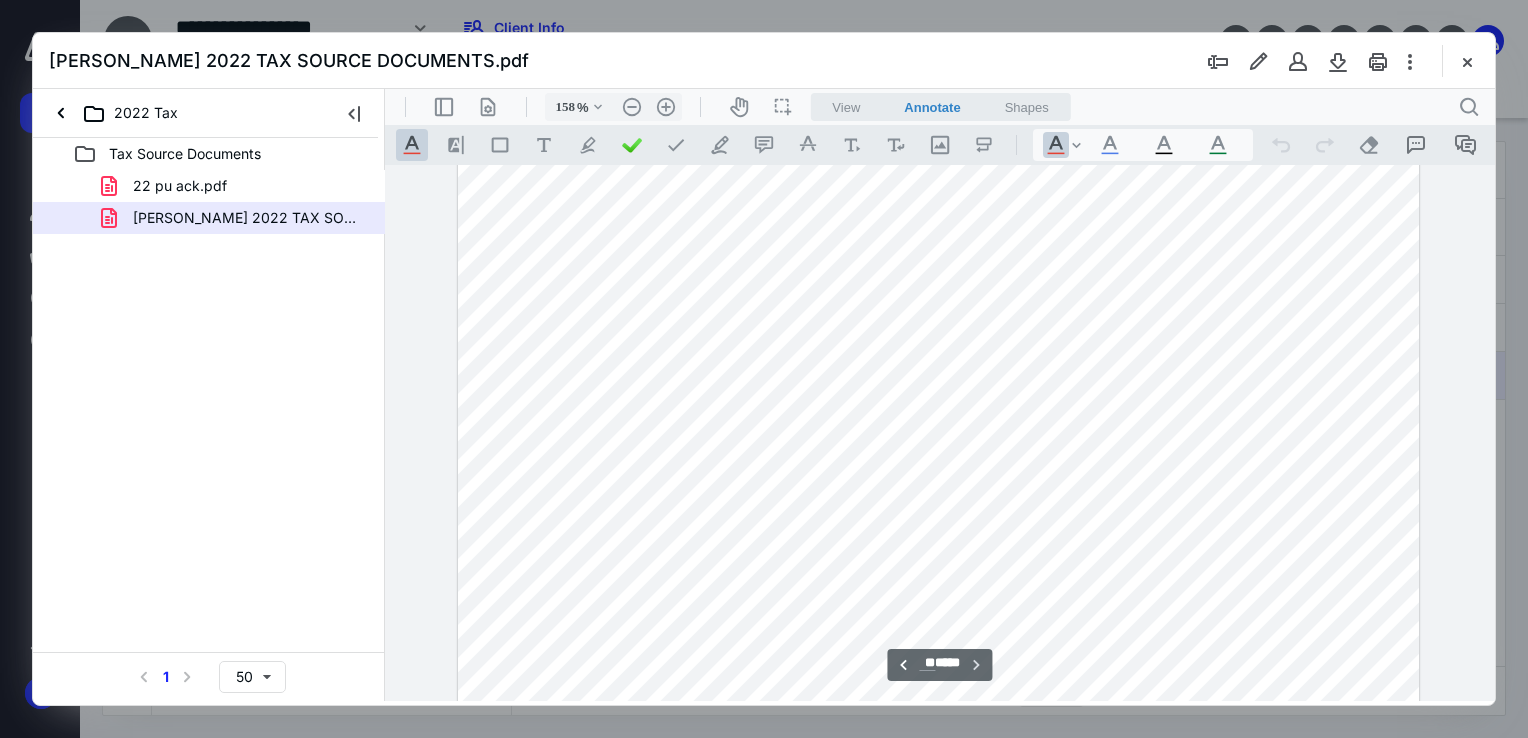 scroll, scrollTop: 12023, scrollLeft: 0, axis: vertical 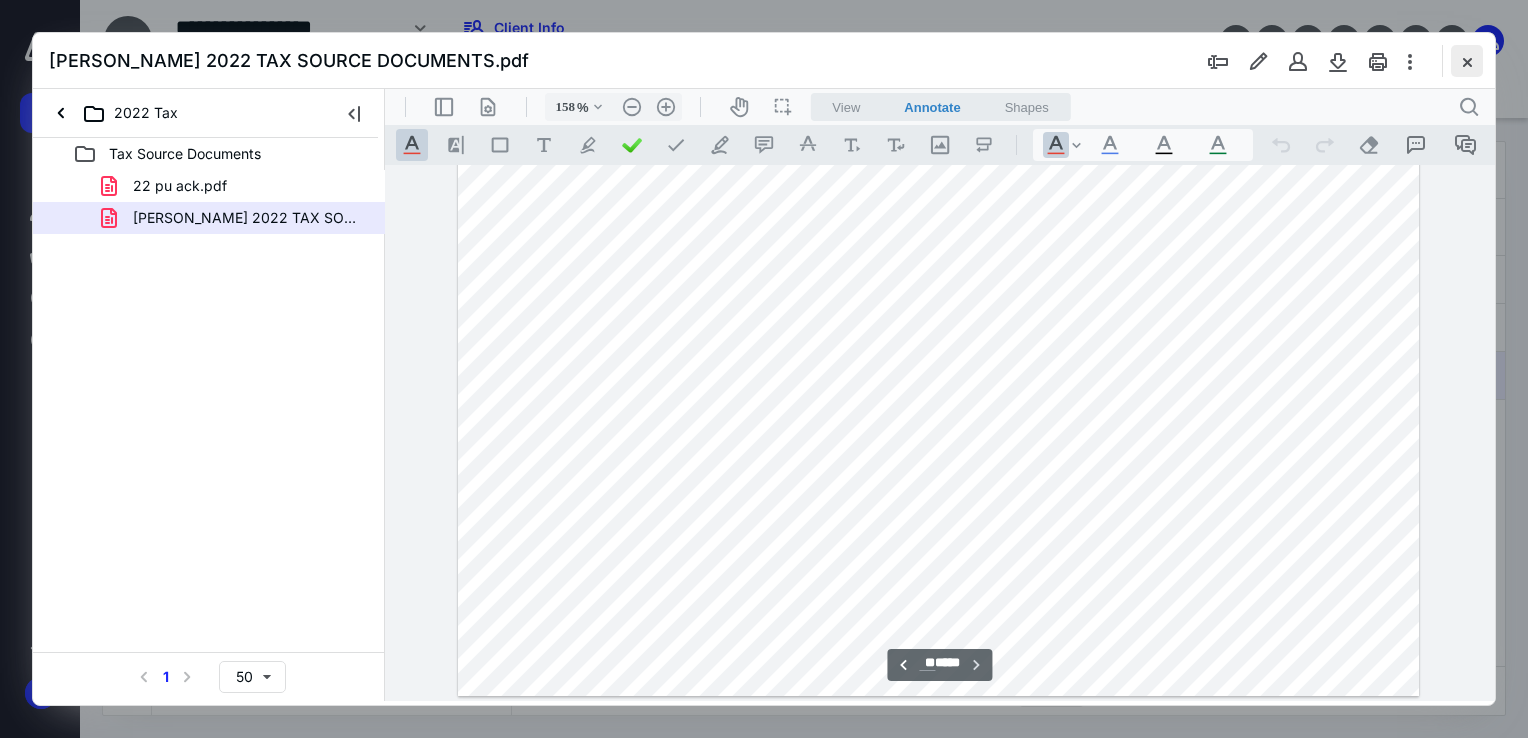 click at bounding box center (1467, 61) 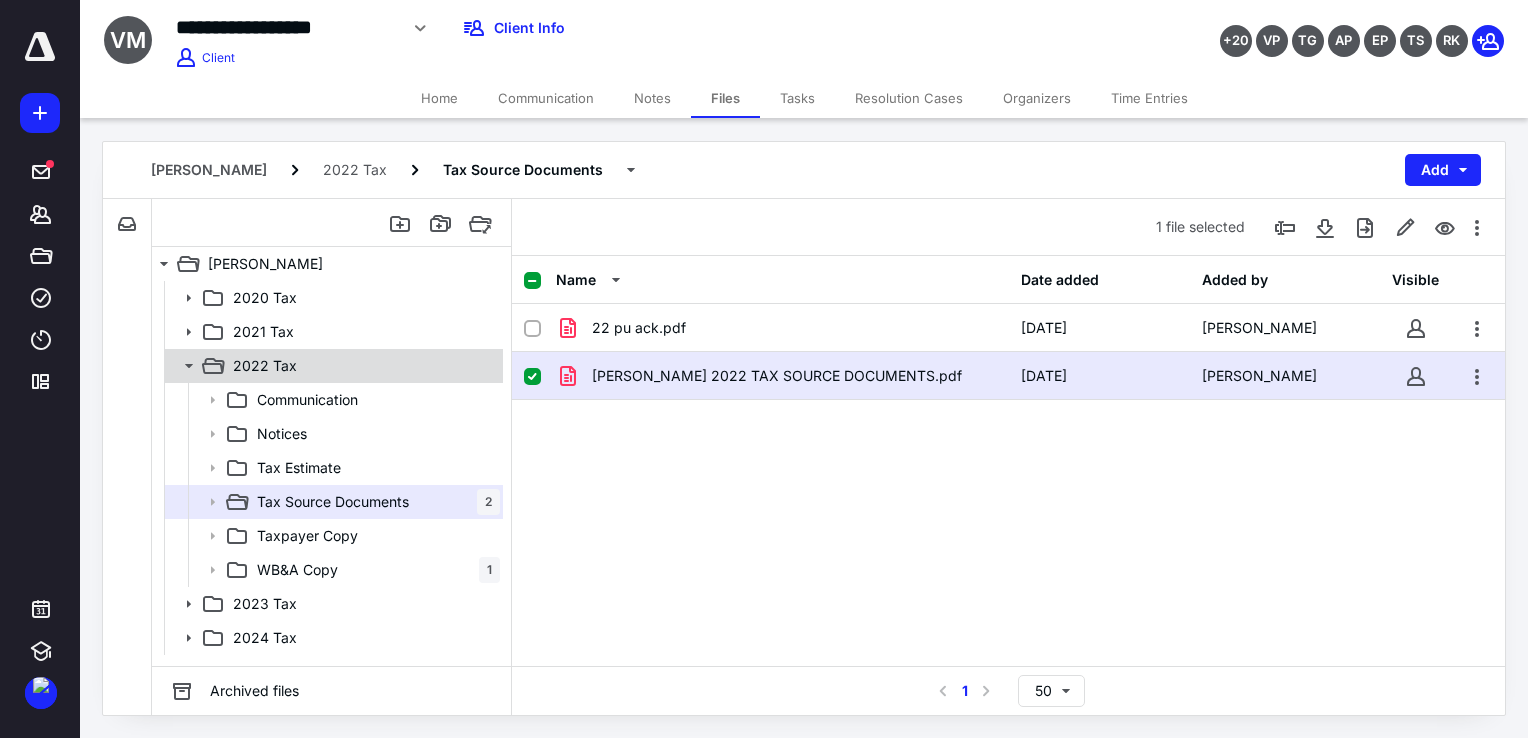 click 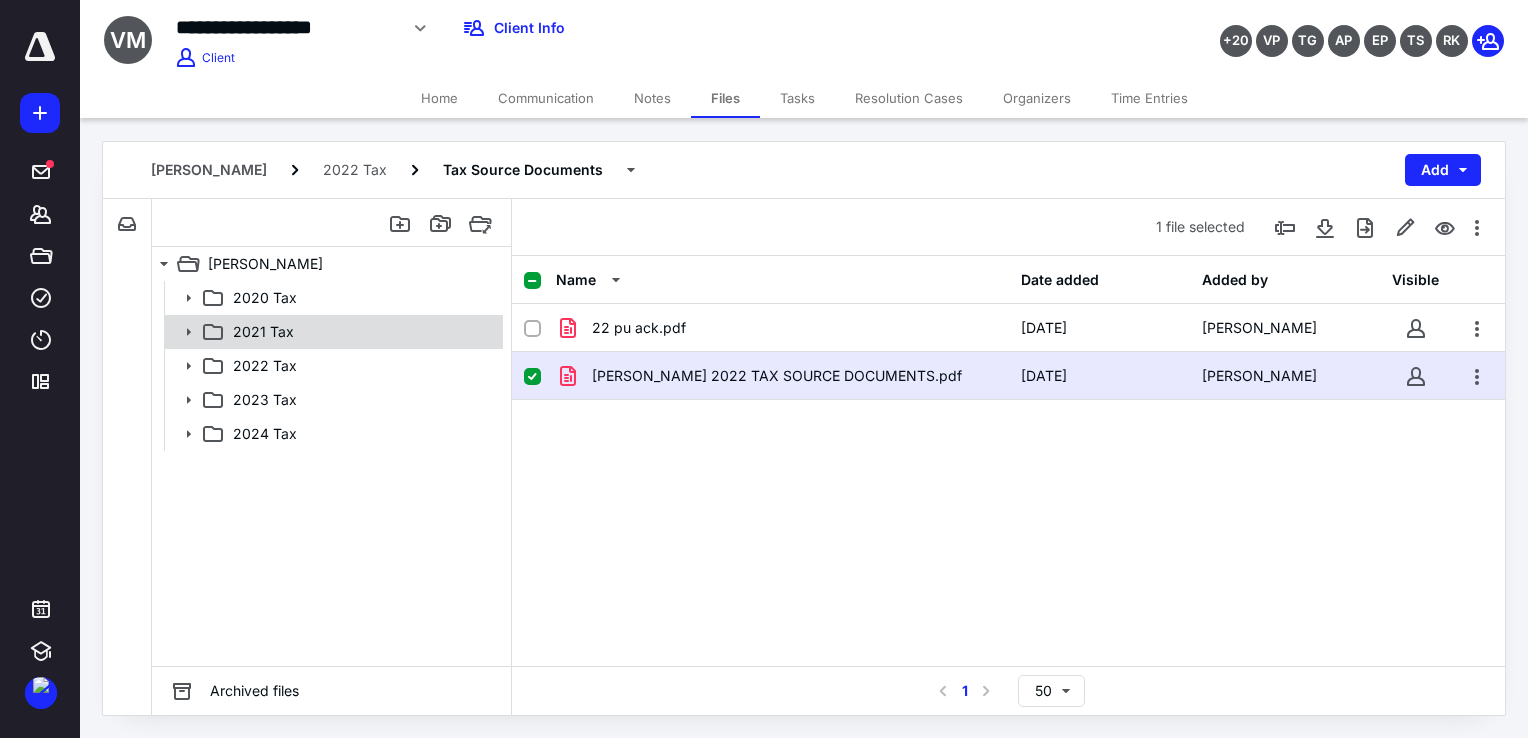 click 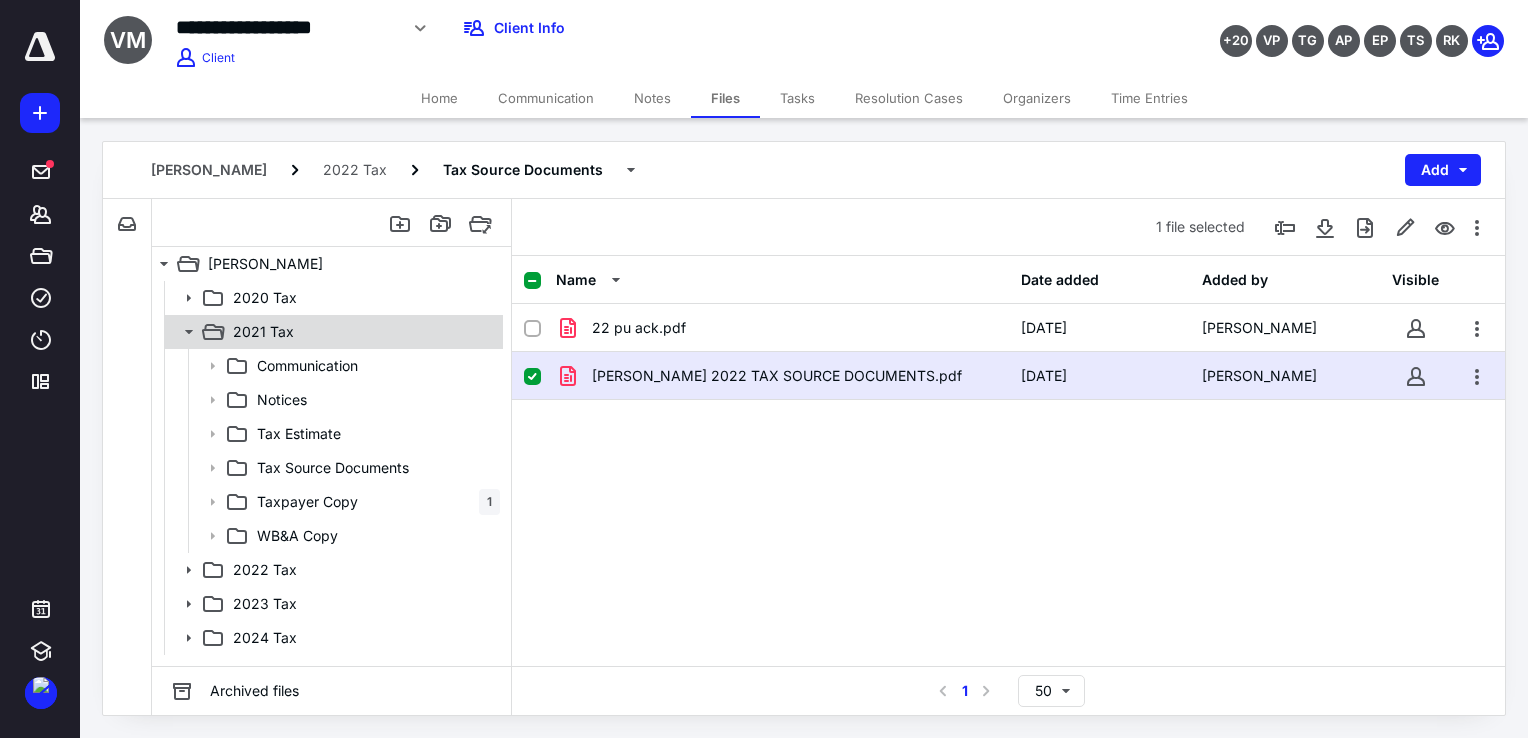 click 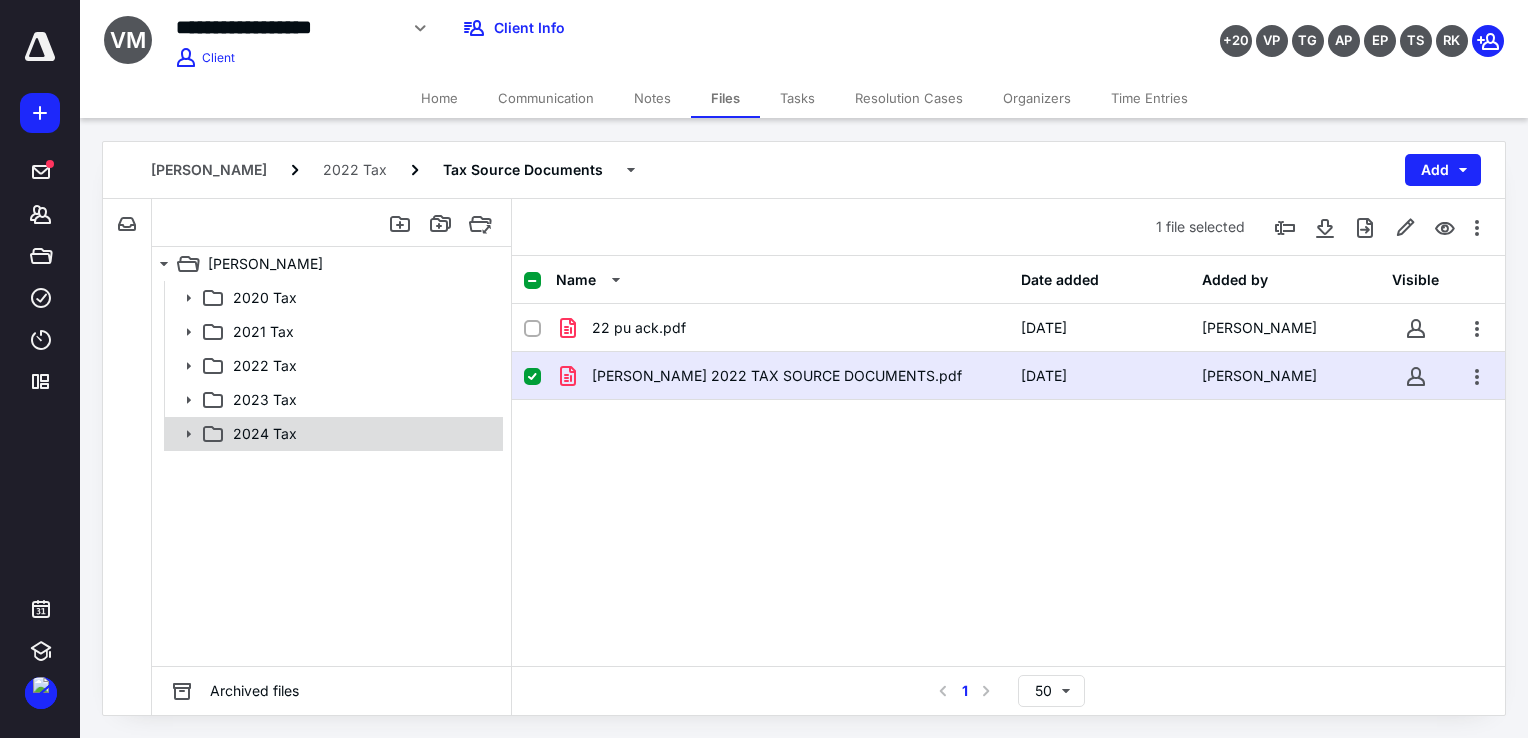 click 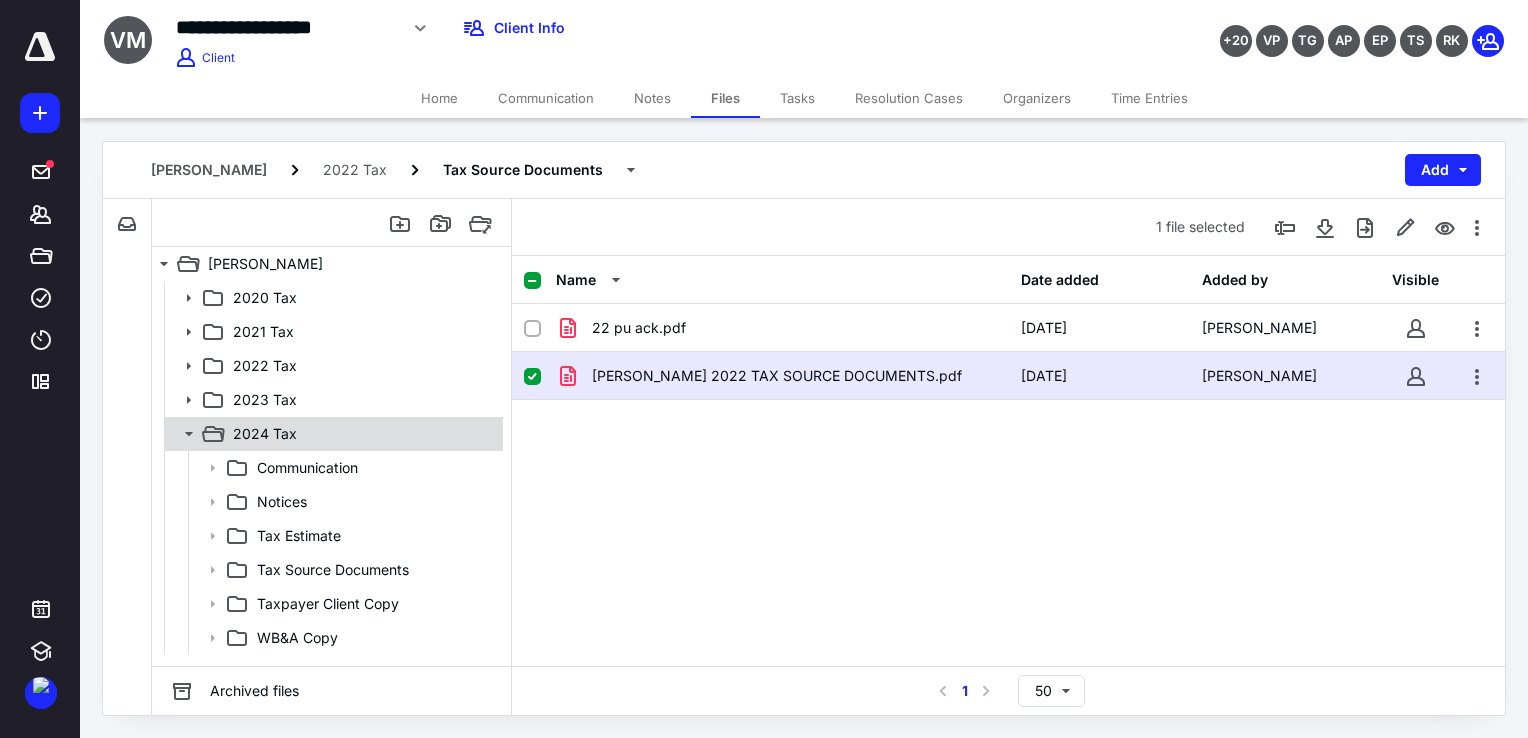 click 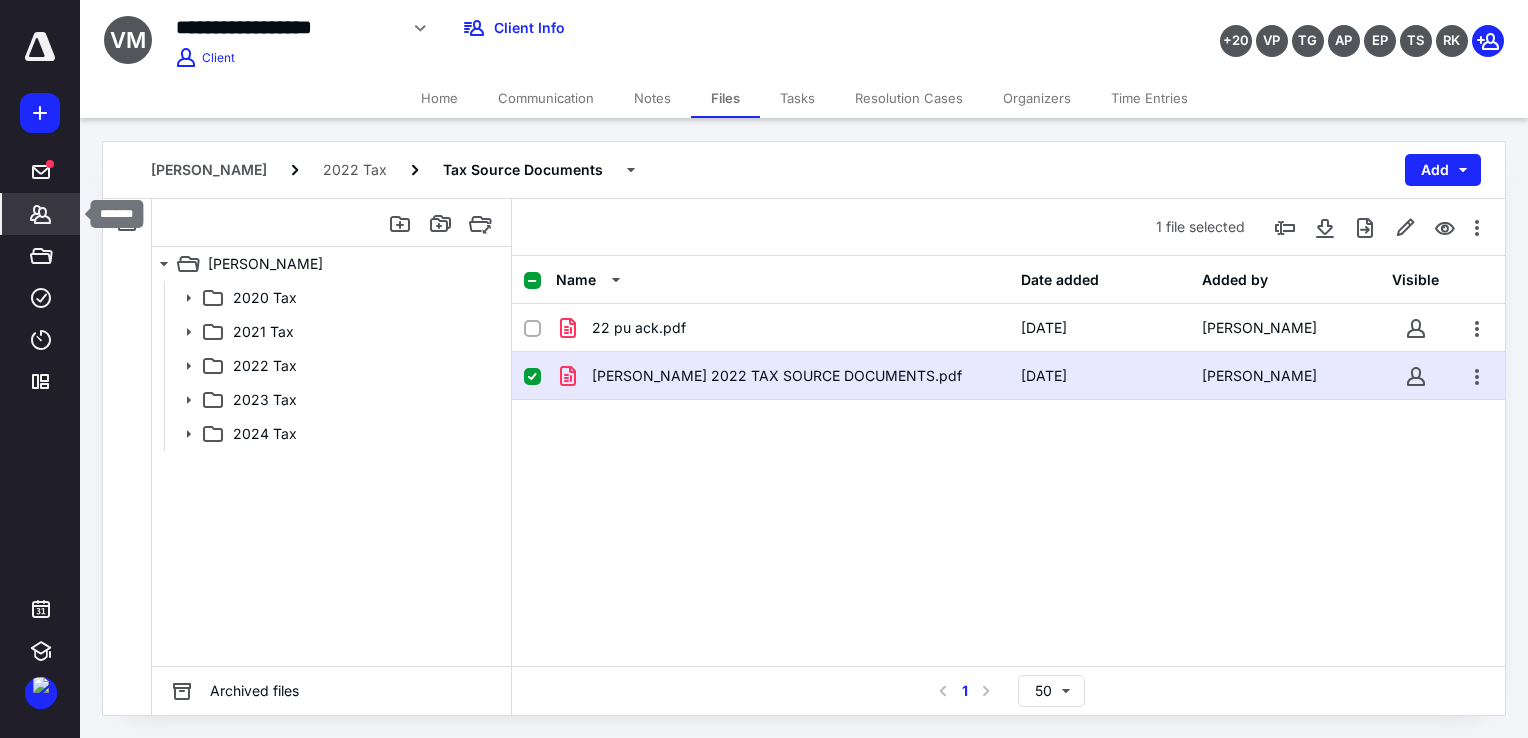 click on "*******" at bounding box center [41, 214] 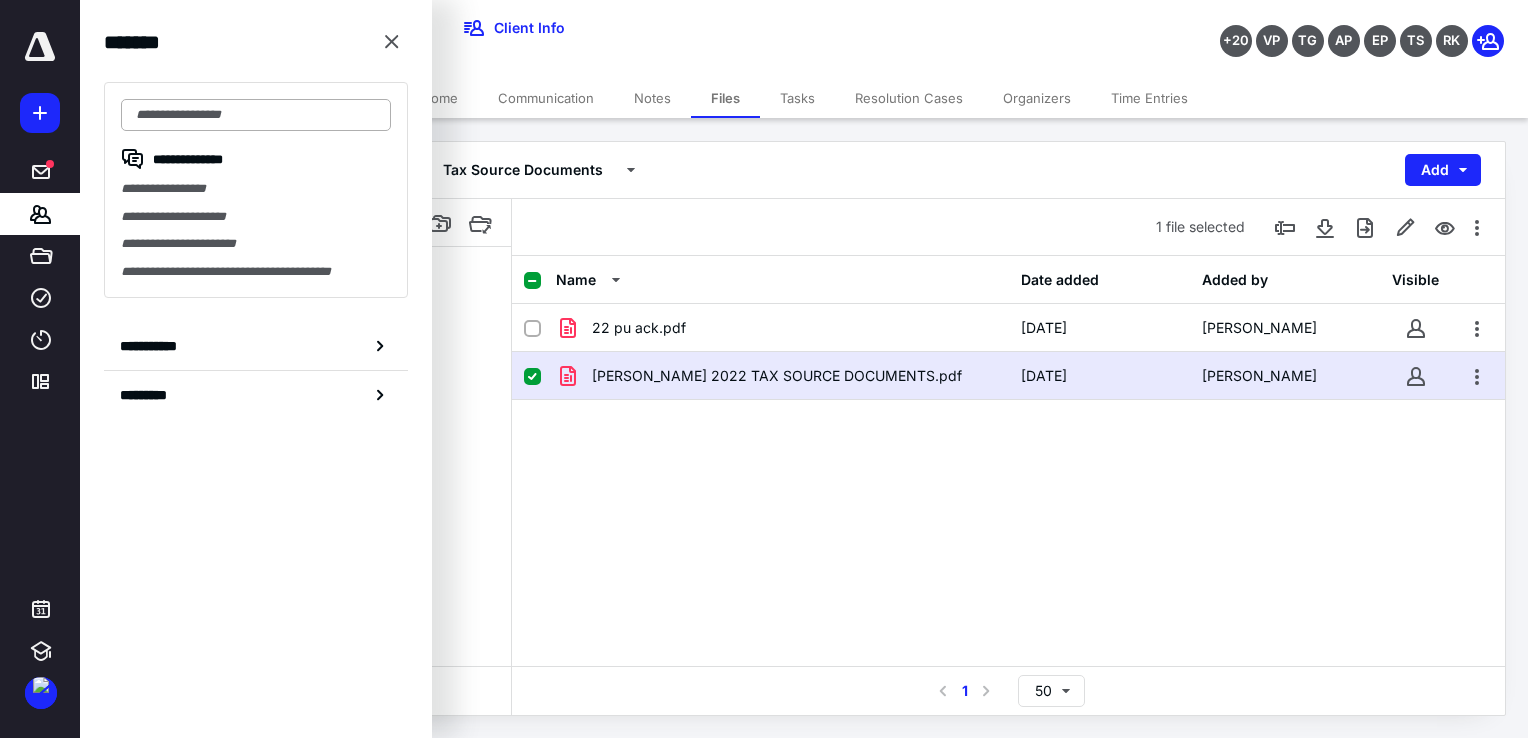 click at bounding box center (256, 115) 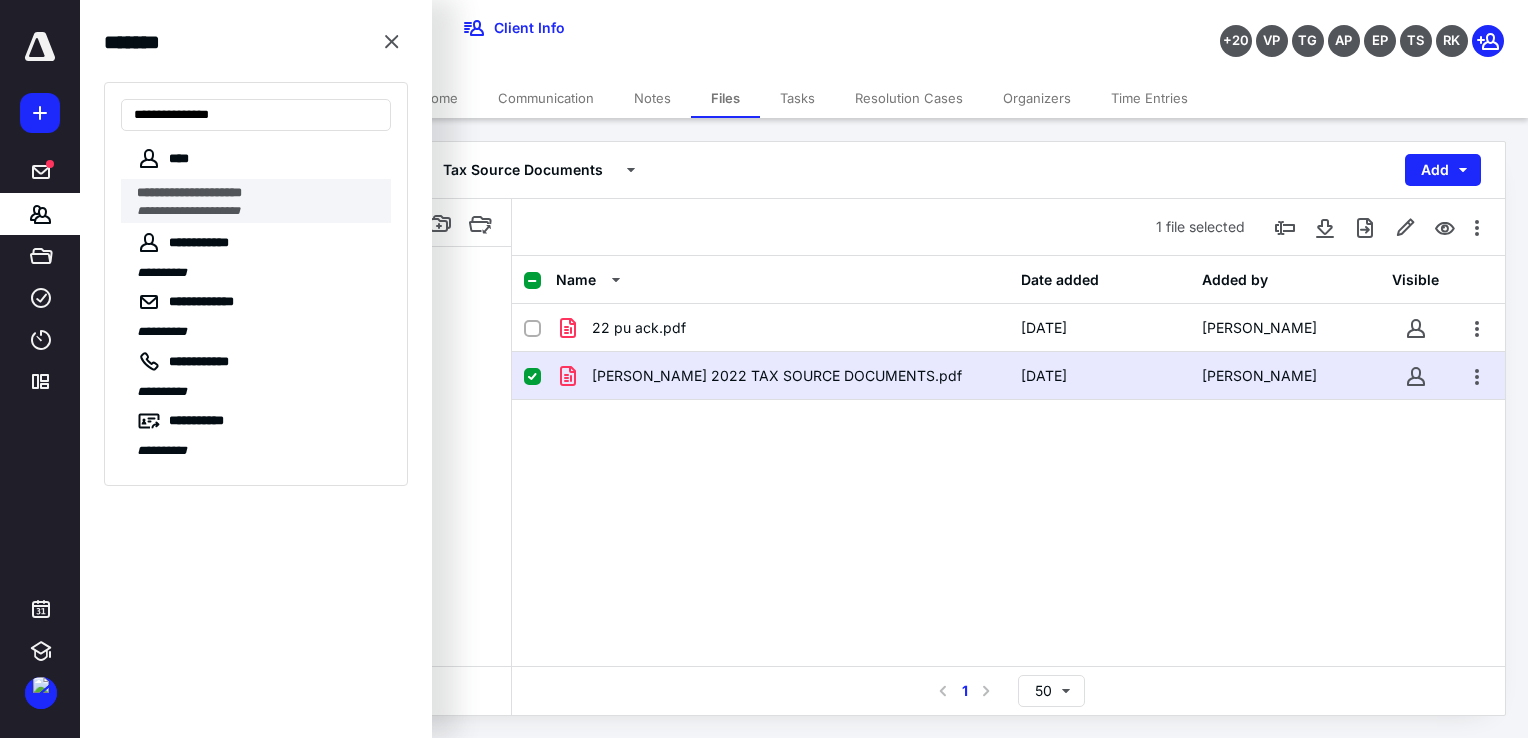 type on "**********" 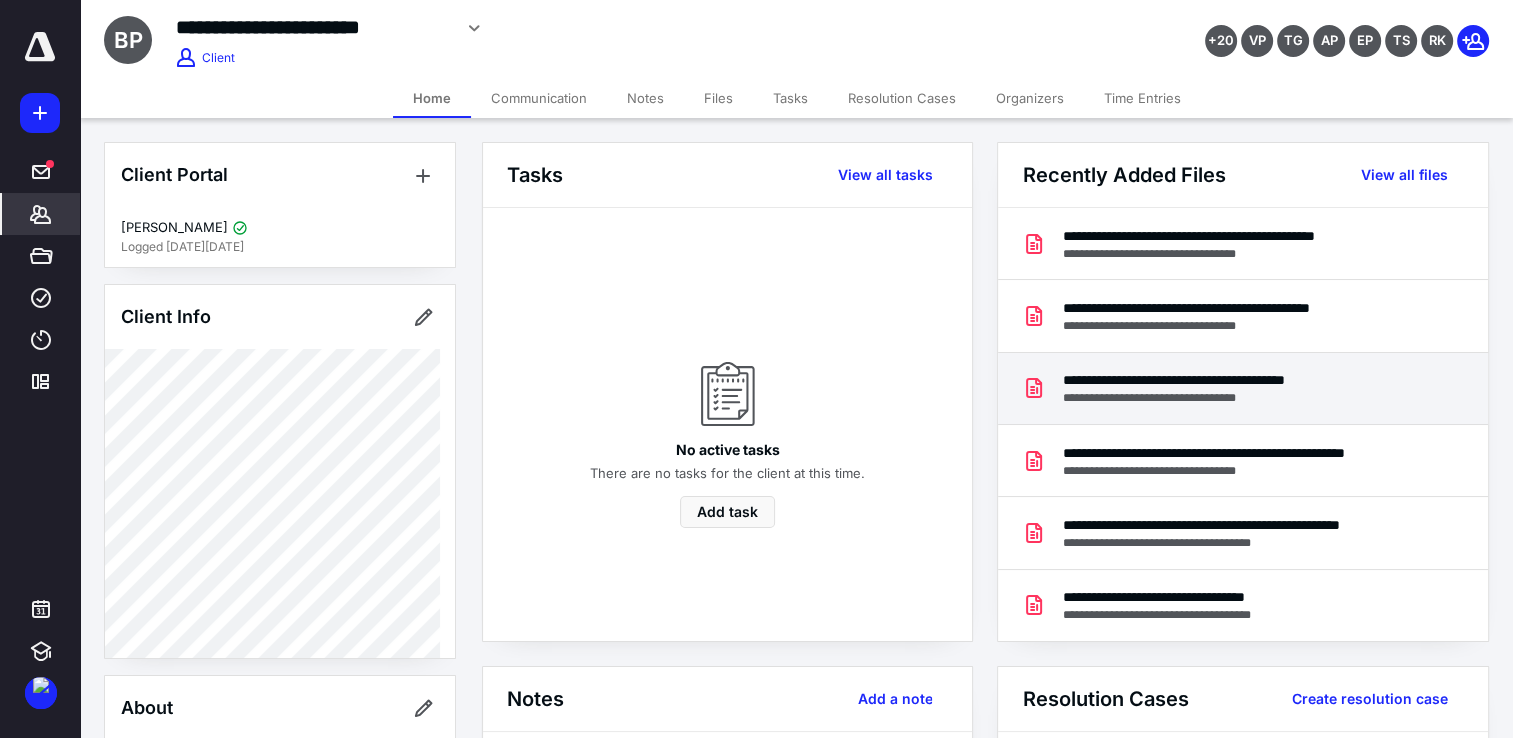 click on "**********" at bounding box center (1229, 398) 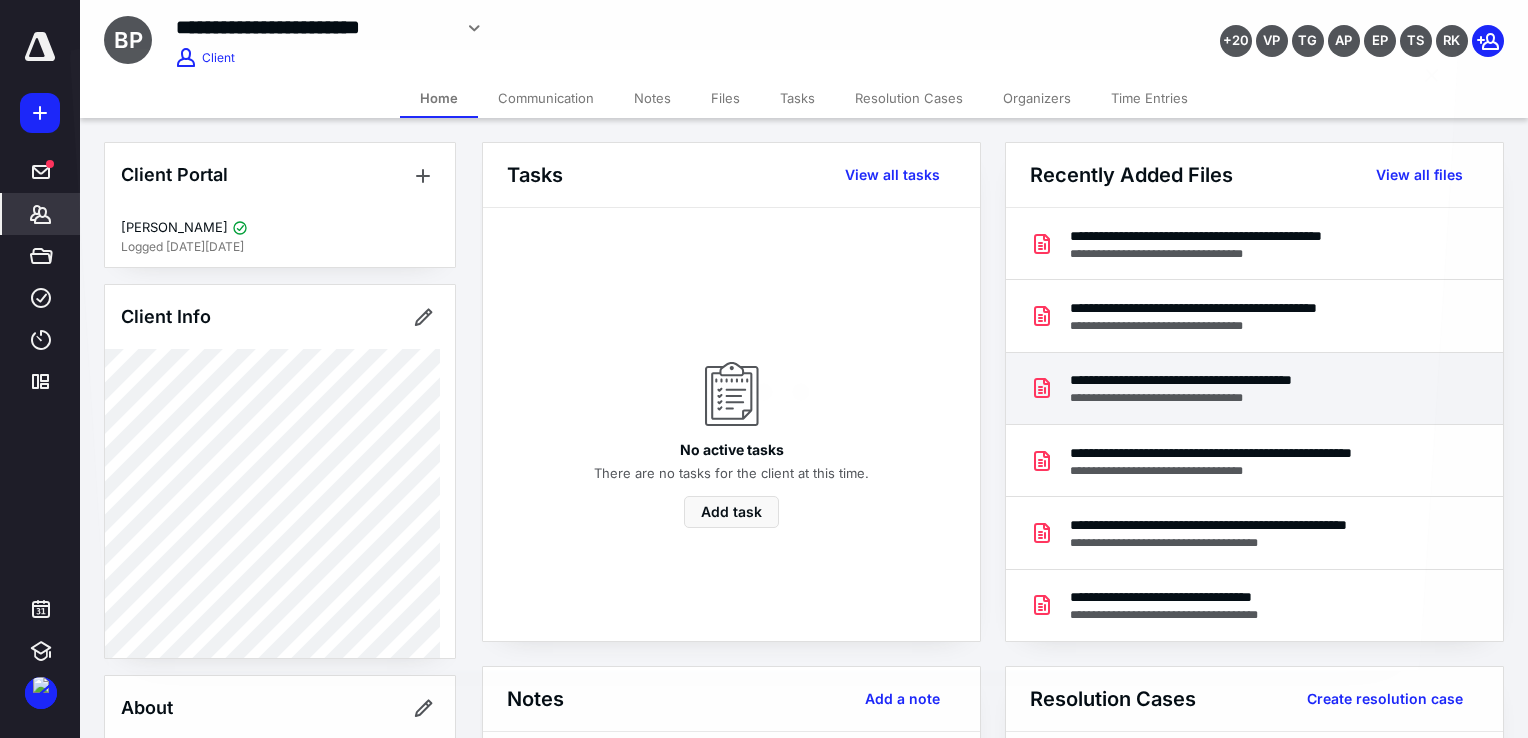 click at bounding box center [764, 384] 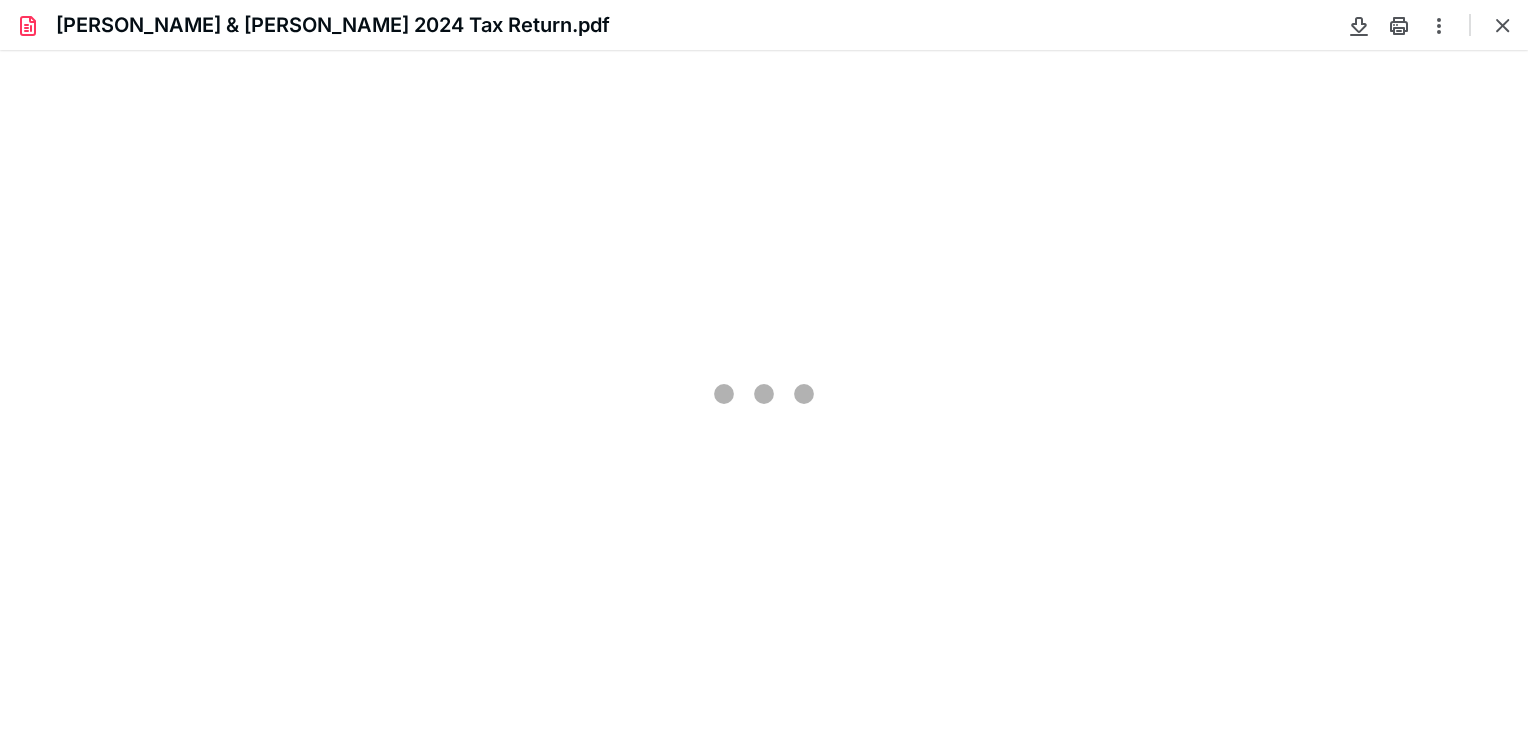 scroll, scrollTop: 0, scrollLeft: 0, axis: both 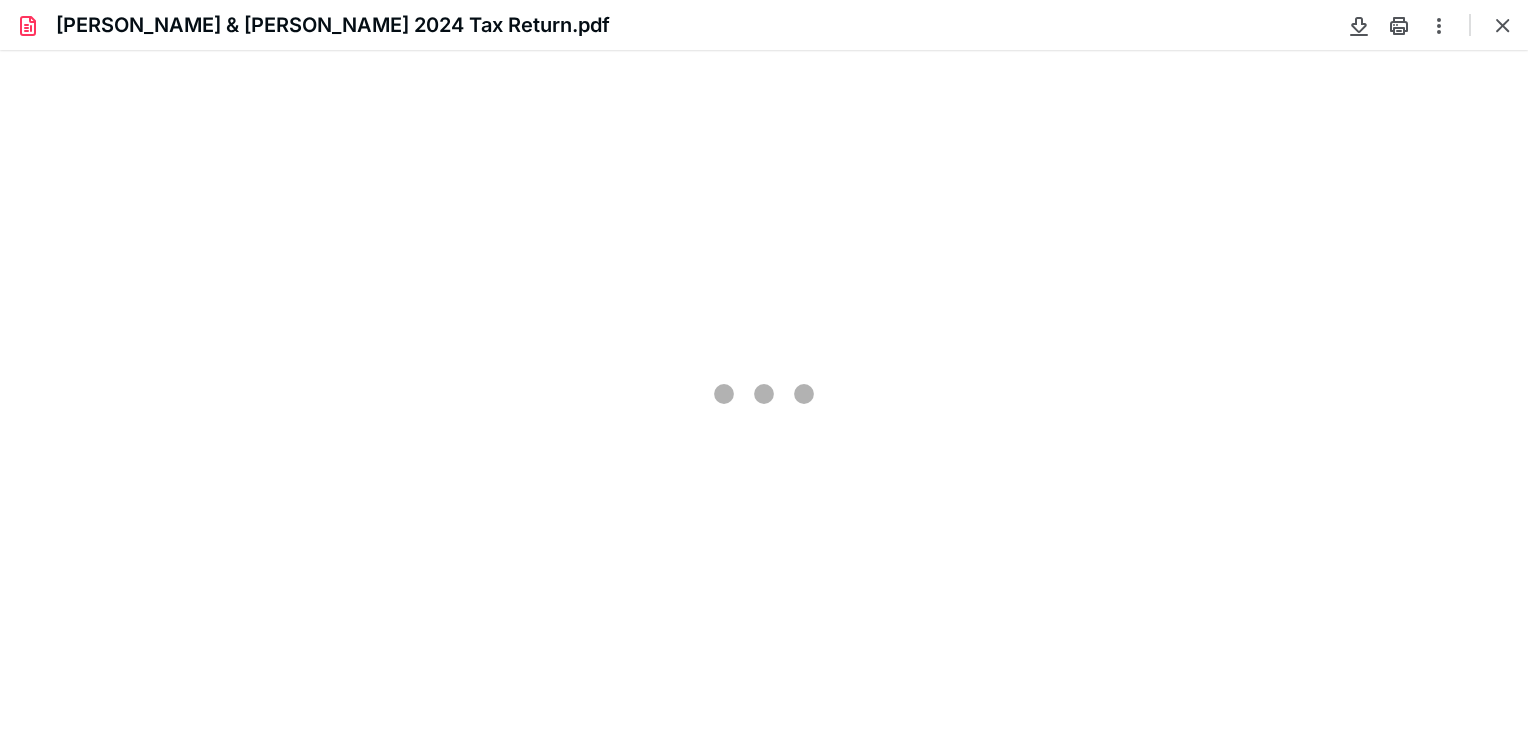 type on "82" 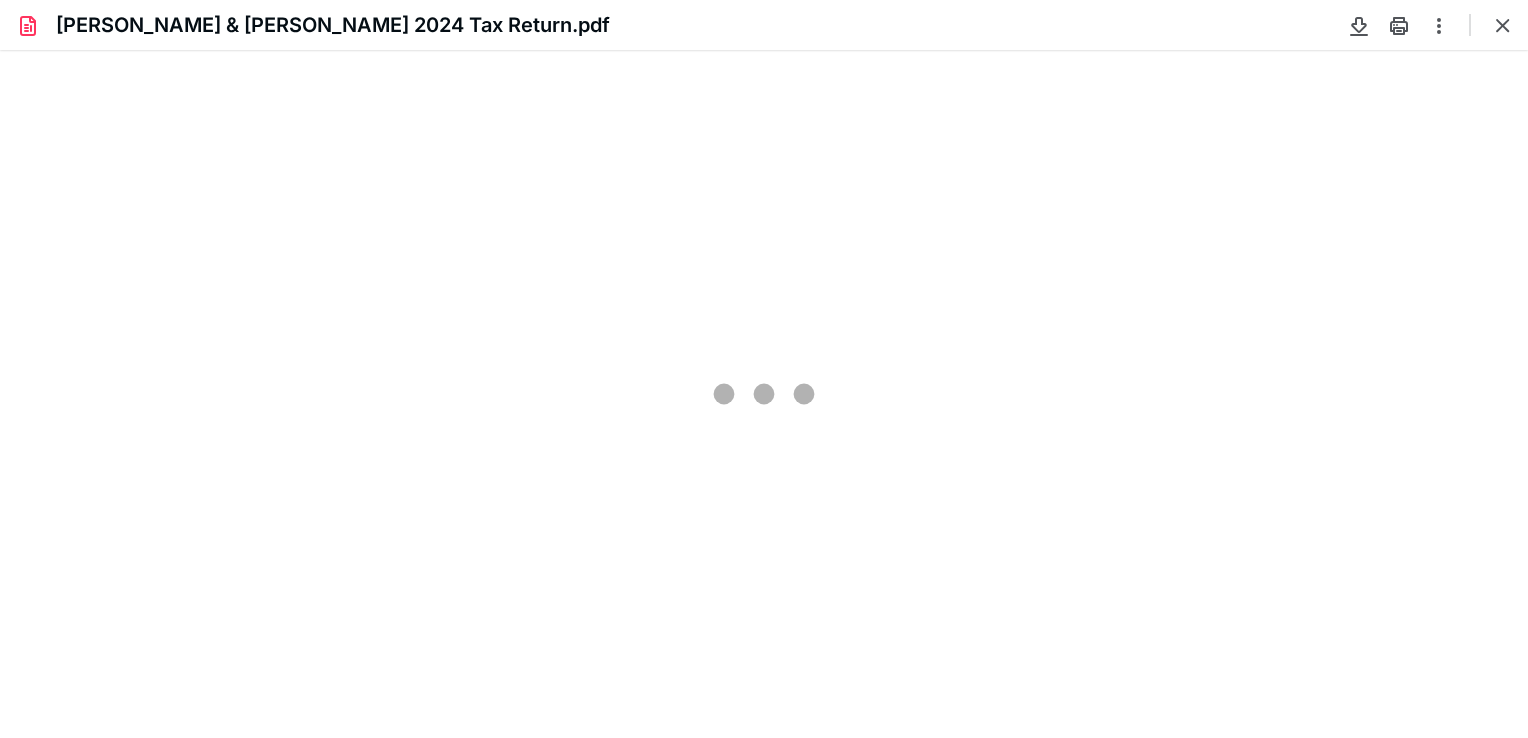 scroll, scrollTop: 39, scrollLeft: 0, axis: vertical 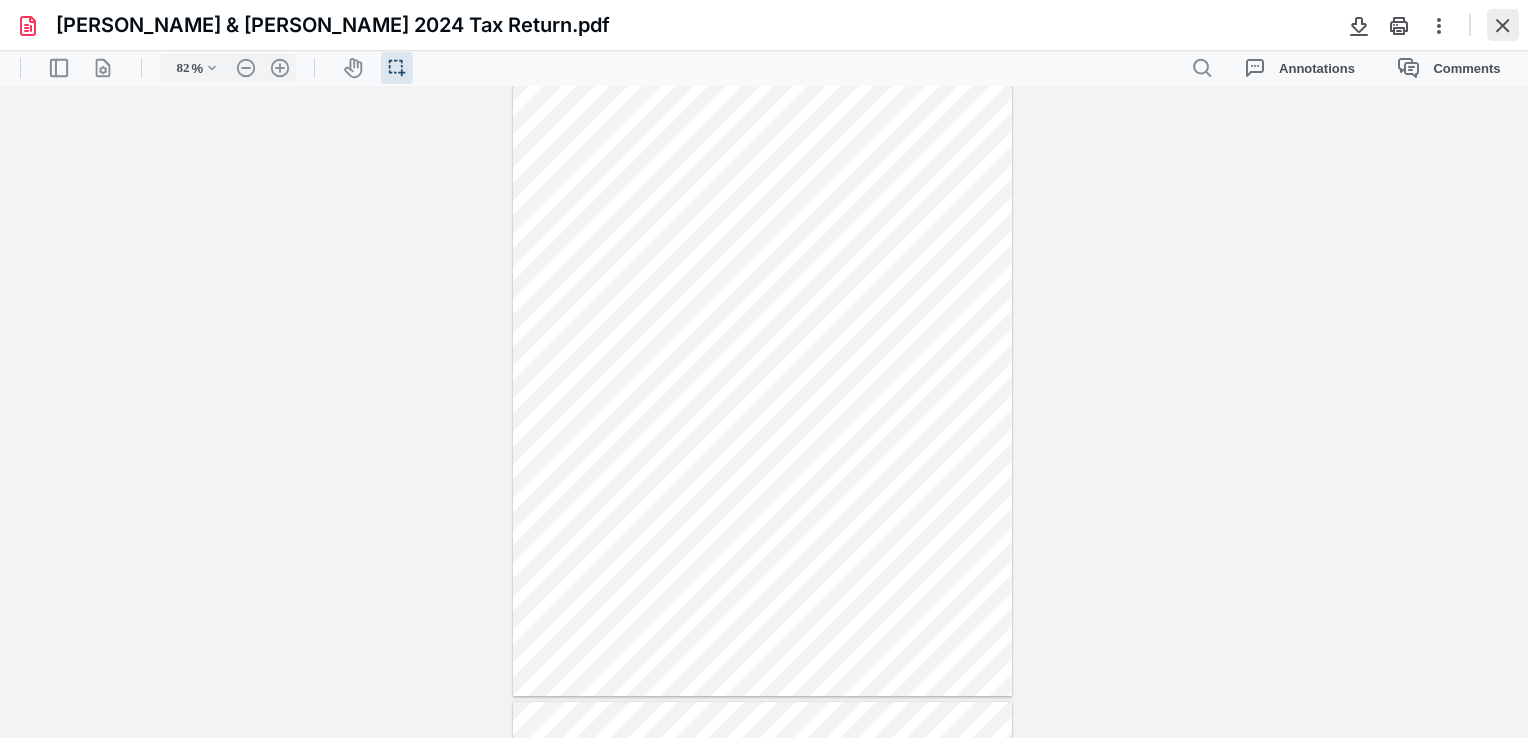 click at bounding box center (1503, 25) 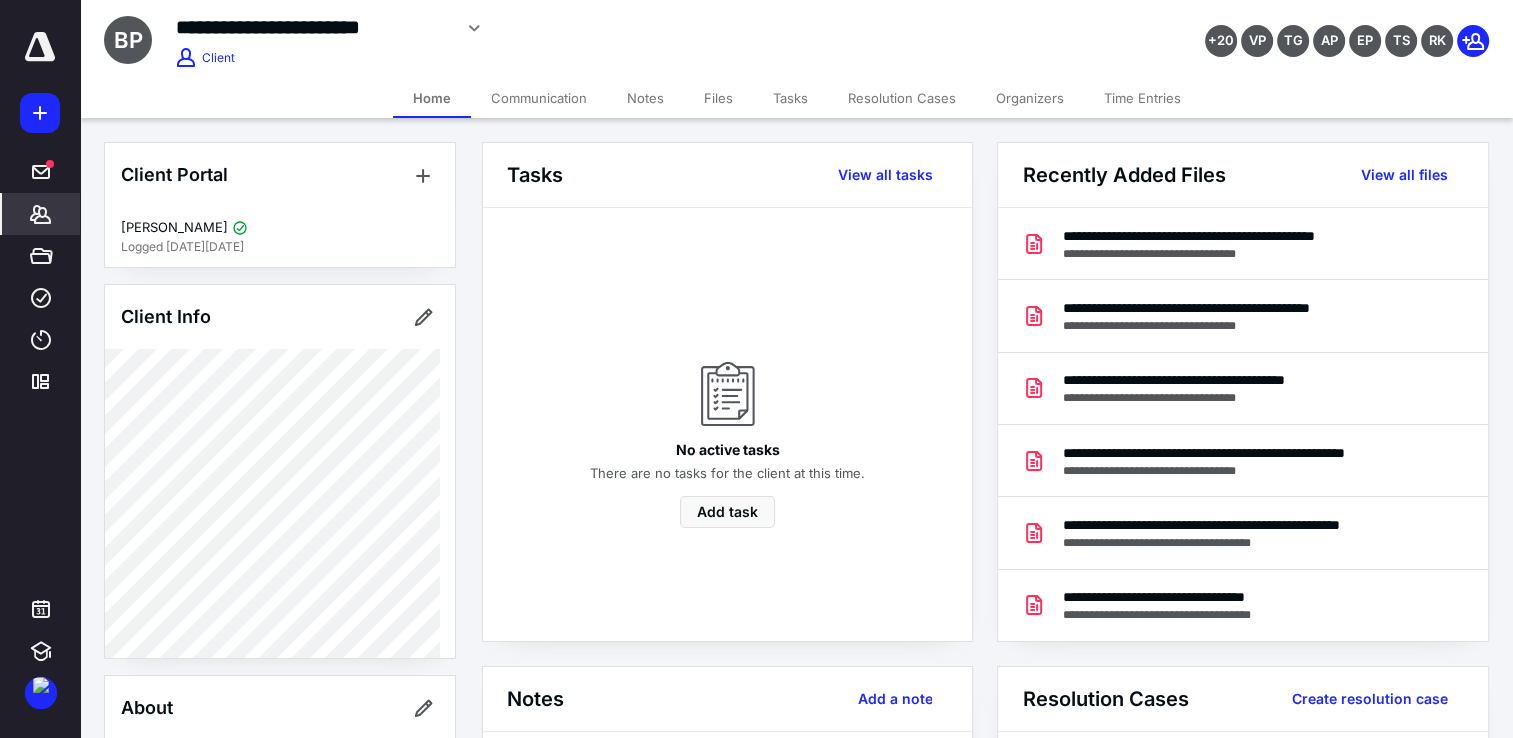 click on "Notes" at bounding box center [645, 98] 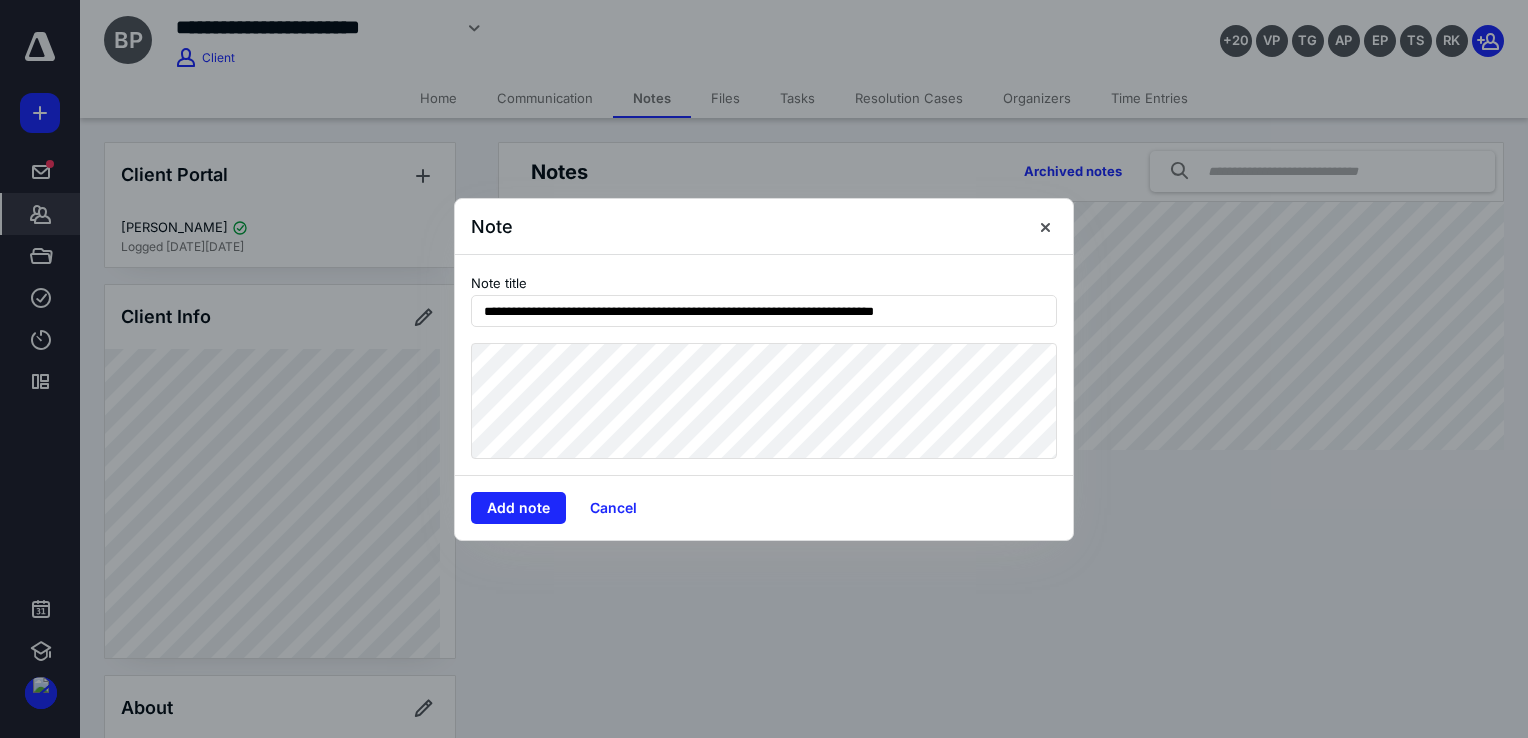 type on "**********" 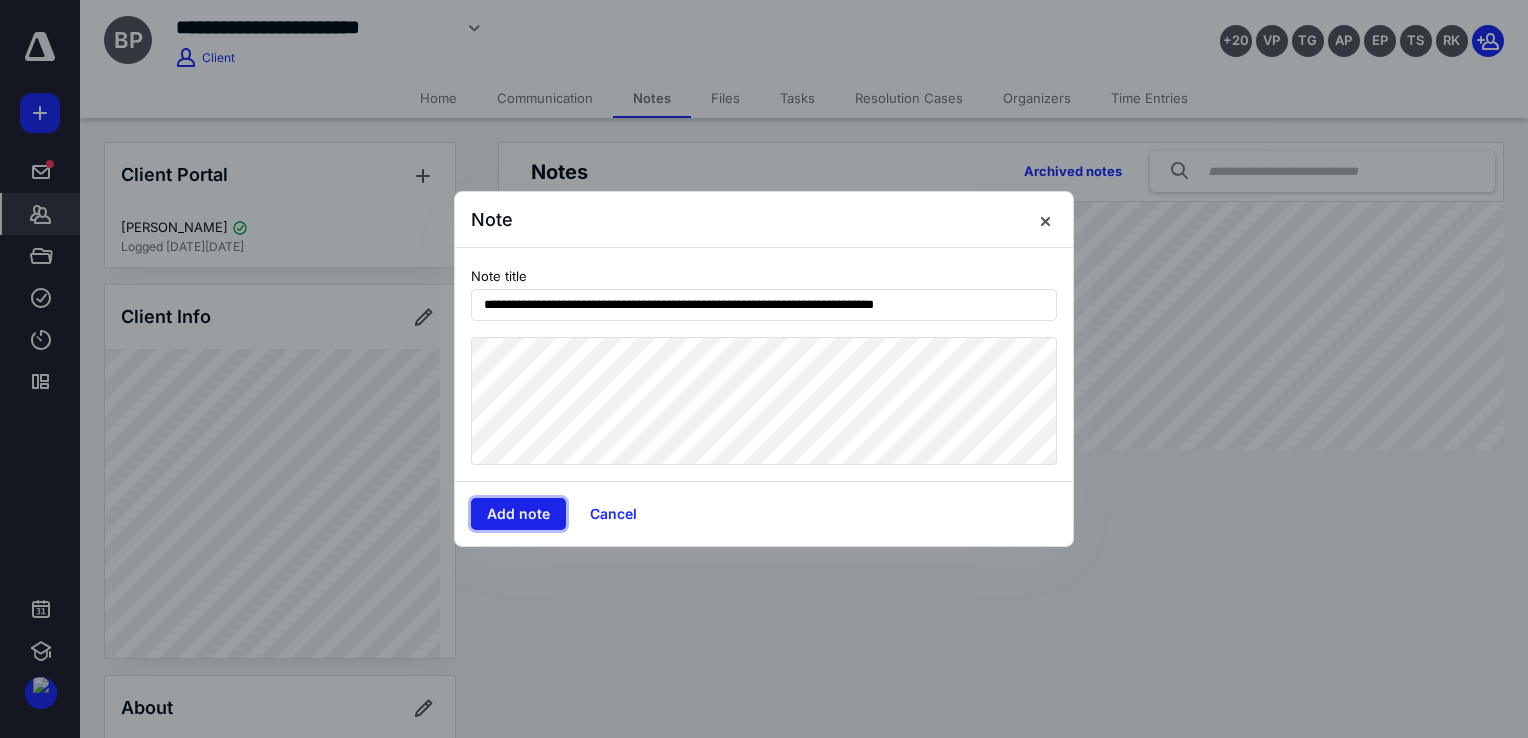 click on "Add note" at bounding box center (518, 514) 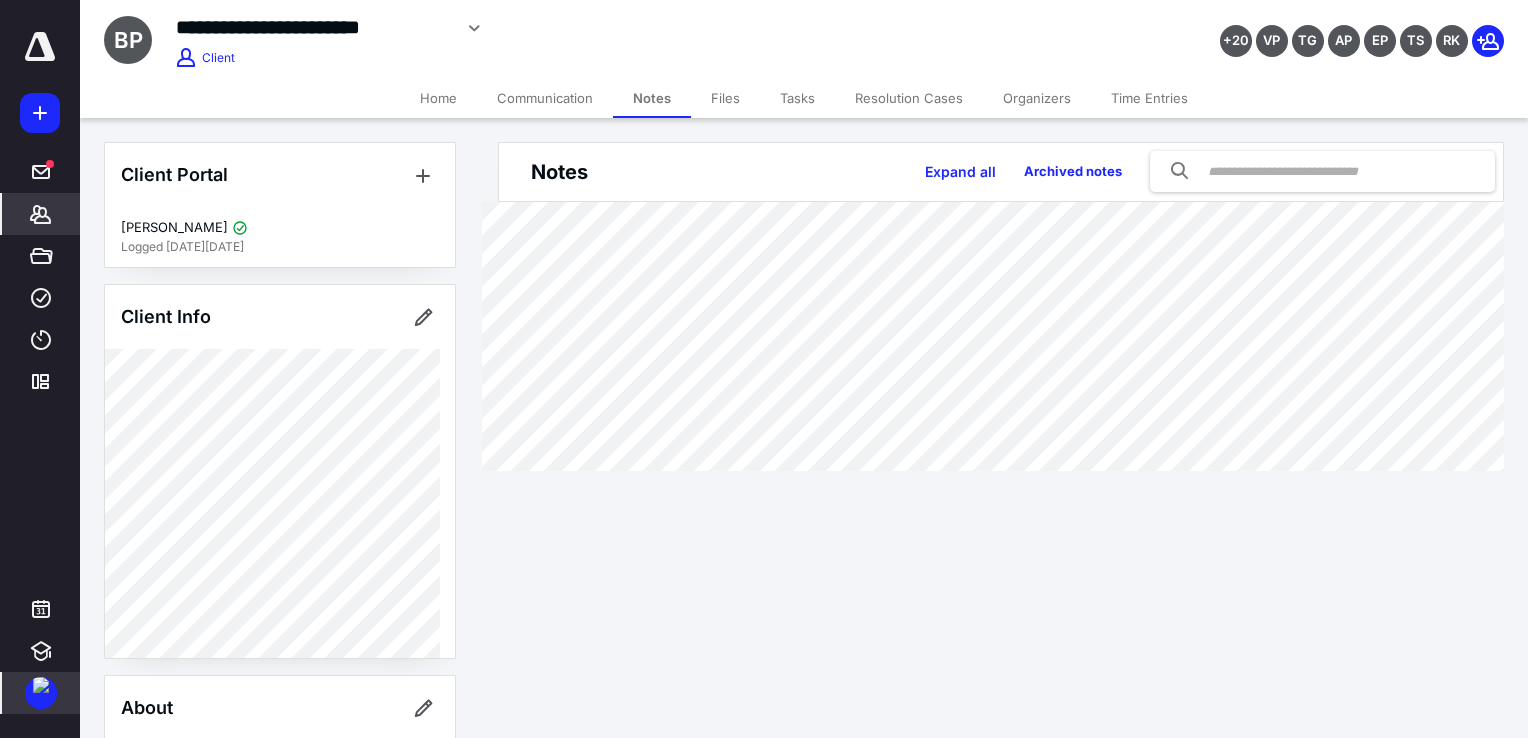 click at bounding box center (41, 693) 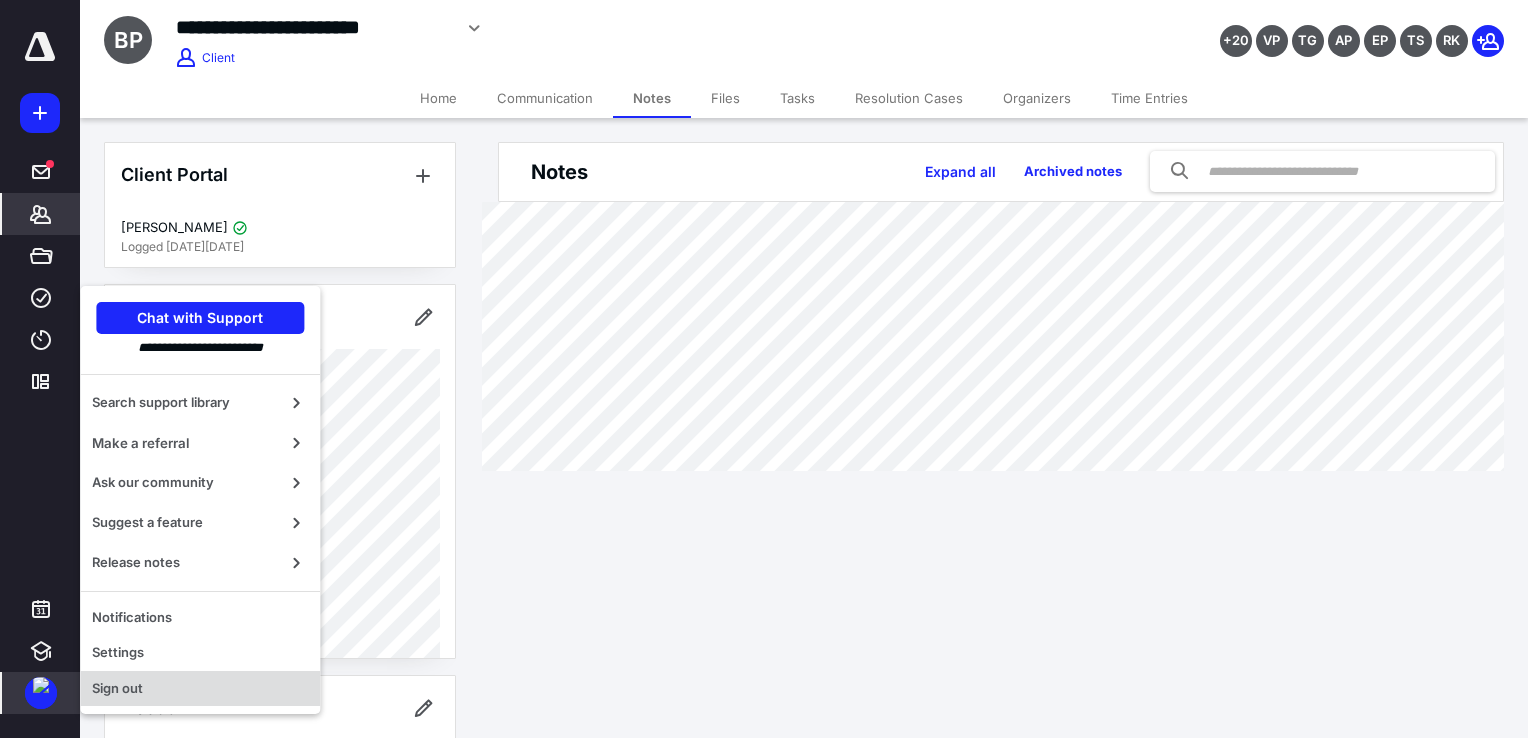 click on "Sign out" at bounding box center [200, 689] 